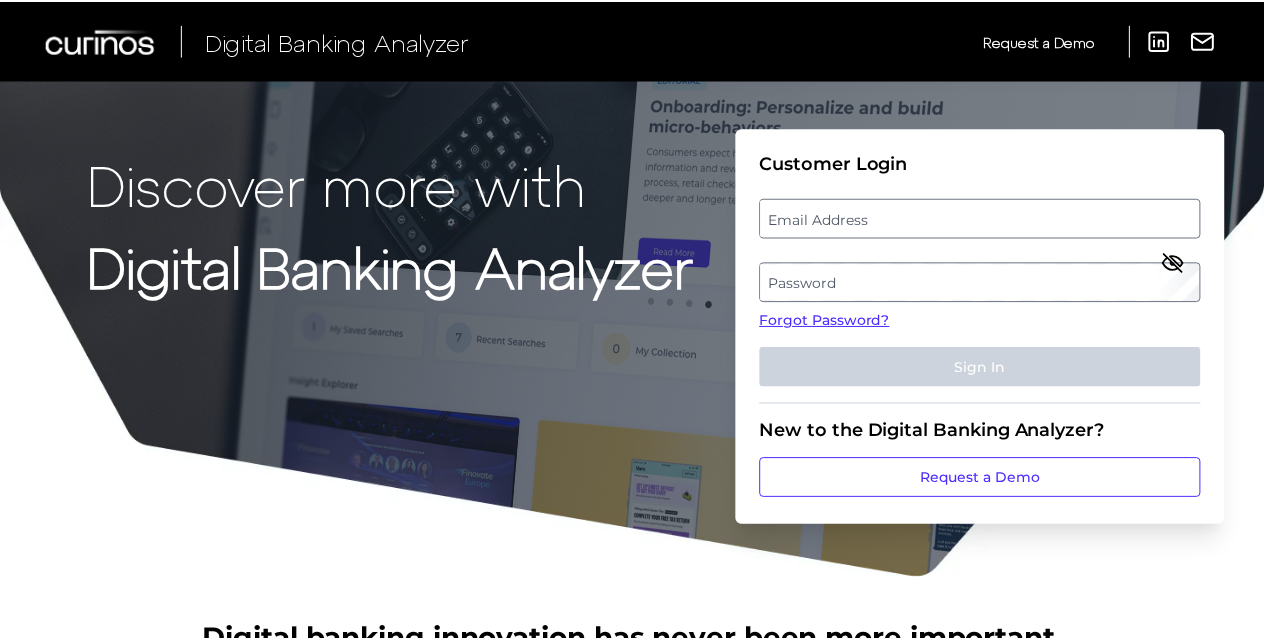 scroll, scrollTop: 0, scrollLeft: 0, axis: both 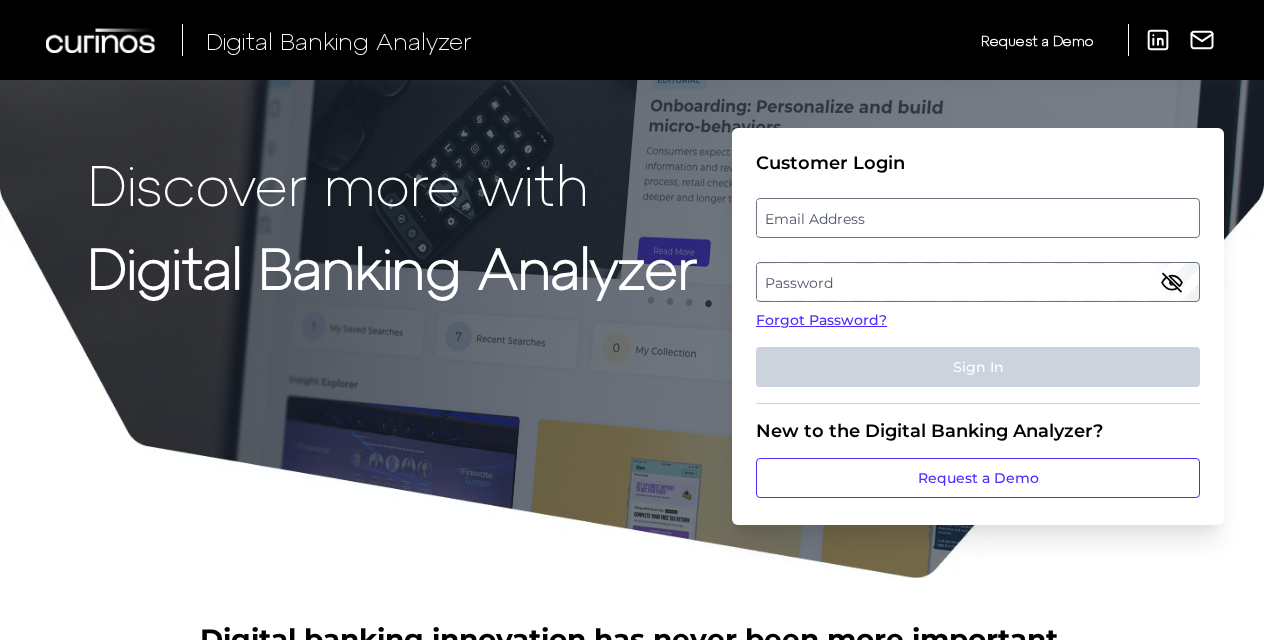 click on "Customer Login Email Address Password Forgot Password? Sign In" at bounding box center (978, 278) 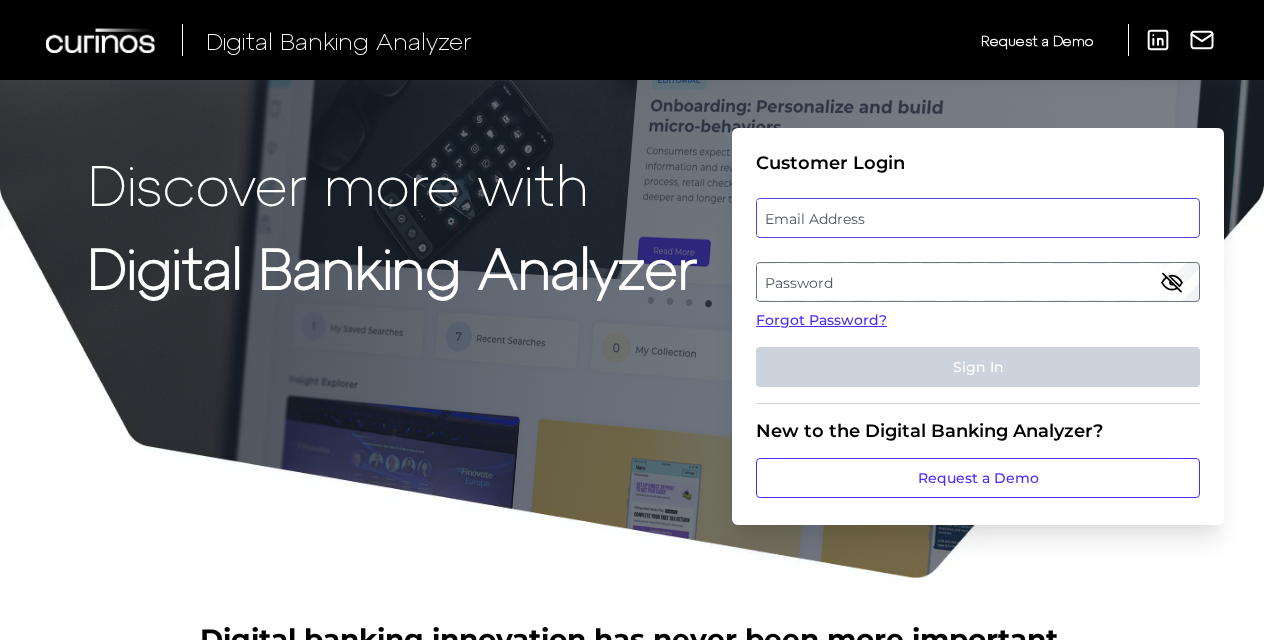 click at bounding box center (978, 218) 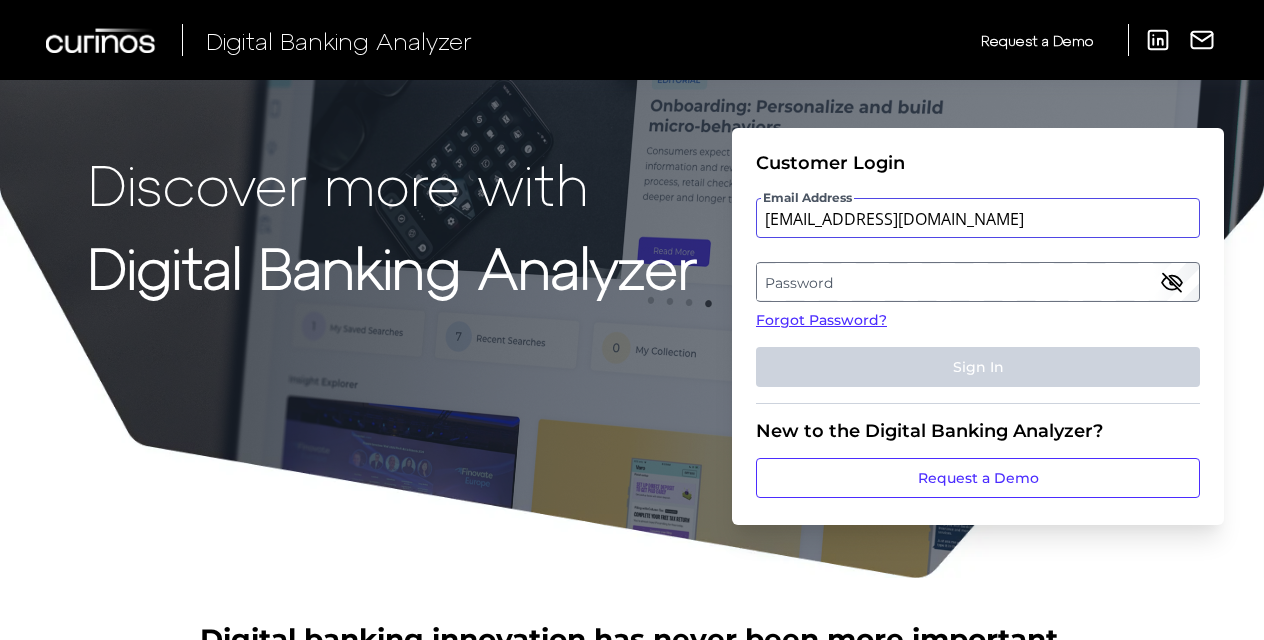 type on "[EMAIL_ADDRESS][DOMAIN_NAME]" 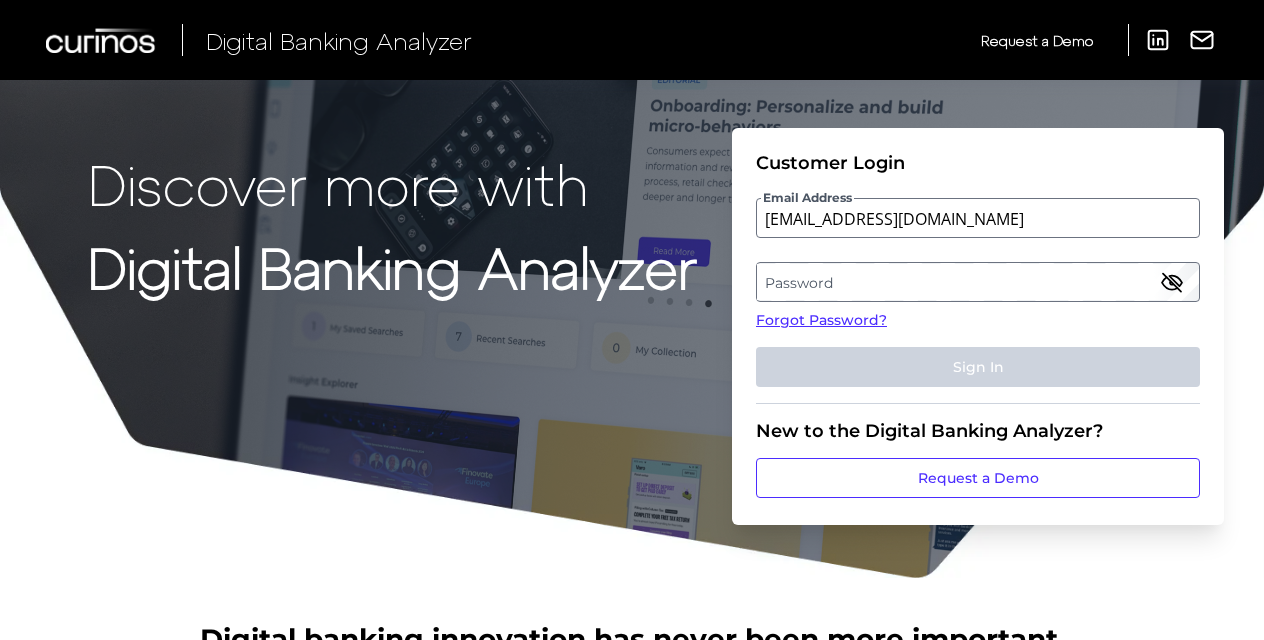 click on "Password" at bounding box center [977, 282] 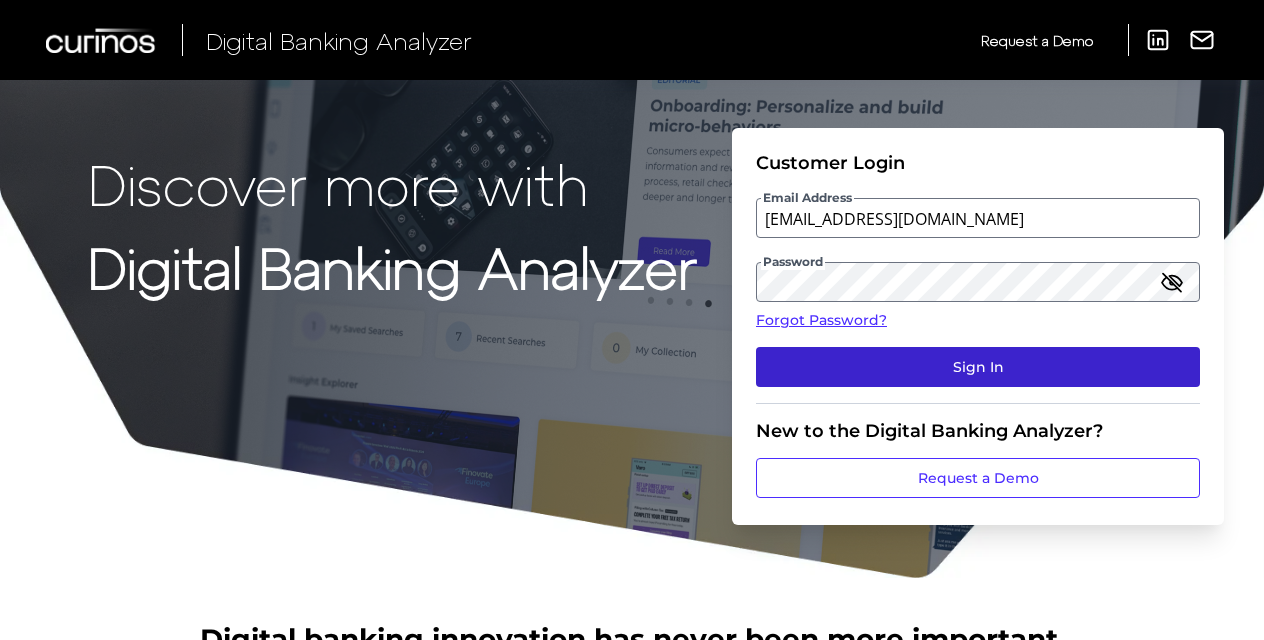 click on "Sign In" at bounding box center (978, 367) 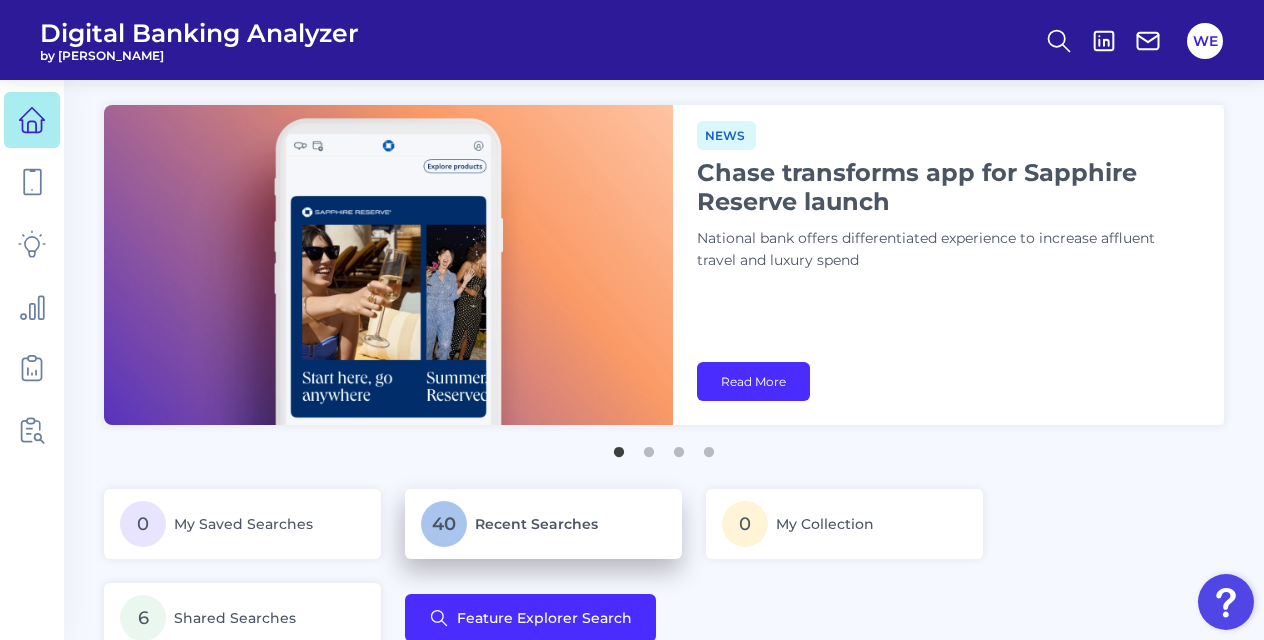 click on "40 Recent Searches" at bounding box center [543, 524] 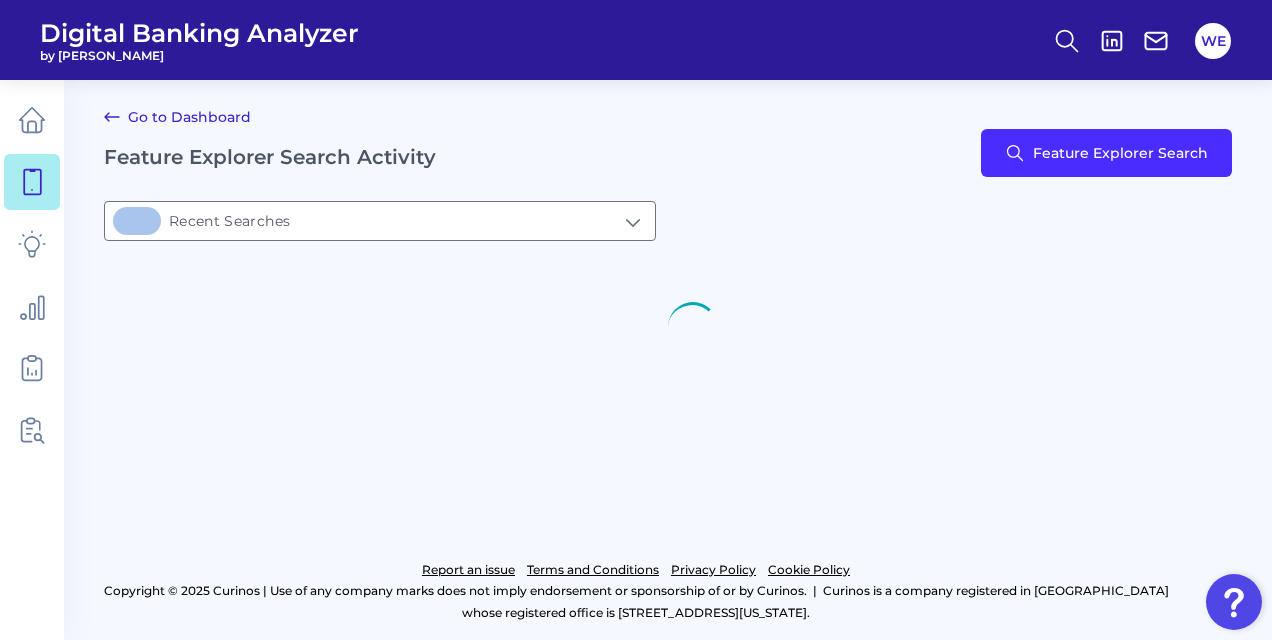 type on "40Recent Searches" 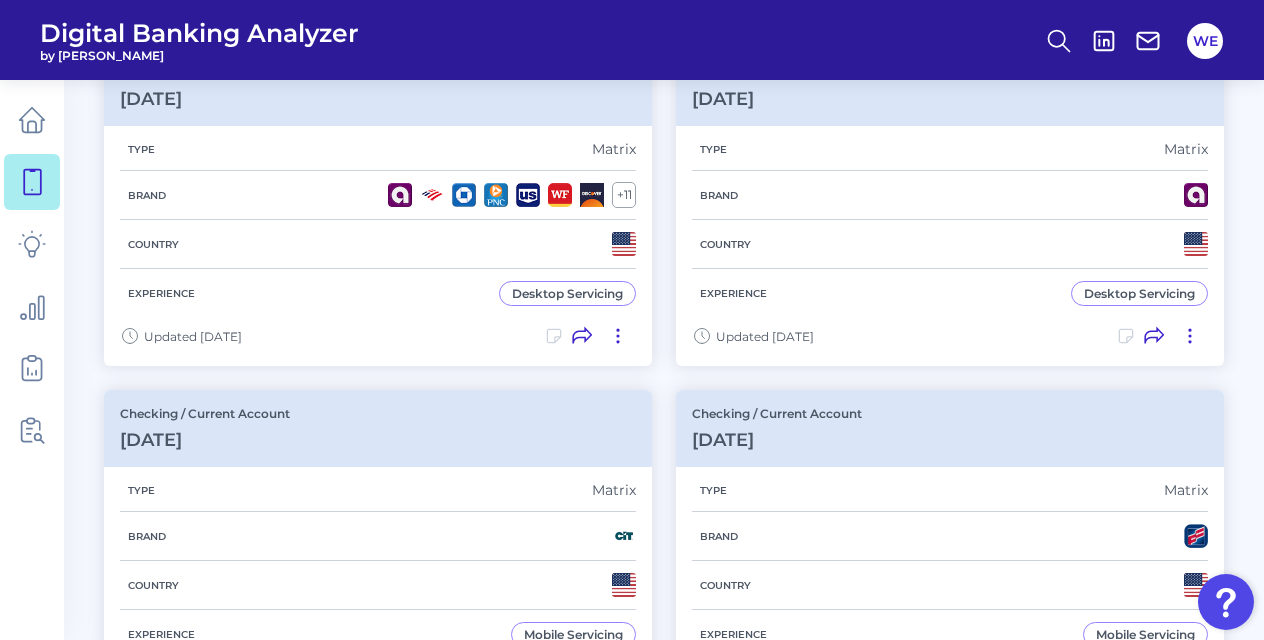 scroll, scrollTop: 237, scrollLeft: 0, axis: vertical 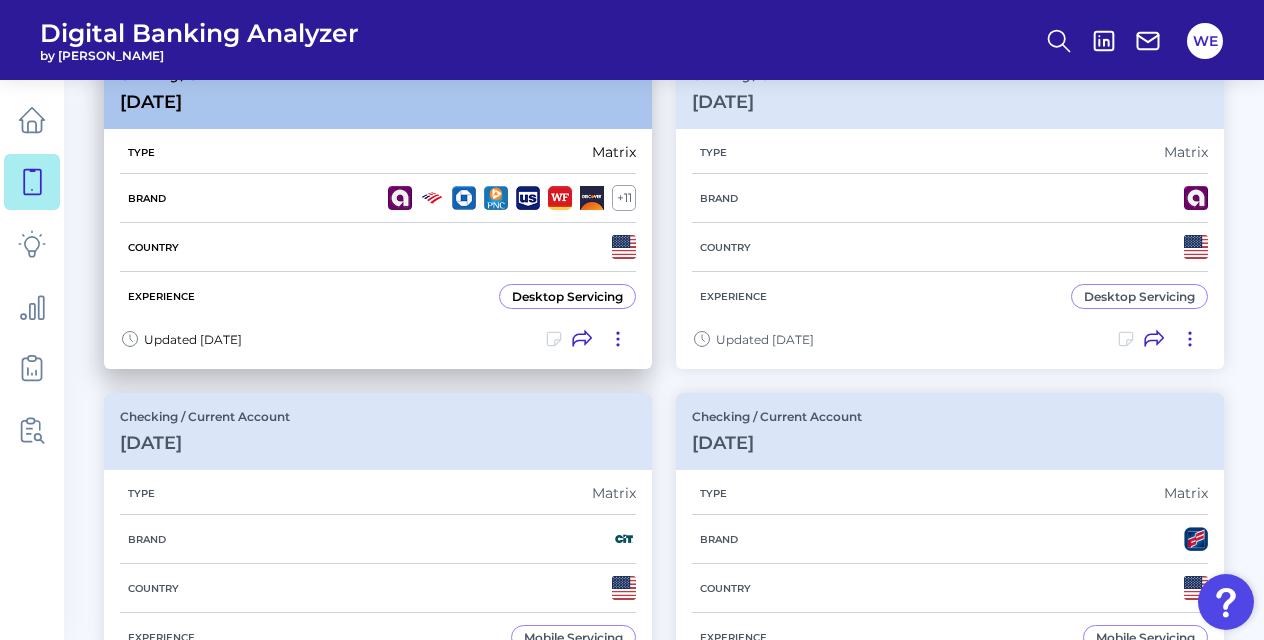 click on "Country" at bounding box center (378, 247) 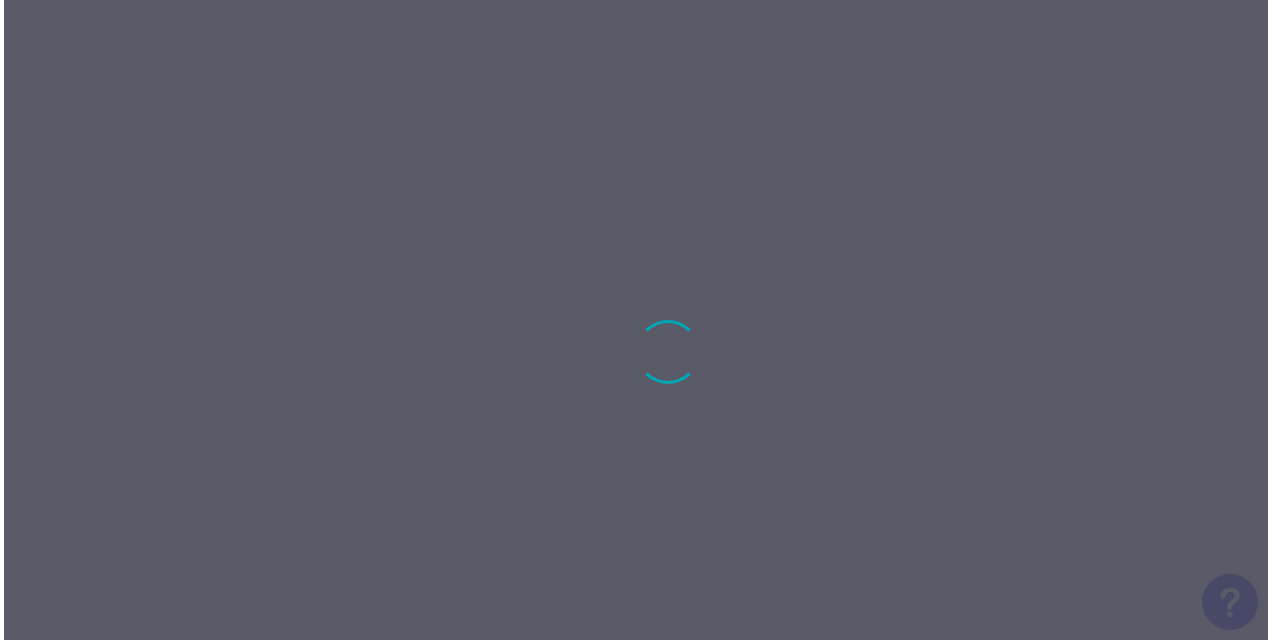 scroll, scrollTop: 0, scrollLeft: 0, axis: both 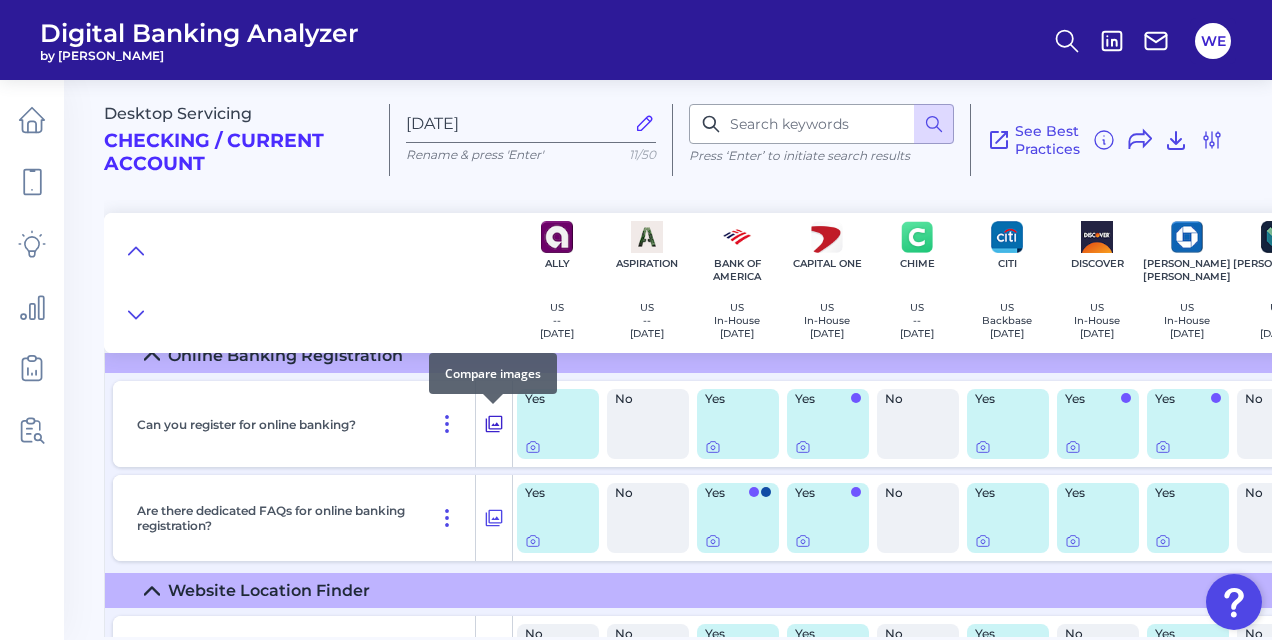 click 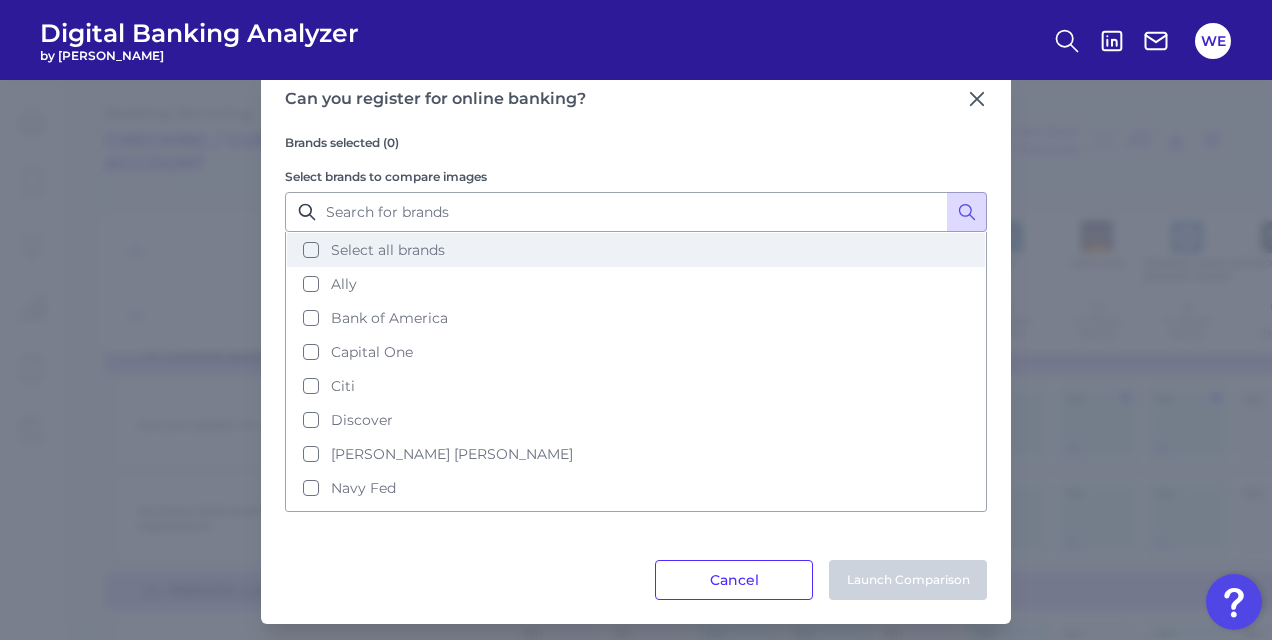 click on "Select all brands" at bounding box center (388, 250) 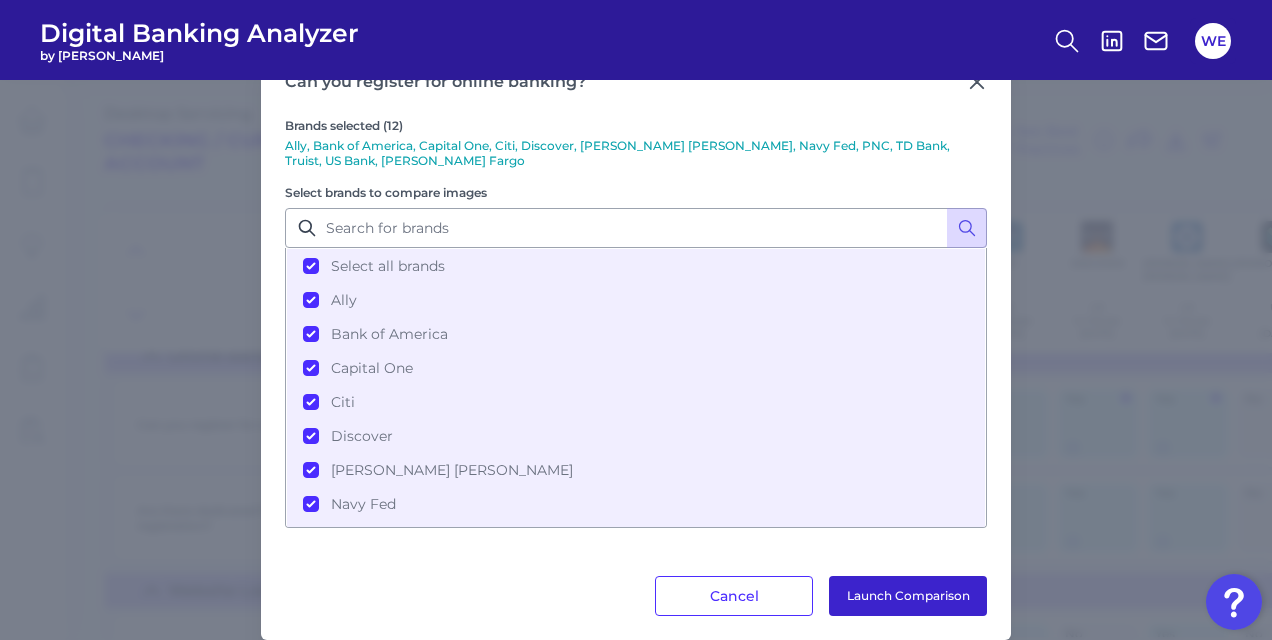 click on "Launch Comparison" at bounding box center (908, 596) 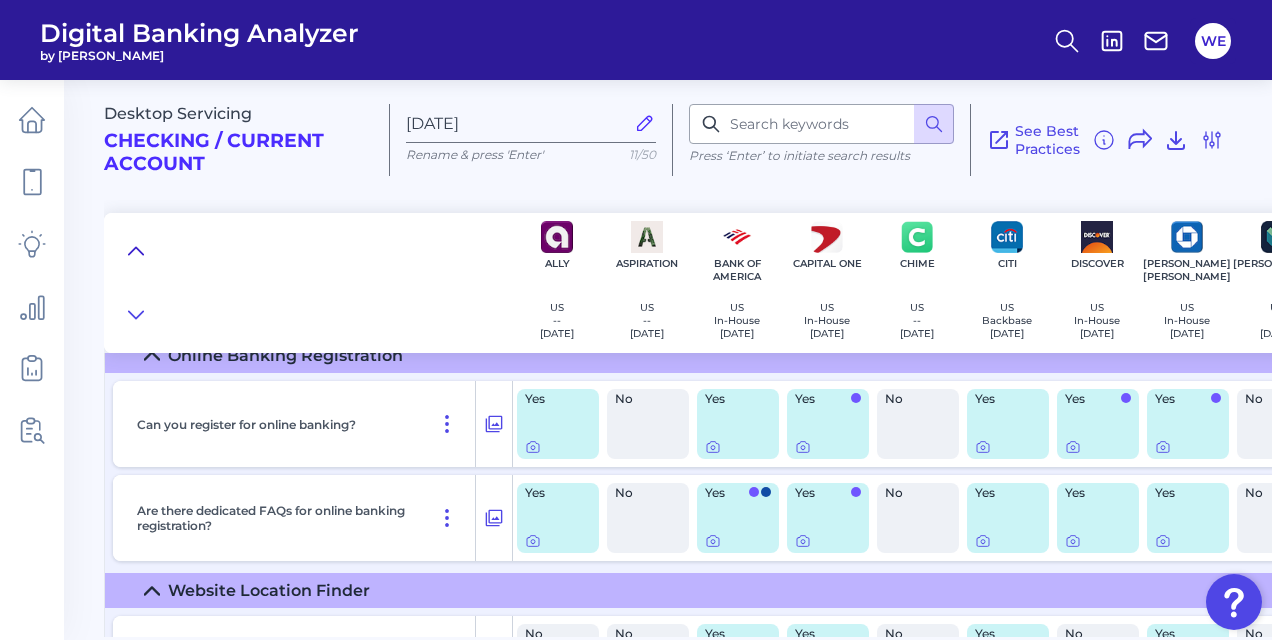 click 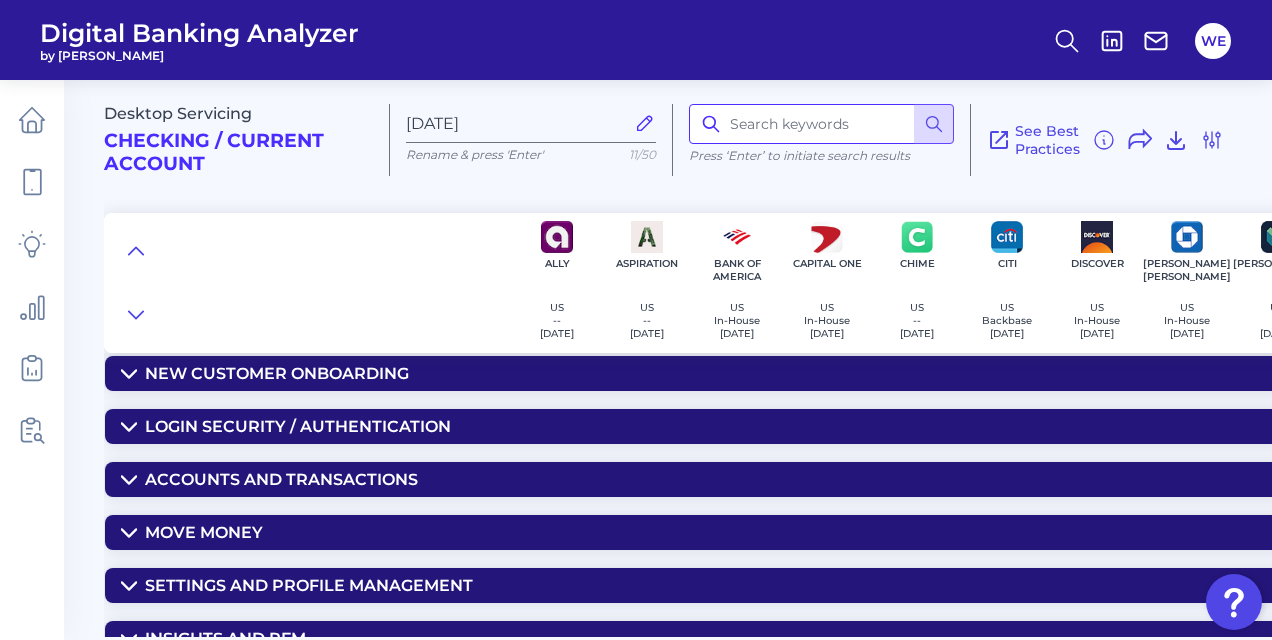 click at bounding box center [821, 124] 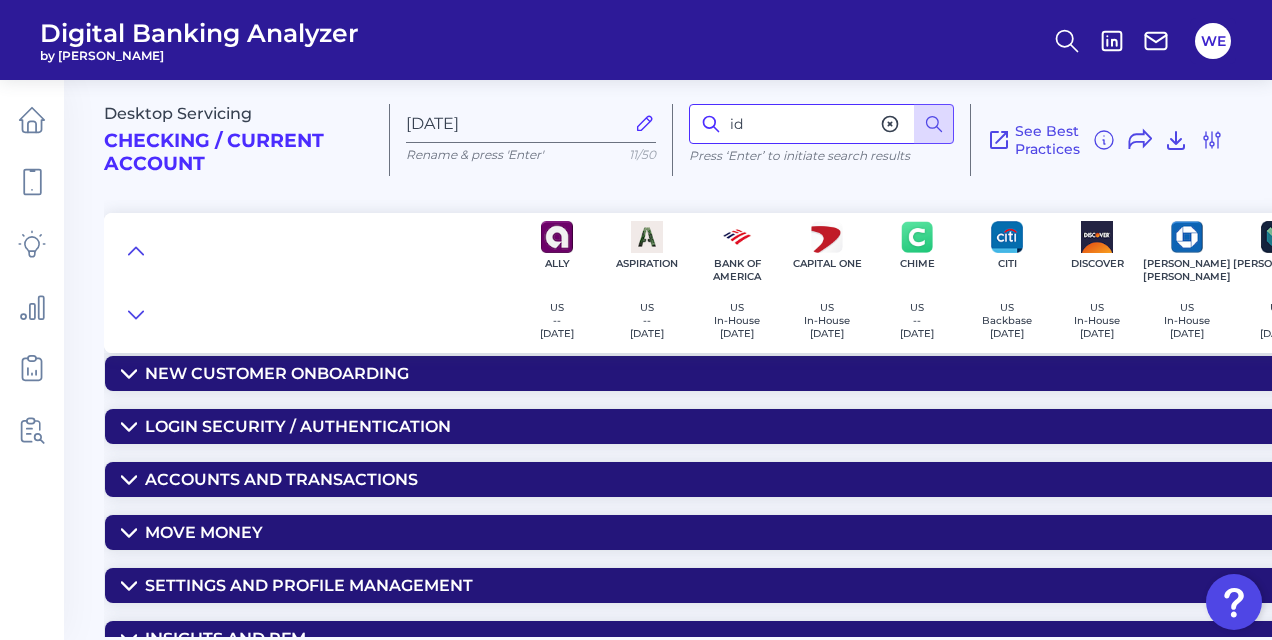 type on "id" 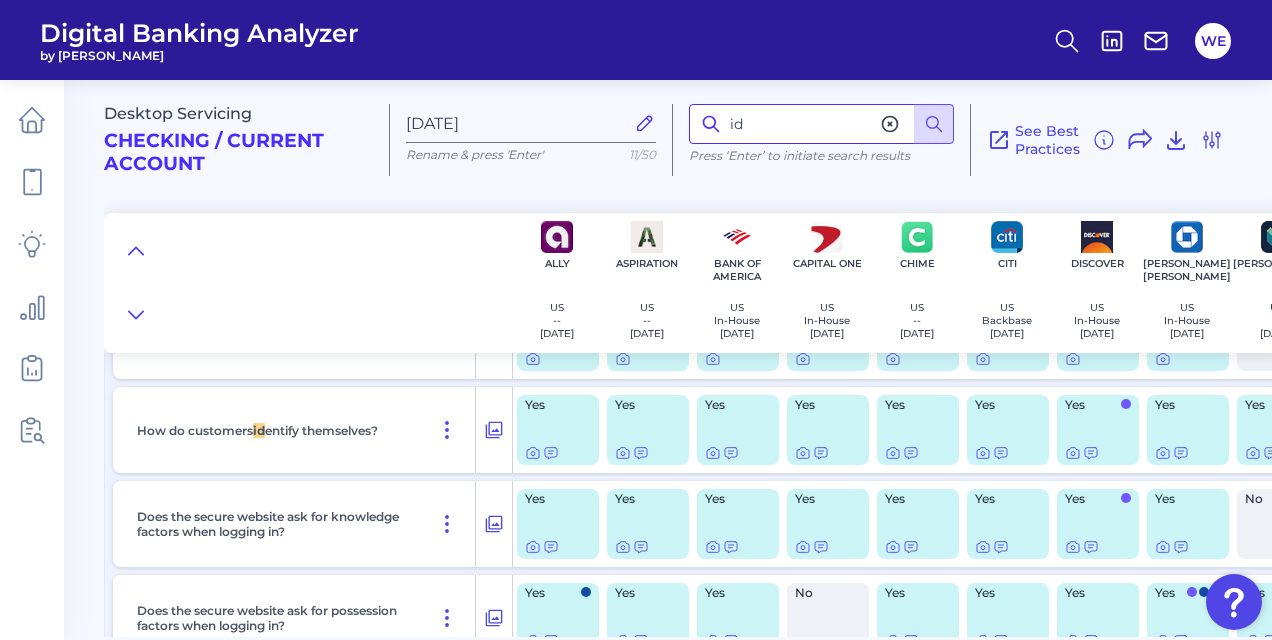 scroll, scrollTop: 1072, scrollLeft: 0, axis: vertical 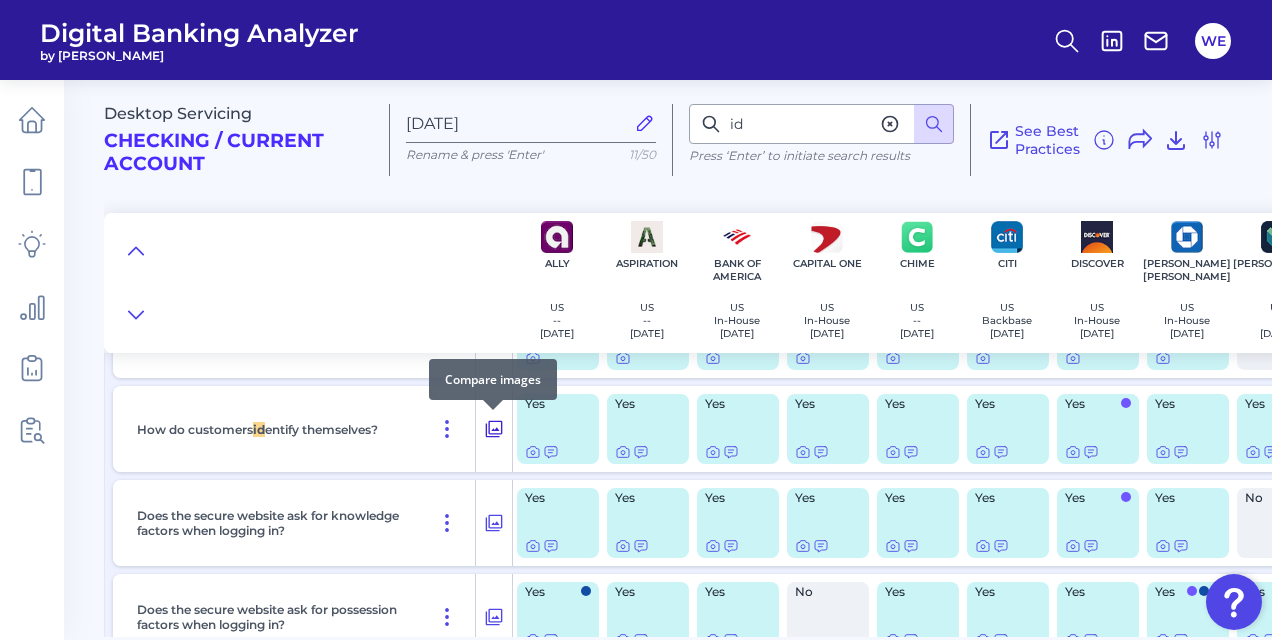 click 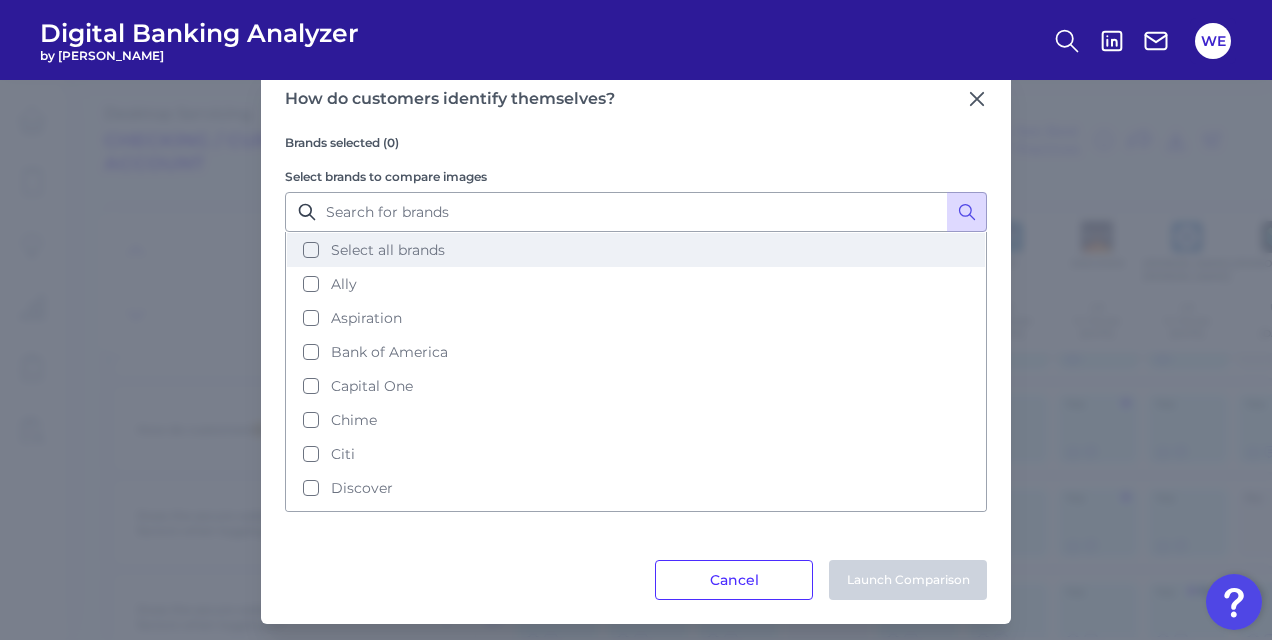 click on "Select all brands" at bounding box center (636, 250) 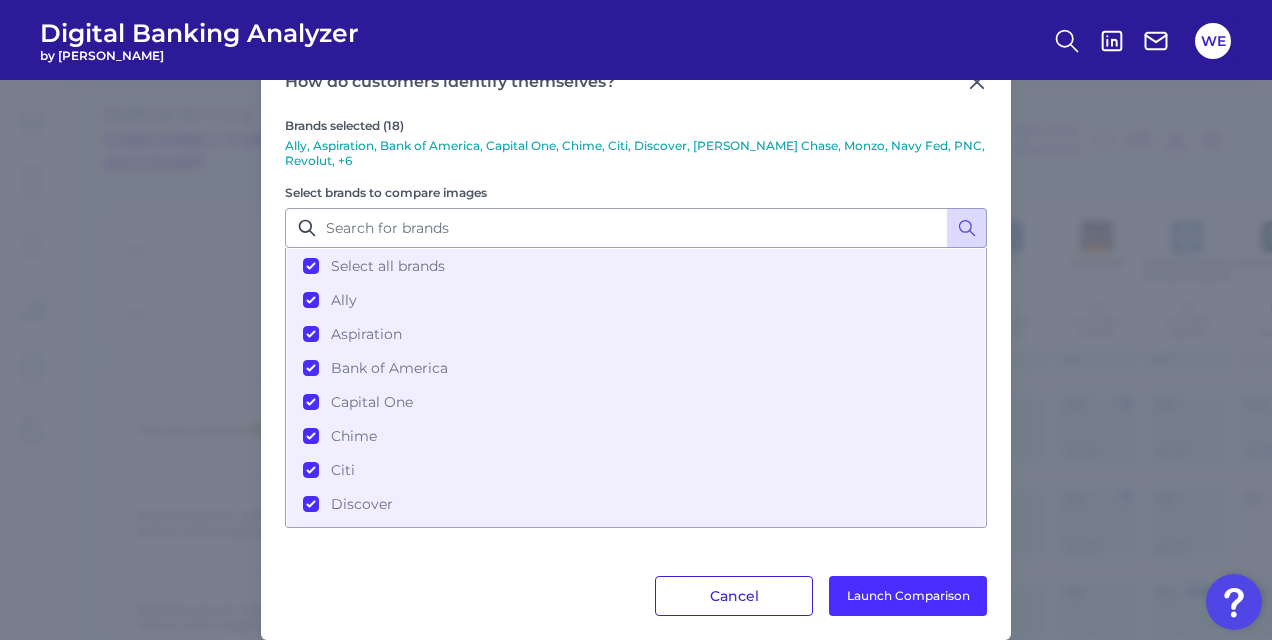 click on "Cancel" at bounding box center (734, 596) 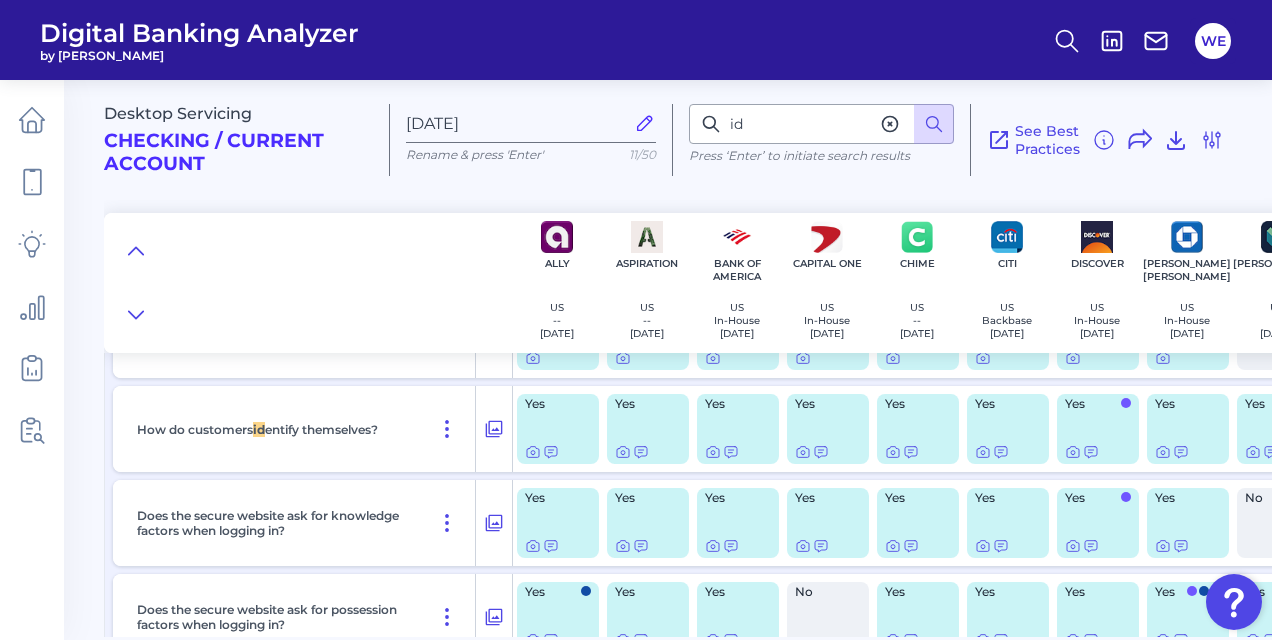 click 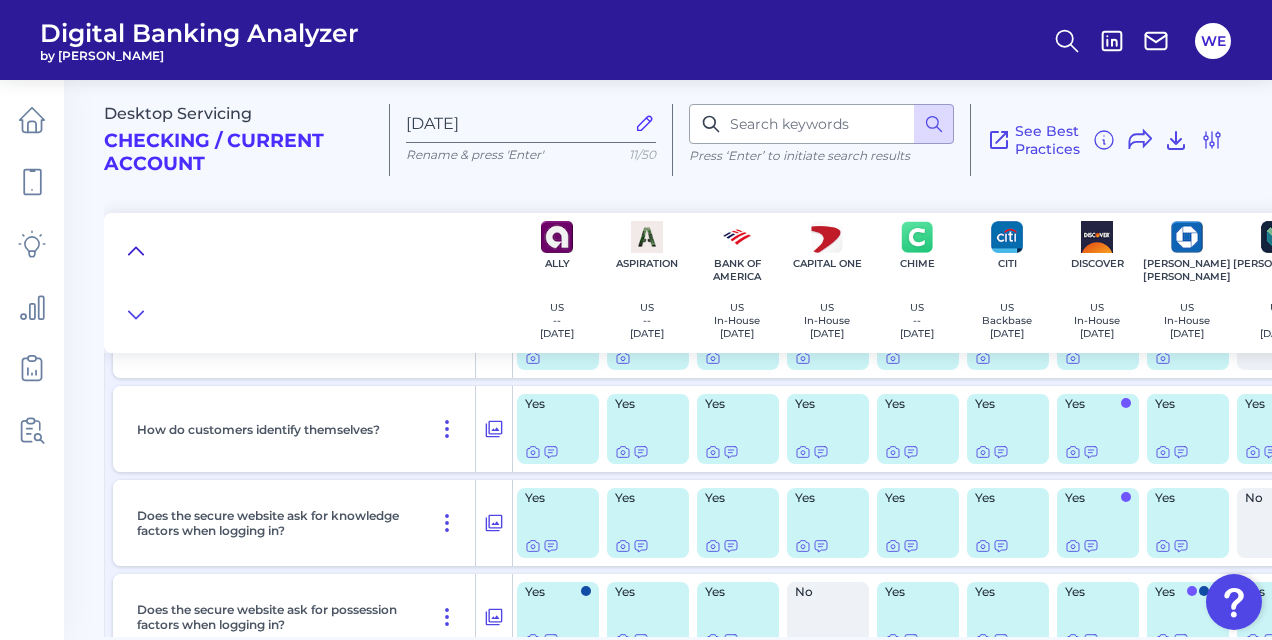 click 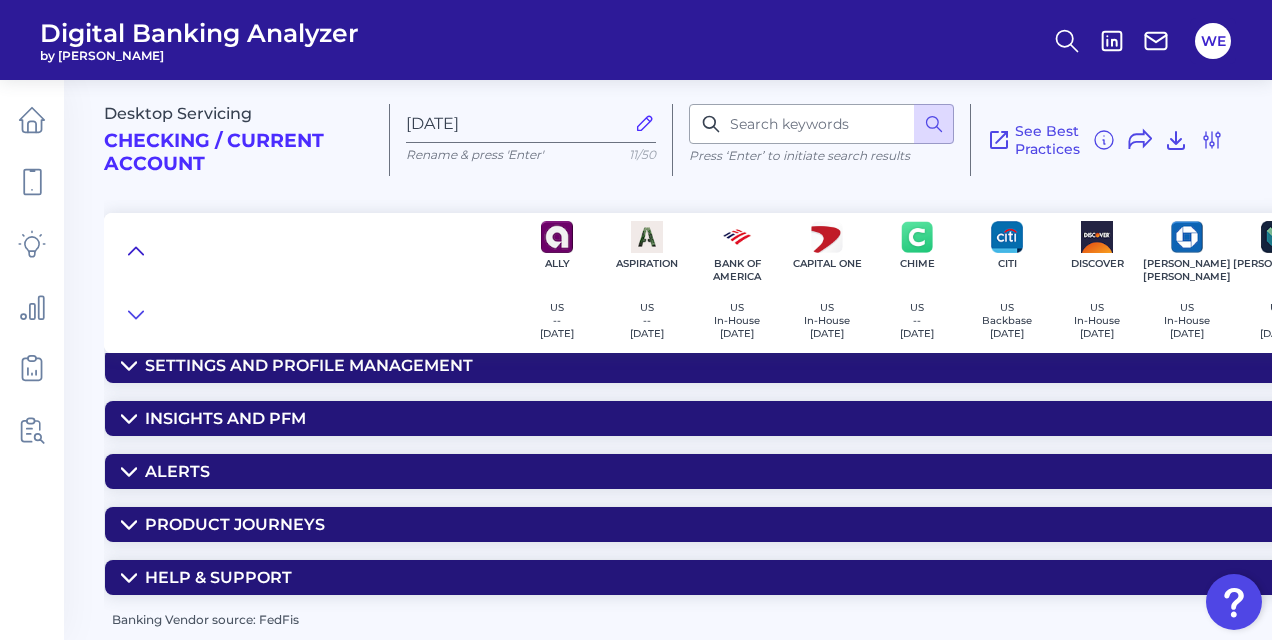 scroll, scrollTop: 291, scrollLeft: 0, axis: vertical 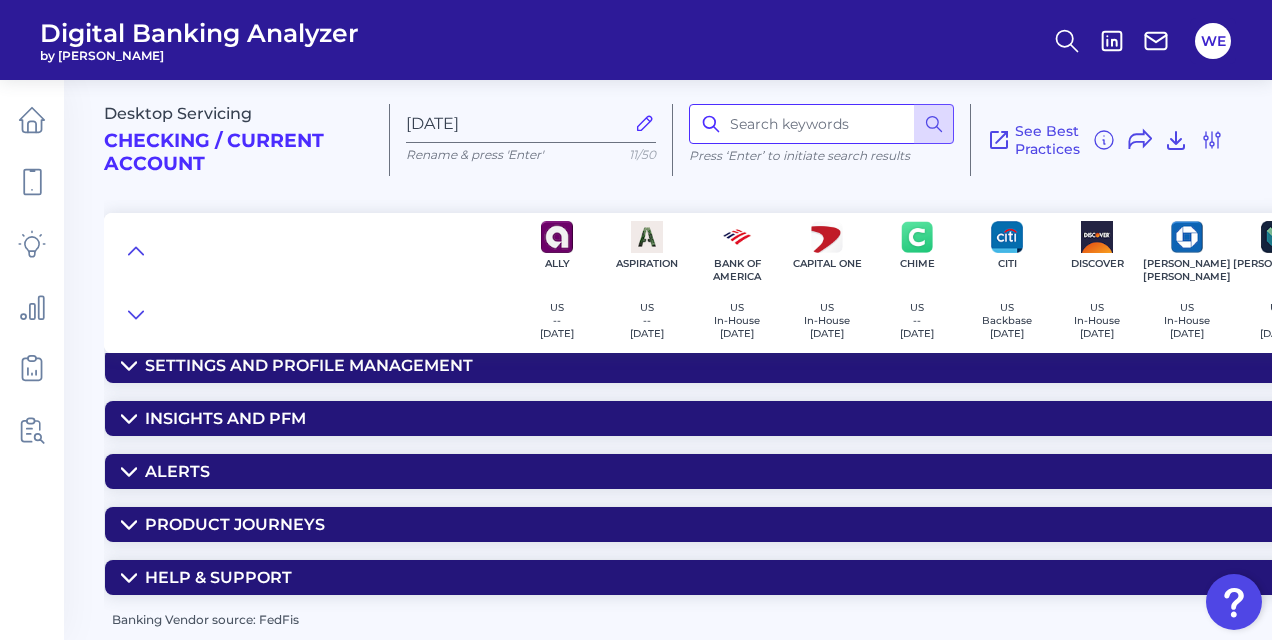 click at bounding box center [821, 124] 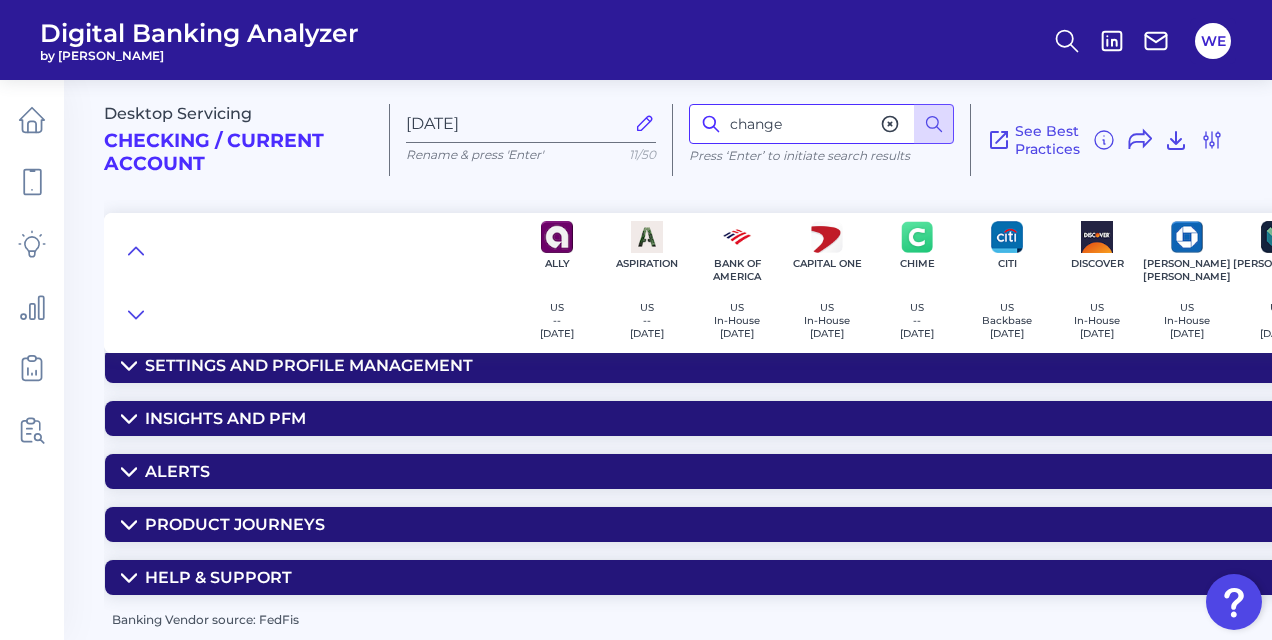 type on "change" 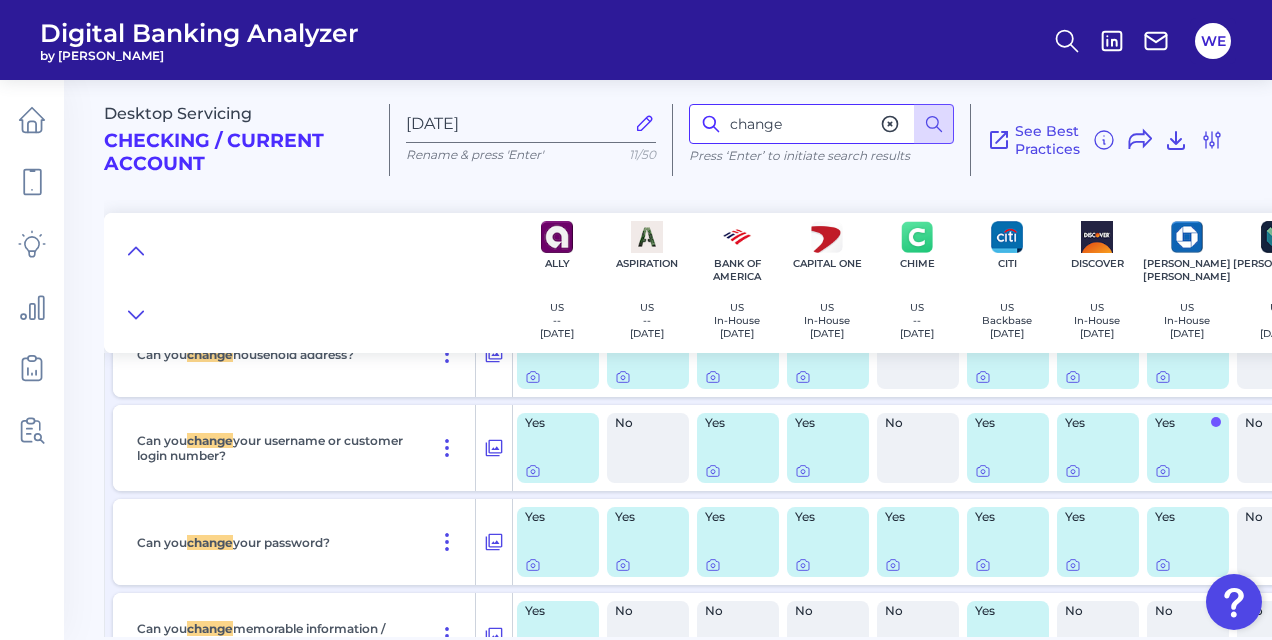 scroll, scrollTop: 5399, scrollLeft: 0, axis: vertical 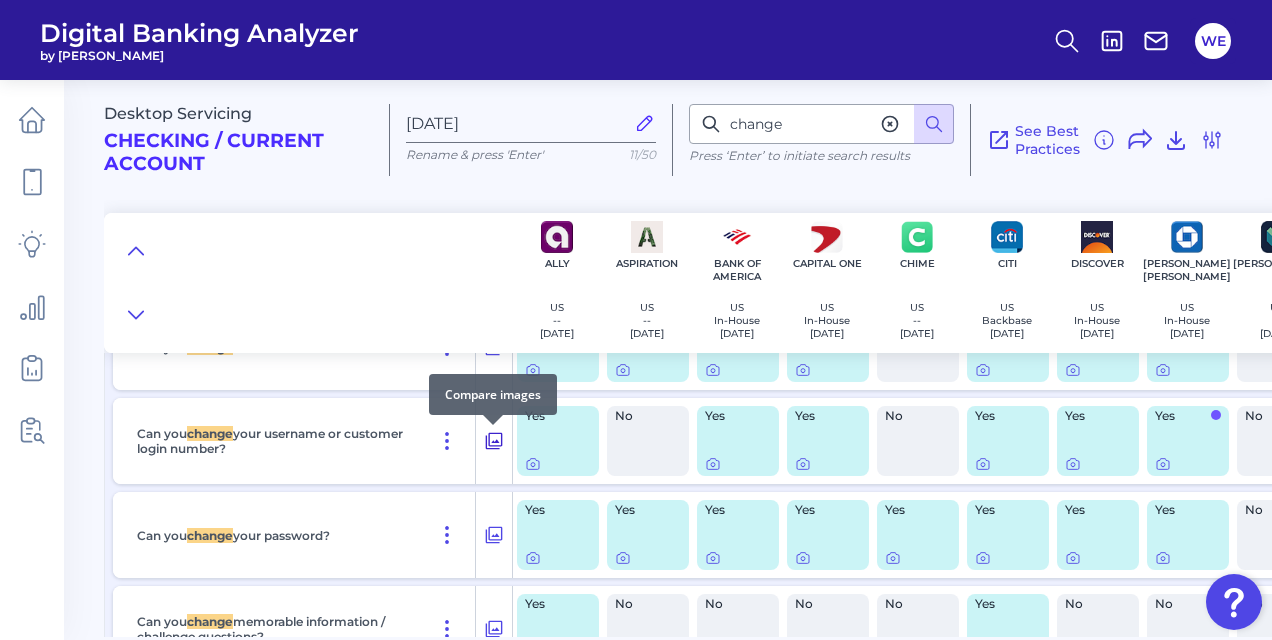 click 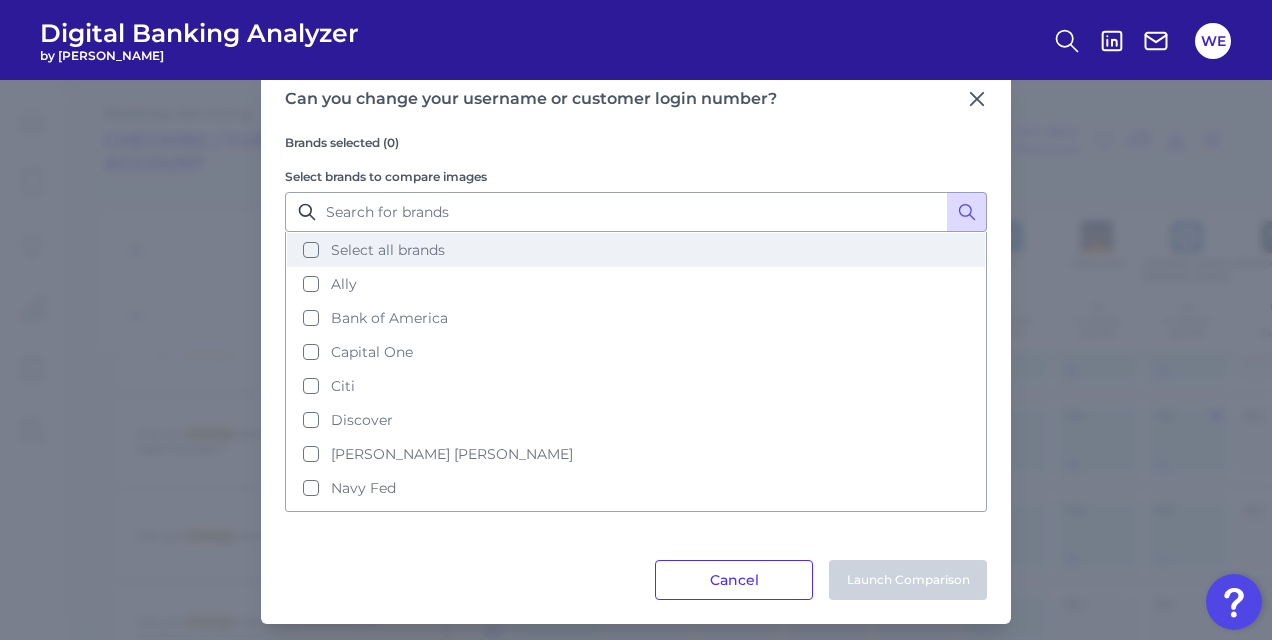 click on "Select all brands" at bounding box center (388, 250) 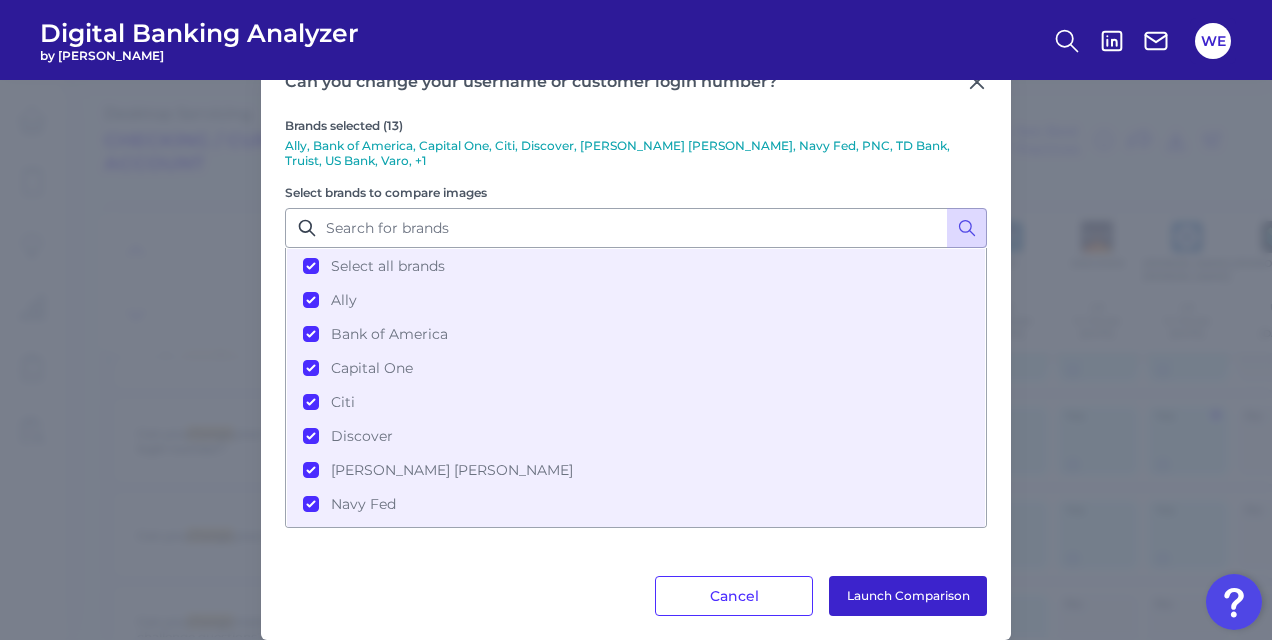 click on "Launch Comparison" at bounding box center [908, 596] 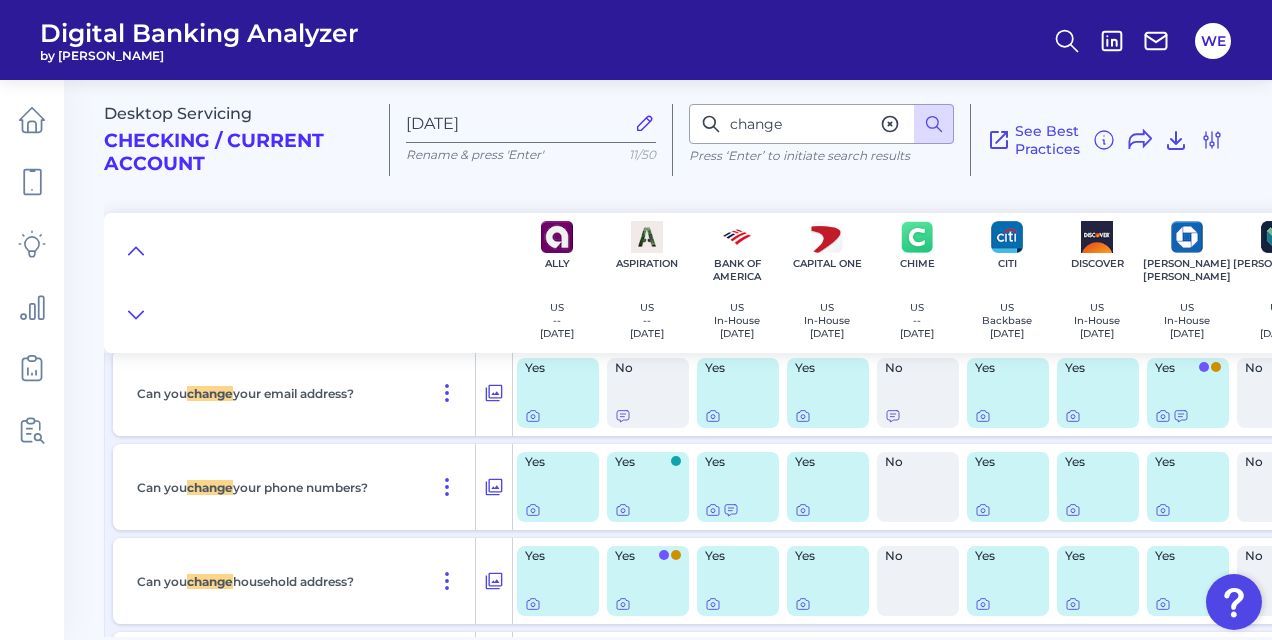 scroll, scrollTop: 5172, scrollLeft: 0, axis: vertical 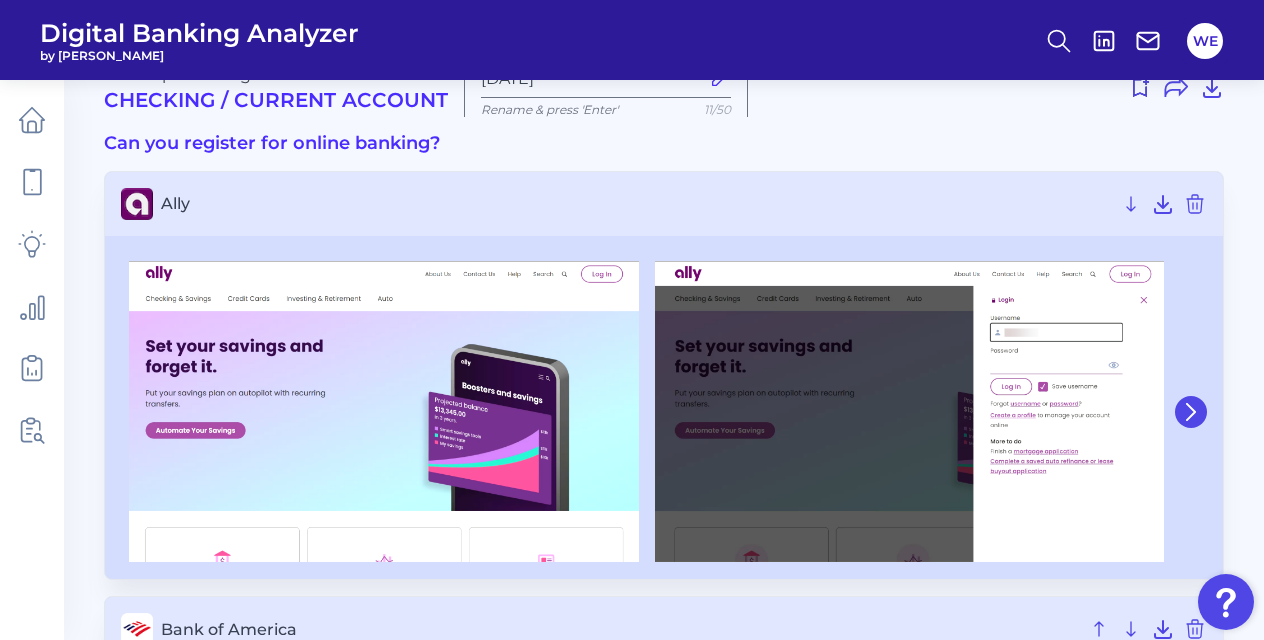 click 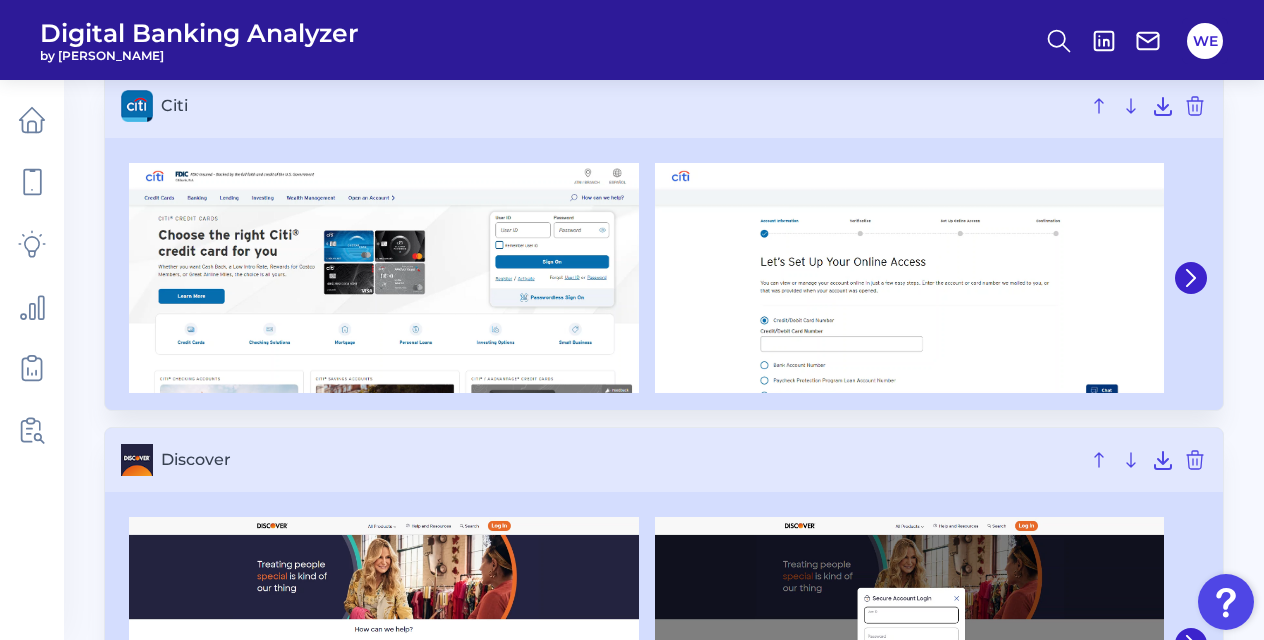 scroll, scrollTop: 1395, scrollLeft: 0, axis: vertical 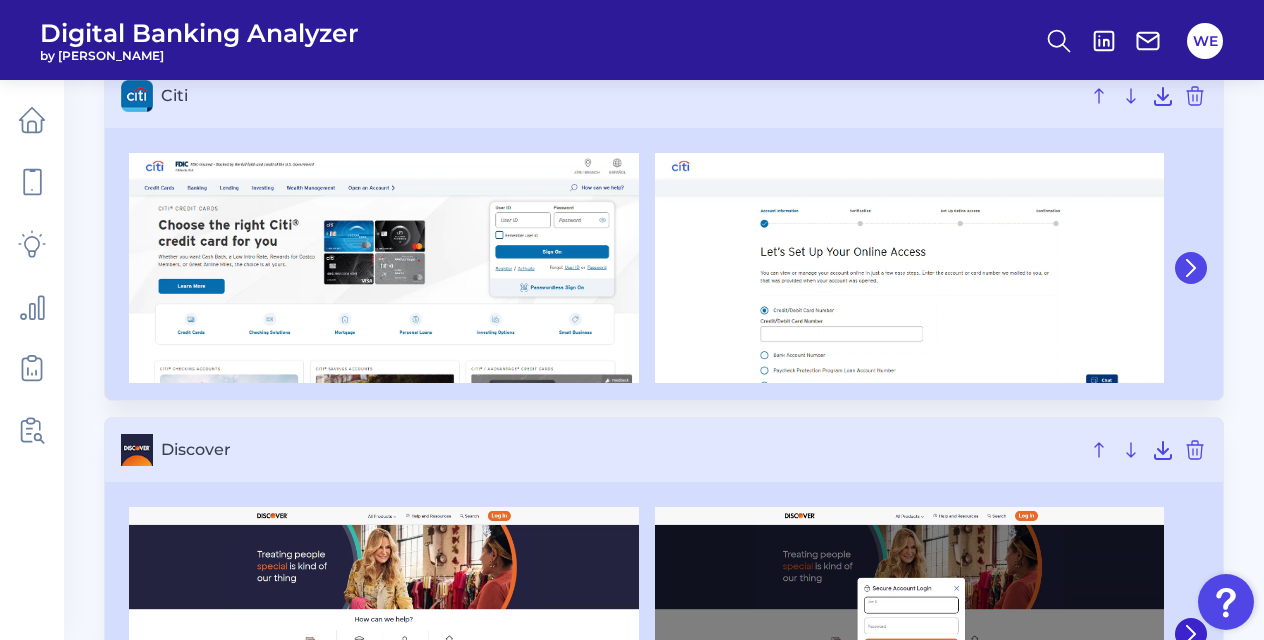 click 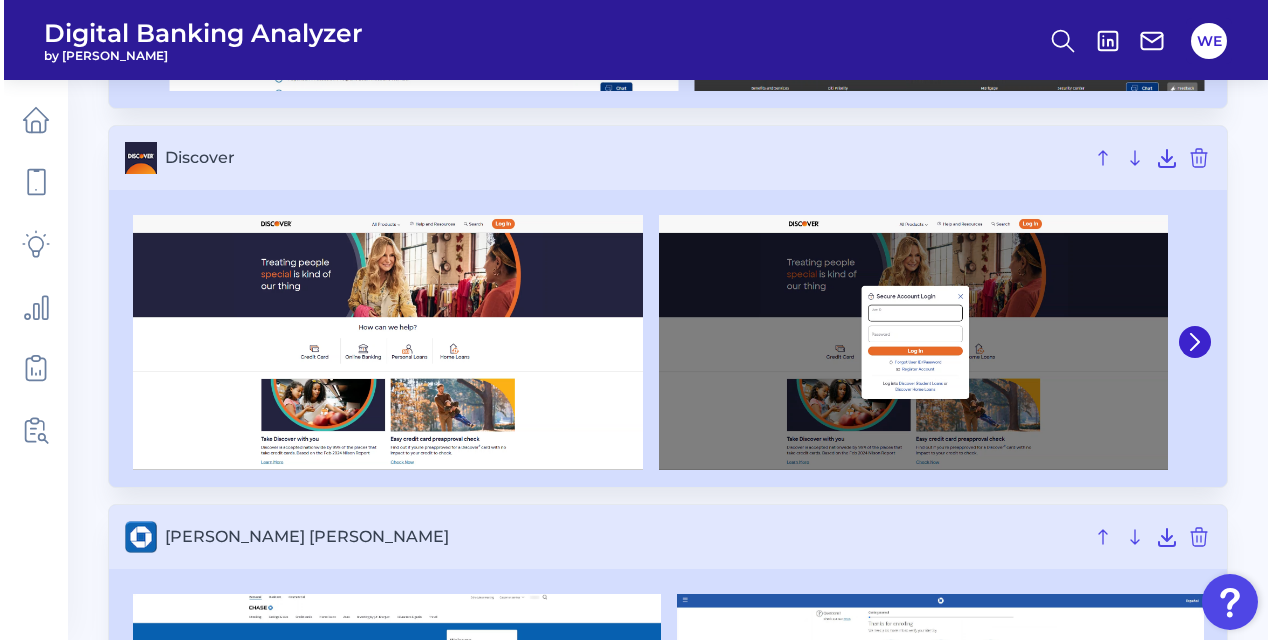 scroll, scrollTop: 1697, scrollLeft: 0, axis: vertical 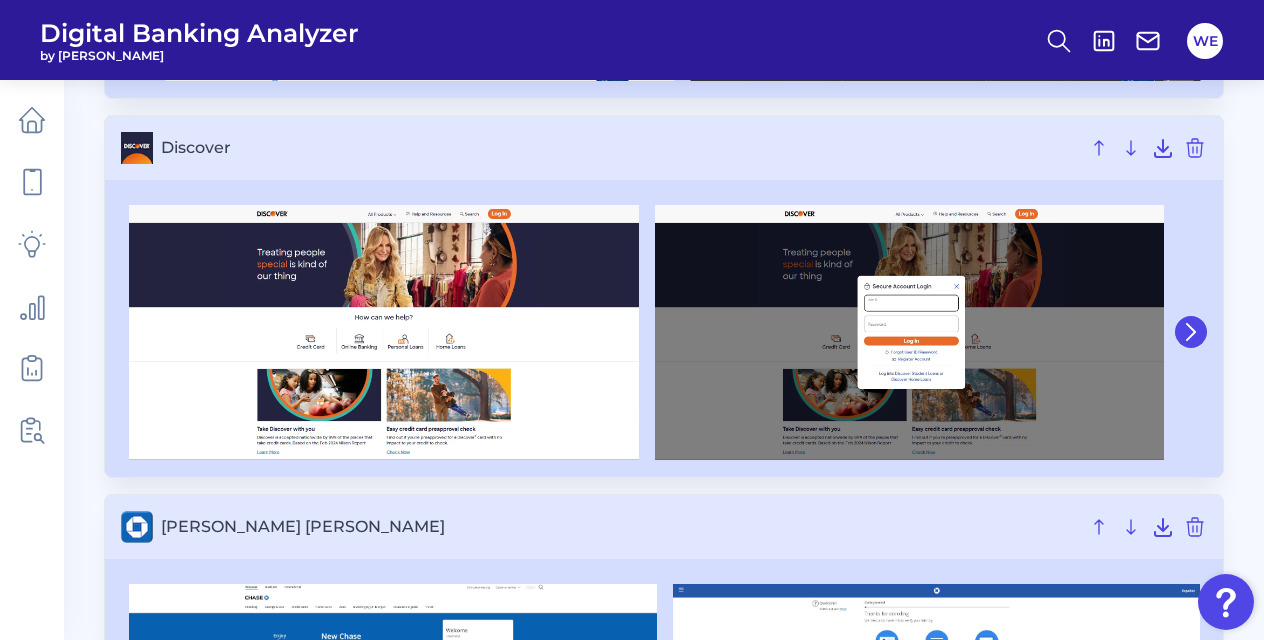 click 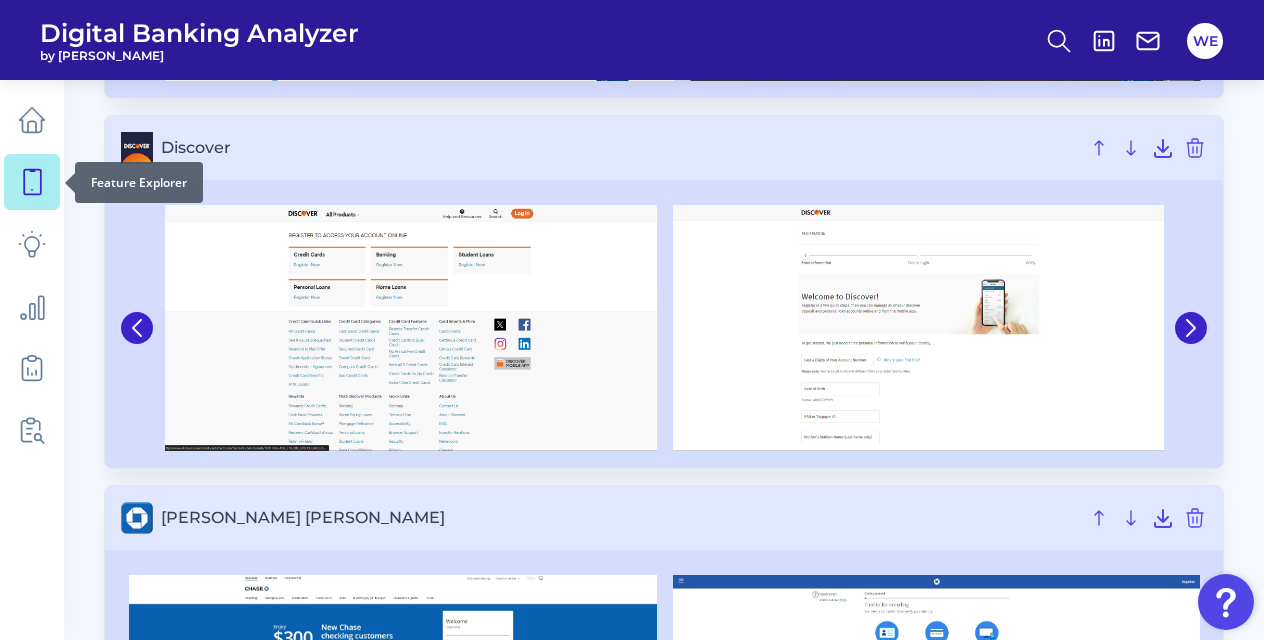 click at bounding box center (32, 182) 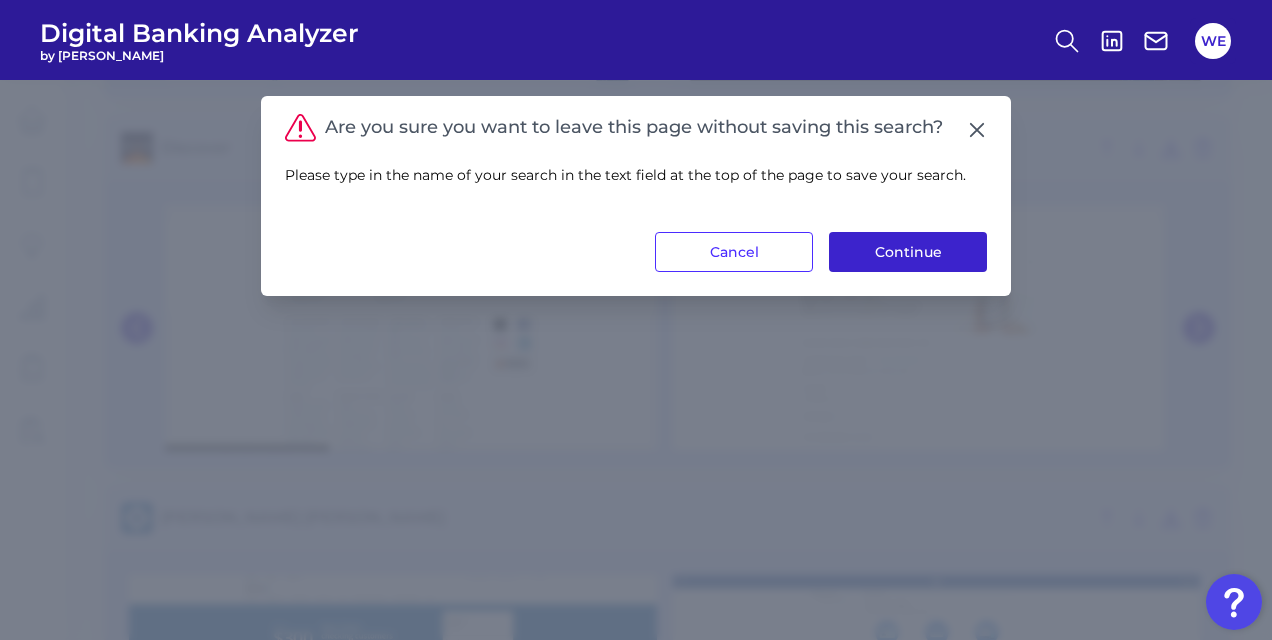 click on "Continue" at bounding box center [908, 252] 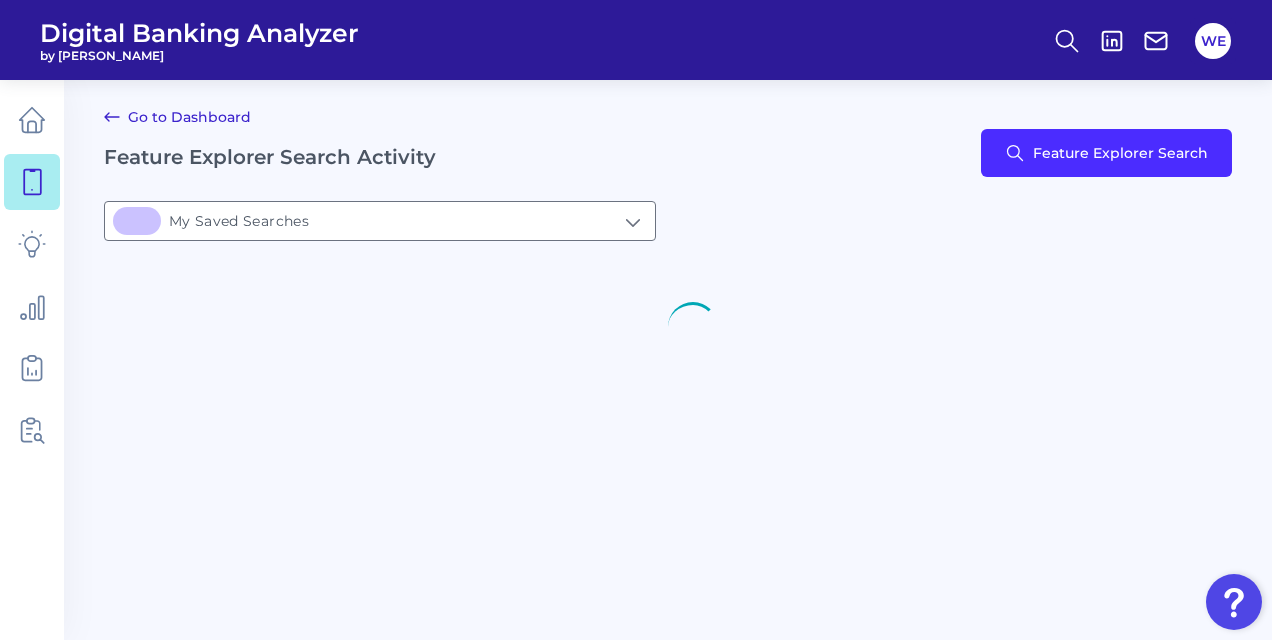 scroll, scrollTop: 0, scrollLeft: 0, axis: both 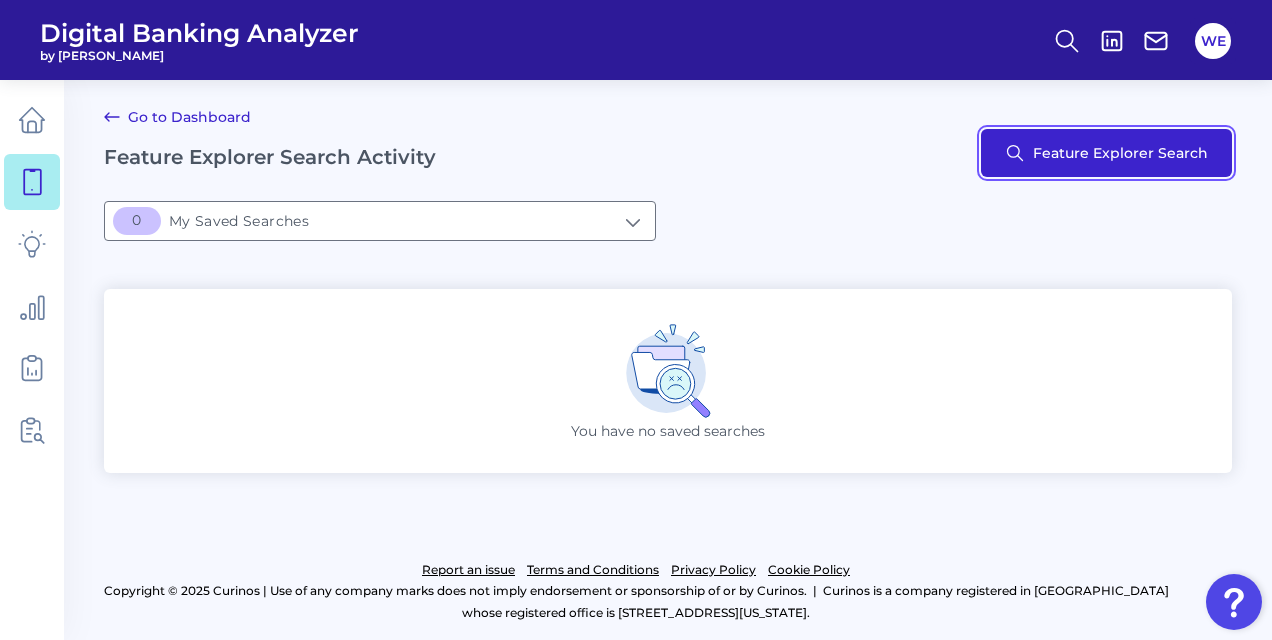 click on "Feature Explorer Search" at bounding box center (1106, 153) 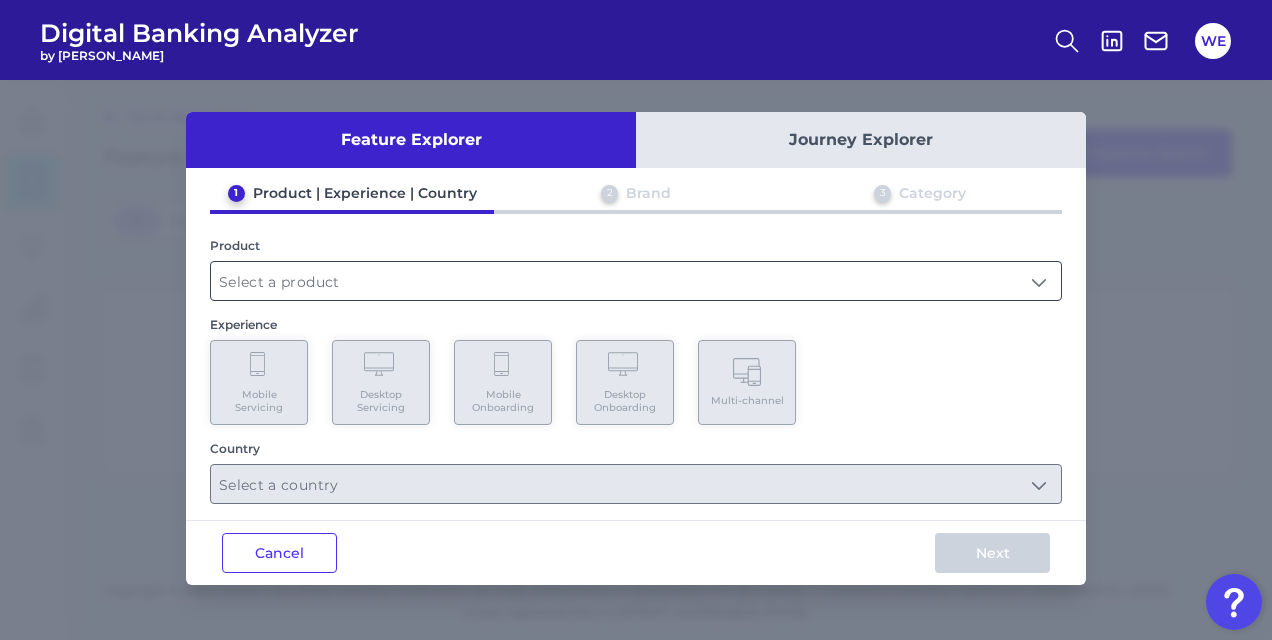 click at bounding box center (636, 281) 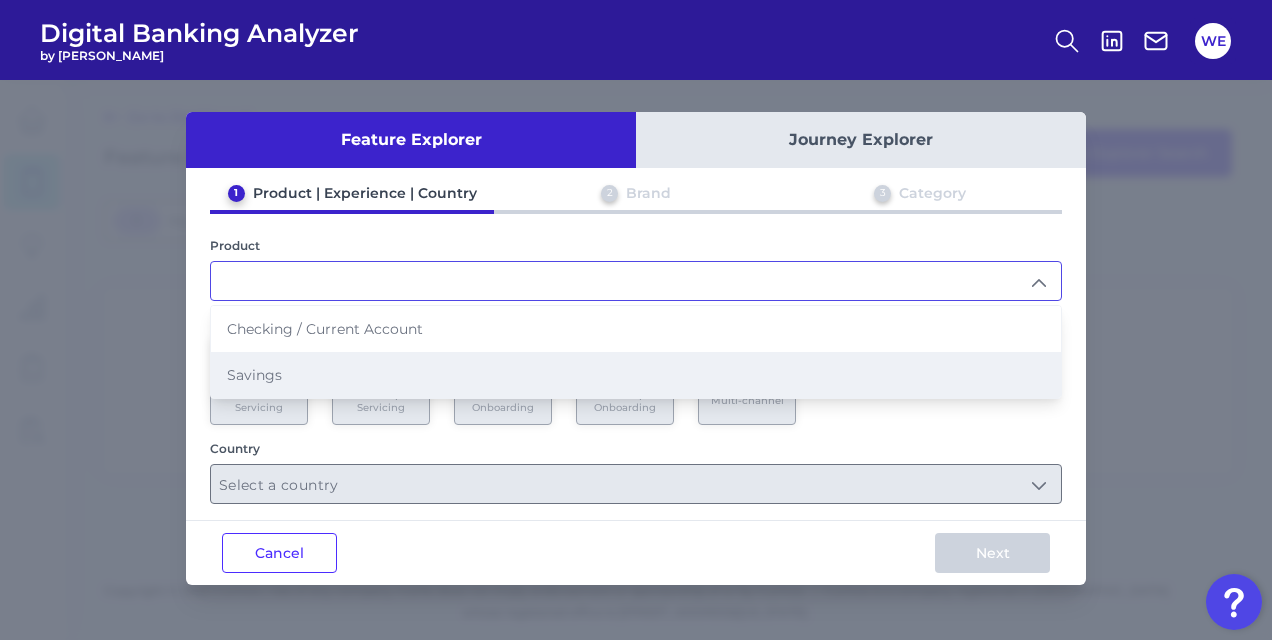 click on "Savings" at bounding box center [636, 375] 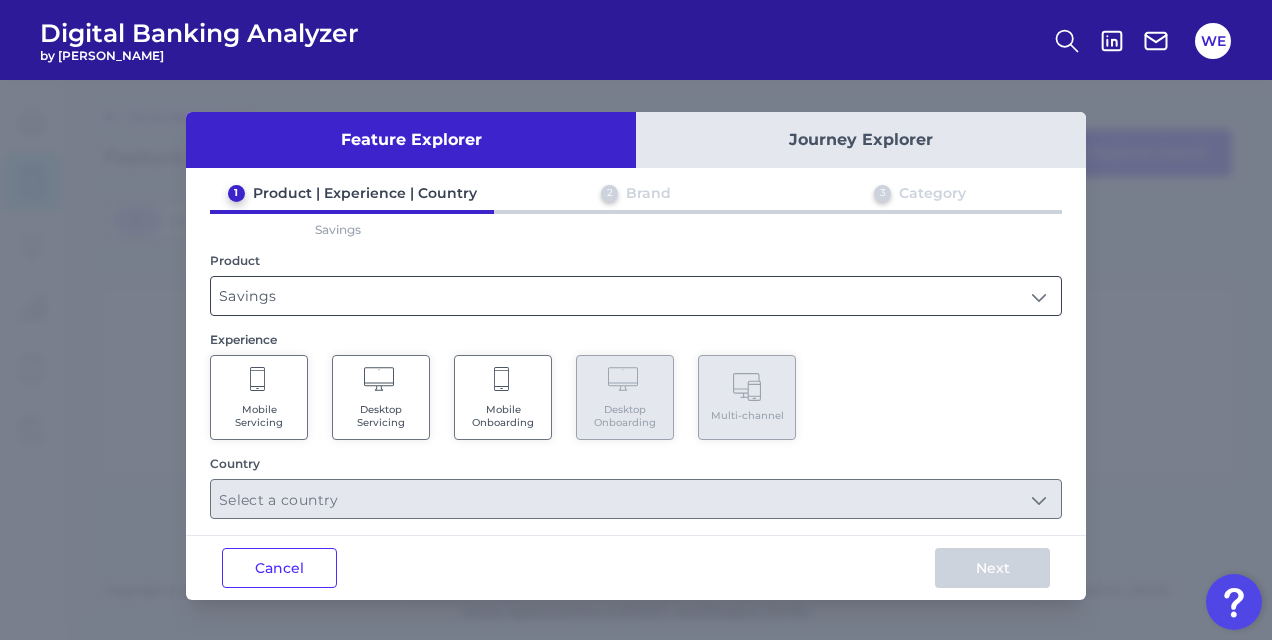 click on "Savings" at bounding box center [636, 296] 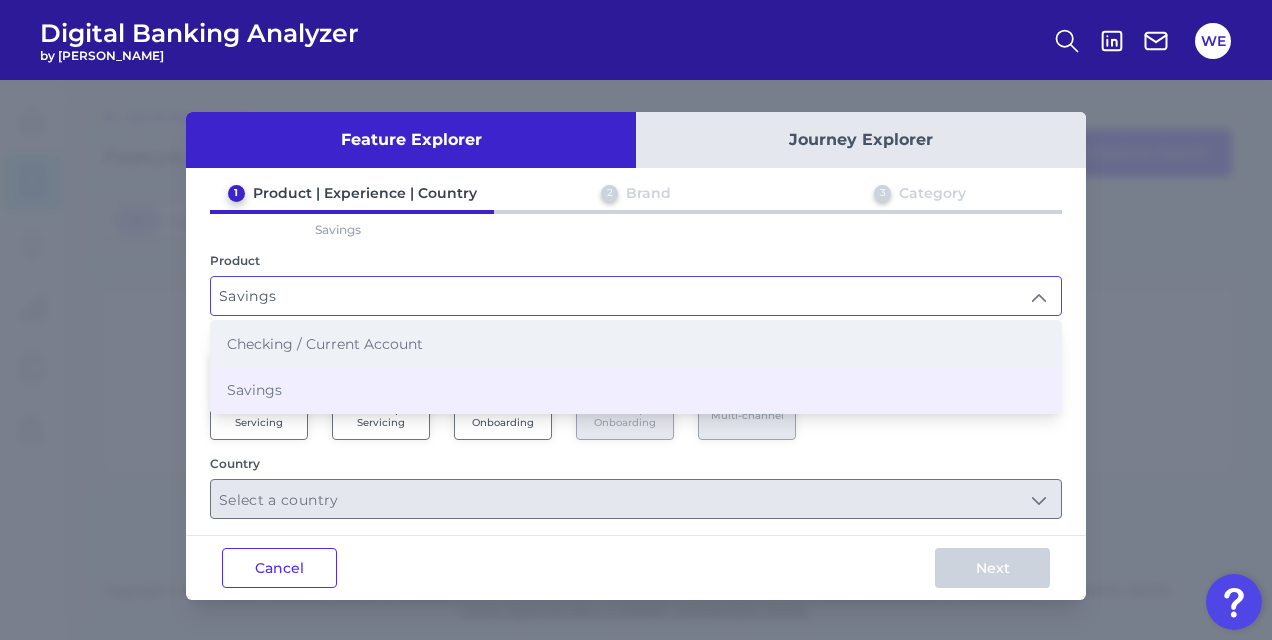click on "Checking / Current Account" at bounding box center (325, 344) 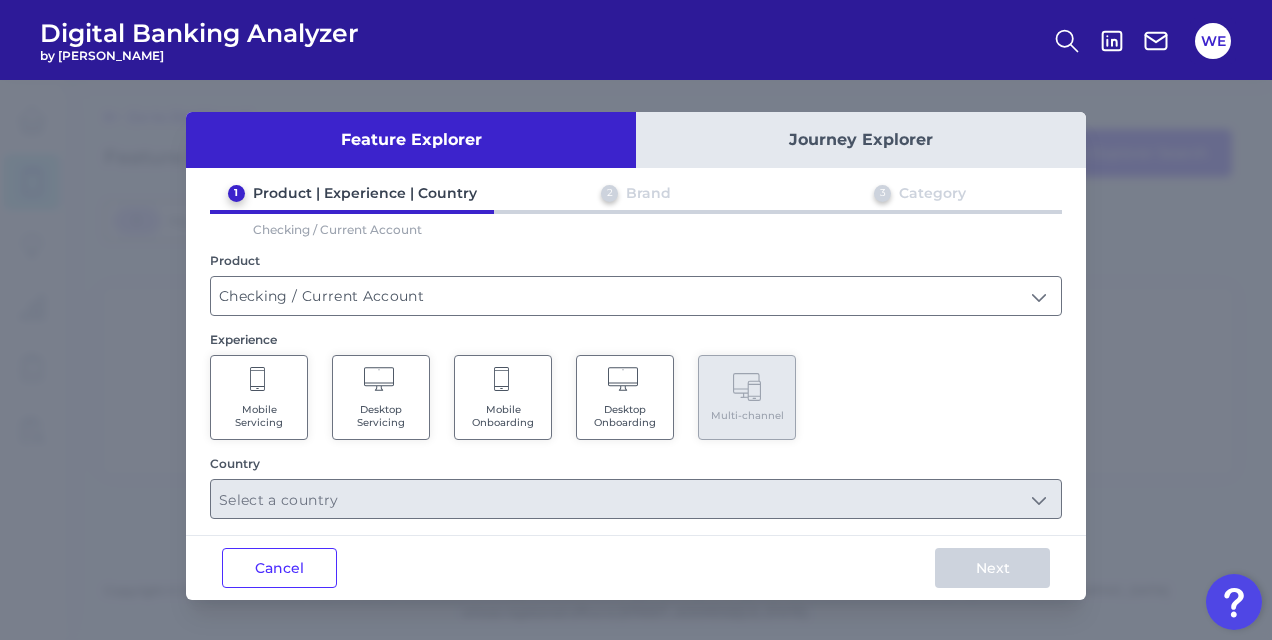 click on "Mobile Onboarding" at bounding box center (503, 397) 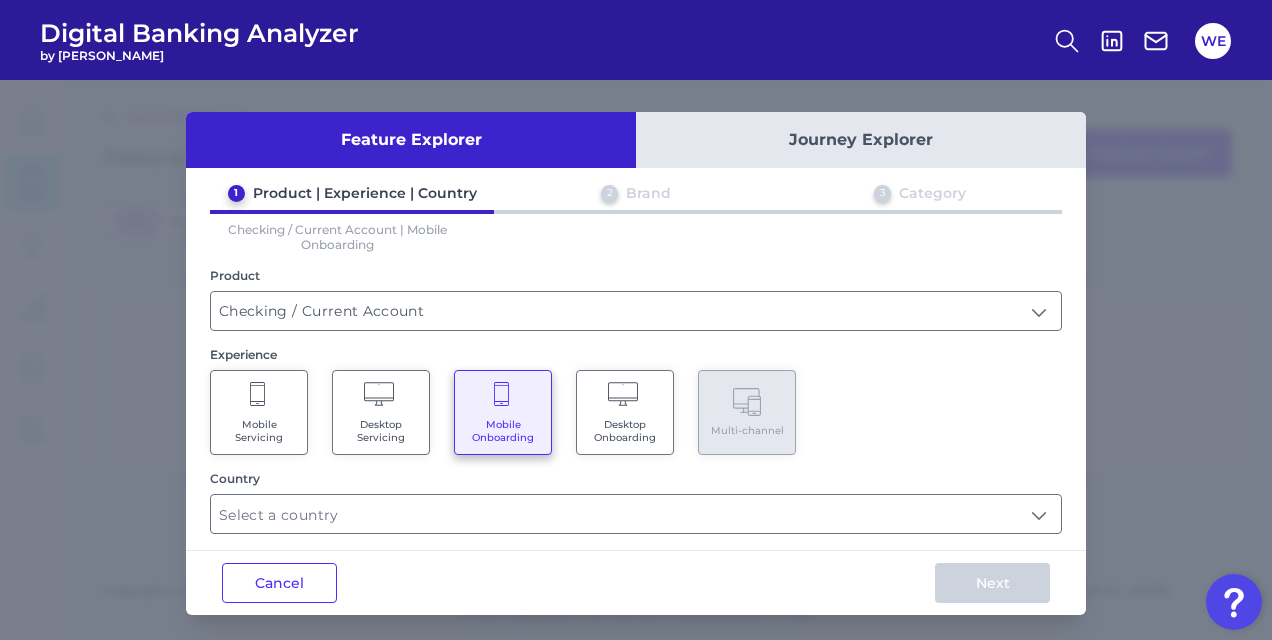 scroll, scrollTop: 2, scrollLeft: 0, axis: vertical 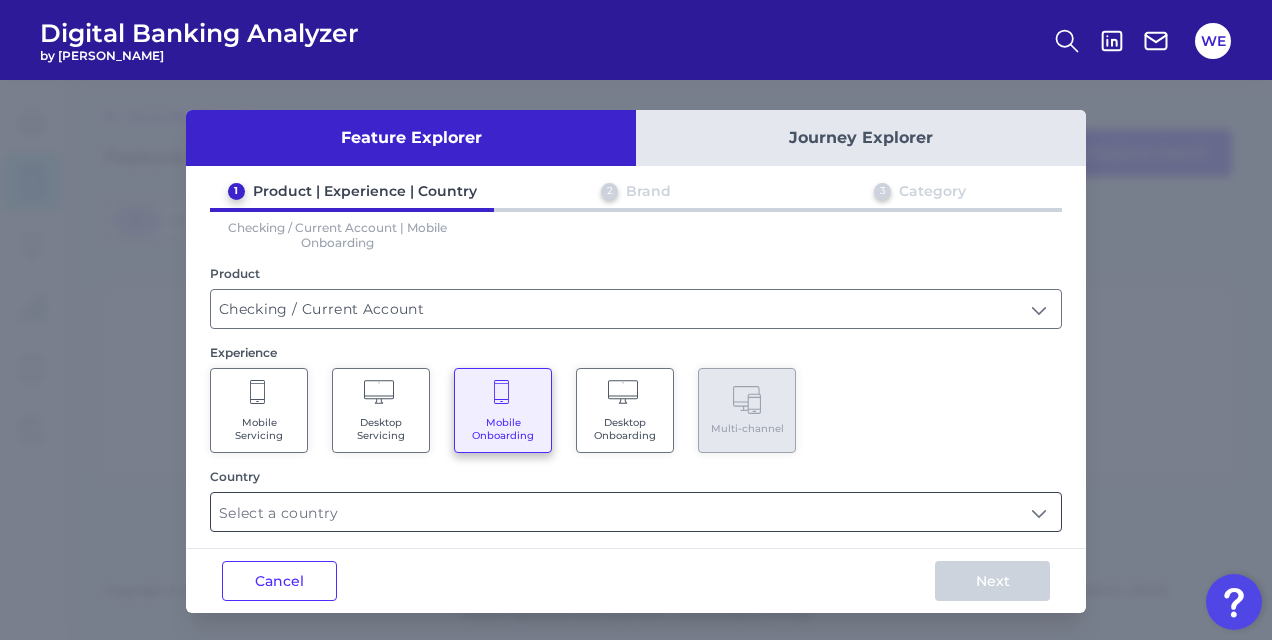 click at bounding box center (636, 512) 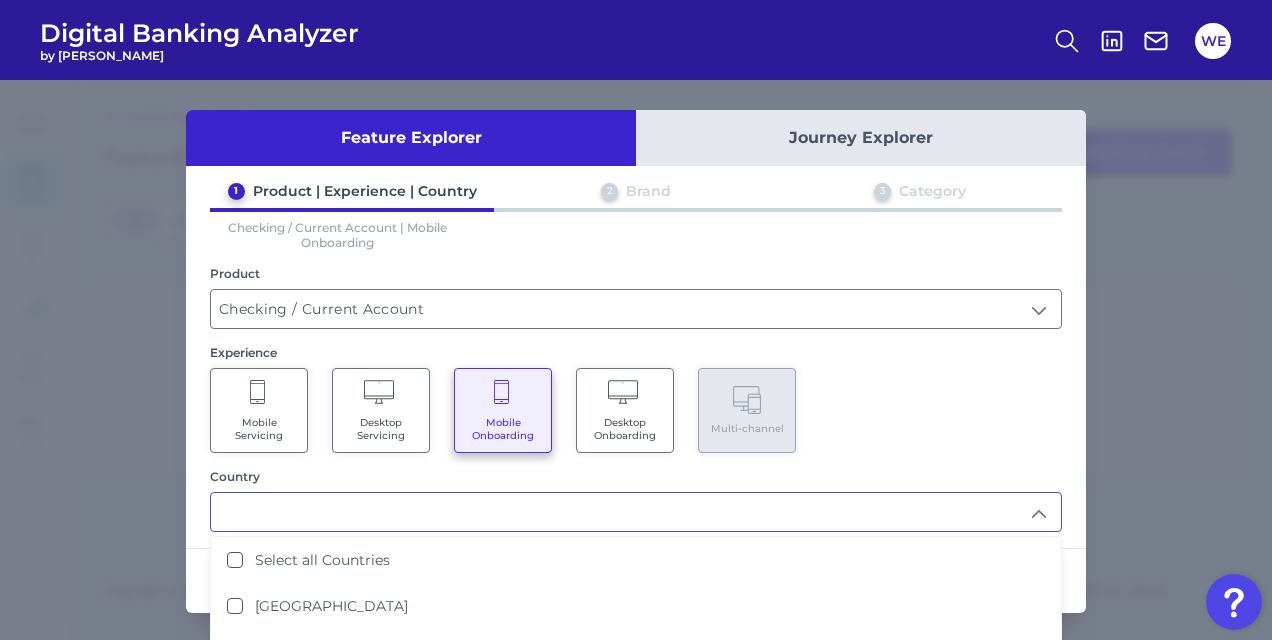 scroll, scrollTop: 30, scrollLeft: 0, axis: vertical 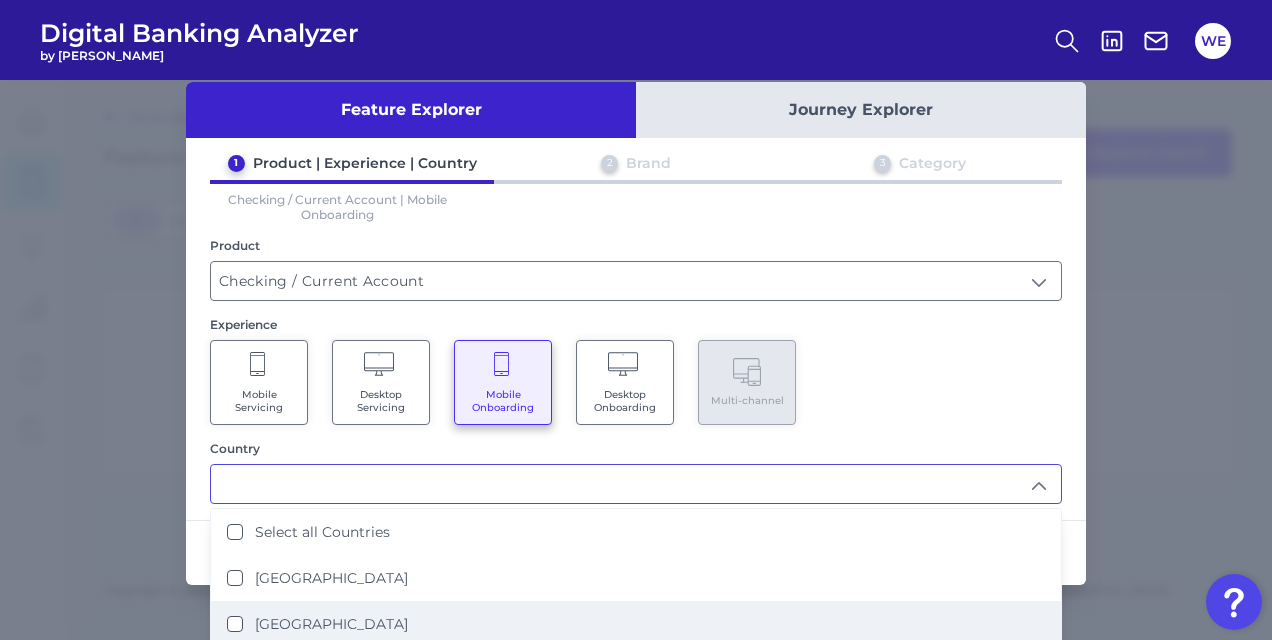 click on "[GEOGRAPHIC_DATA]" at bounding box center [636, 624] 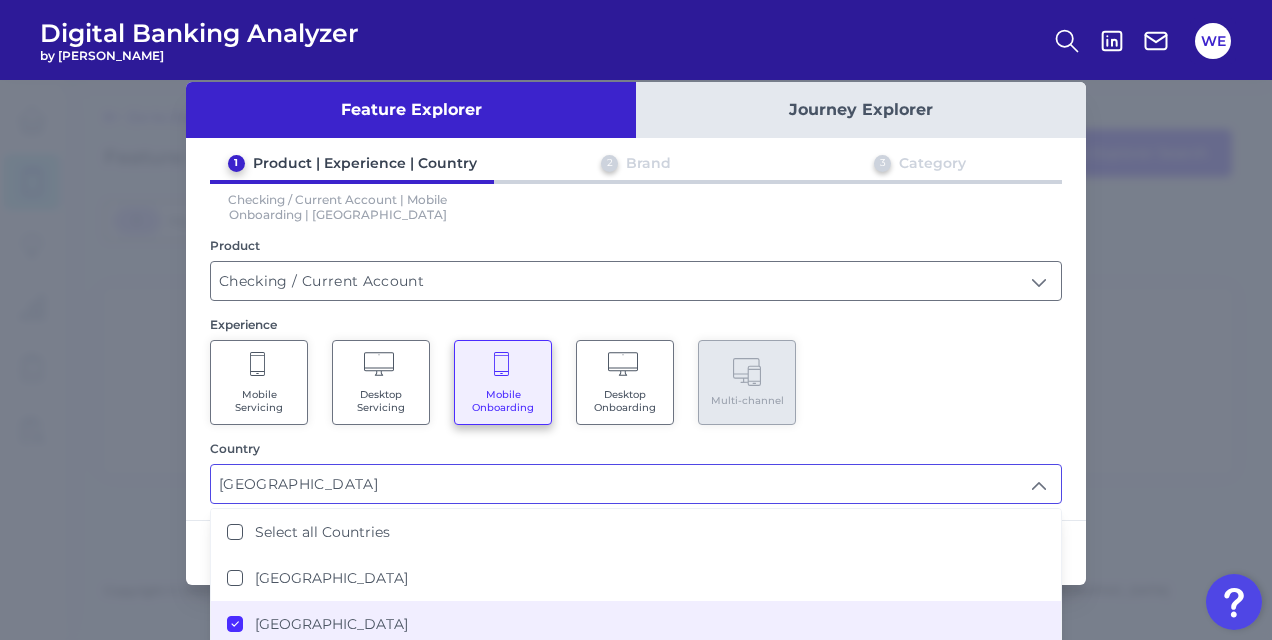 click on "Experience Mobile Servicing Desktop Servicing Mobile Onboarding Desktop Onboarding Multi-channel" at bounding box center (636, 371) 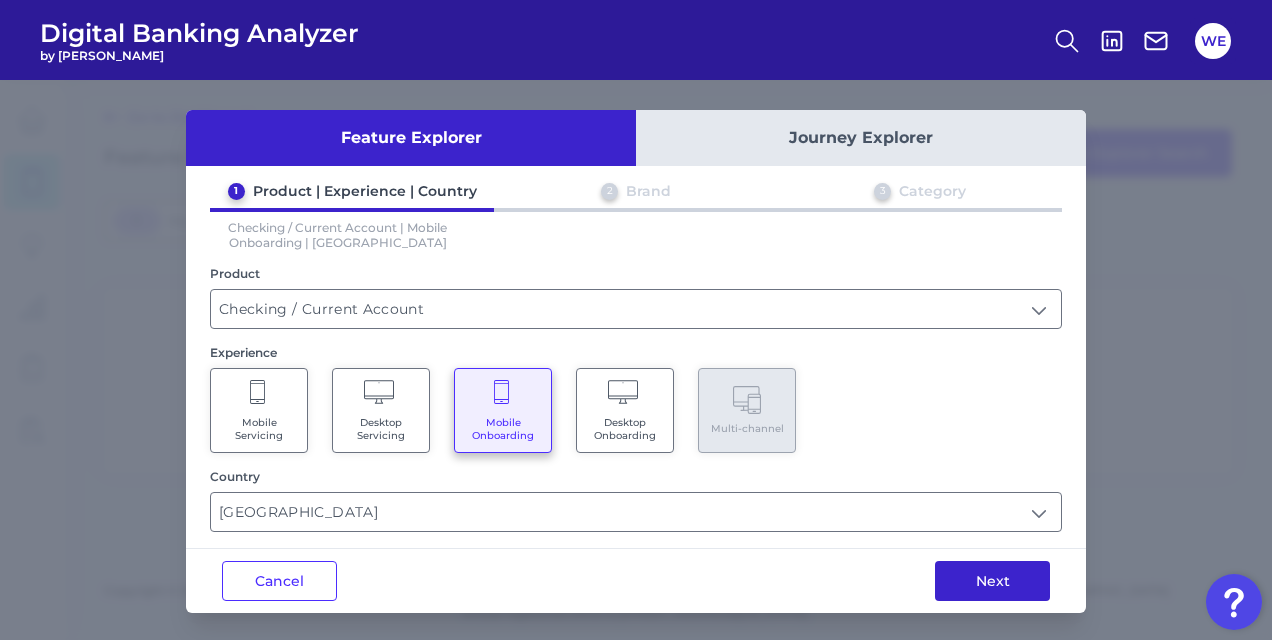 click on "Next" at bounding box center (992, 581) 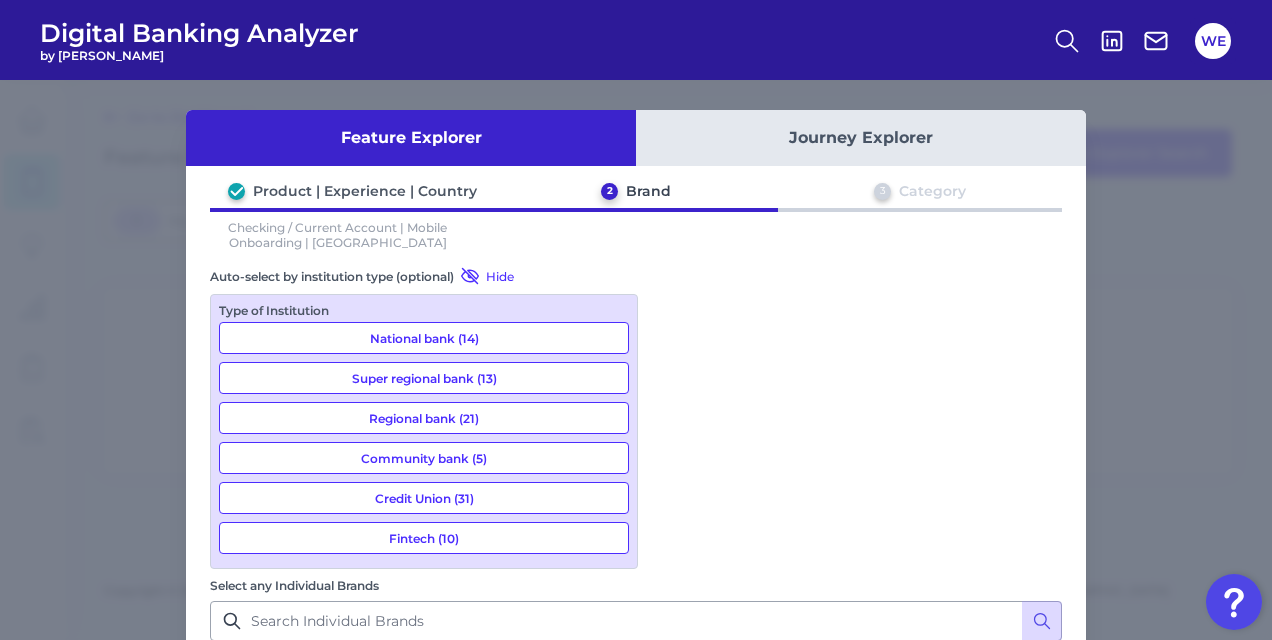 click on "National bank (14)" at bounding box center (424, 338) 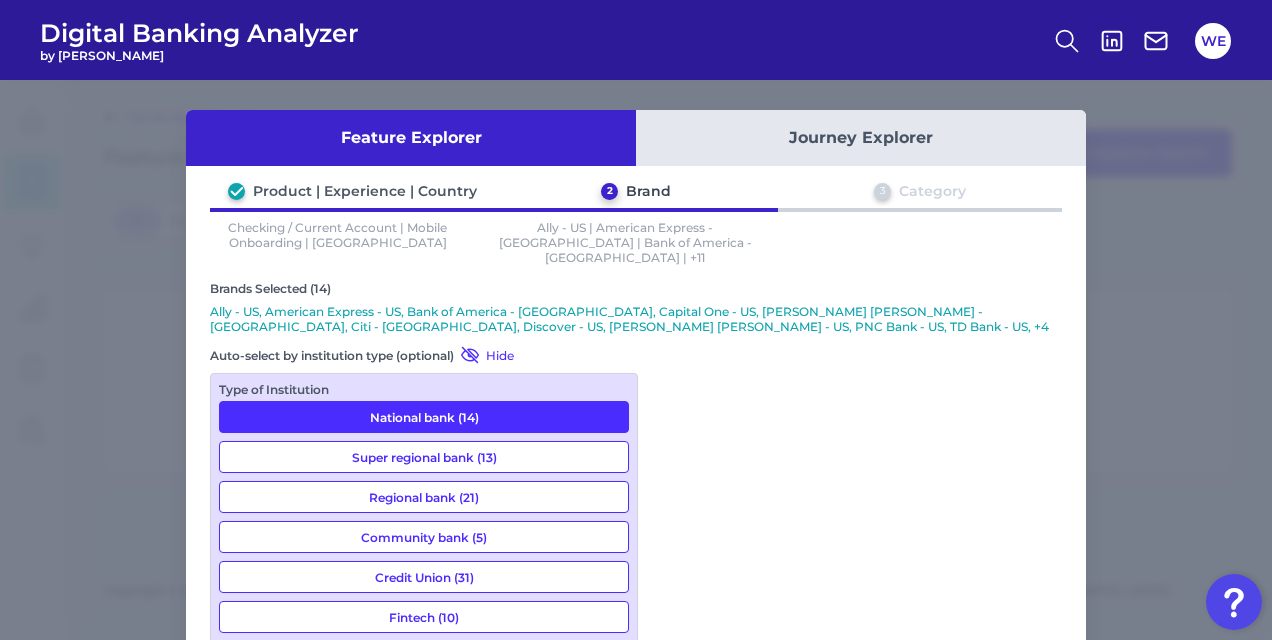 click on "Super regional bank (13)" at bounding box center (424, 457) 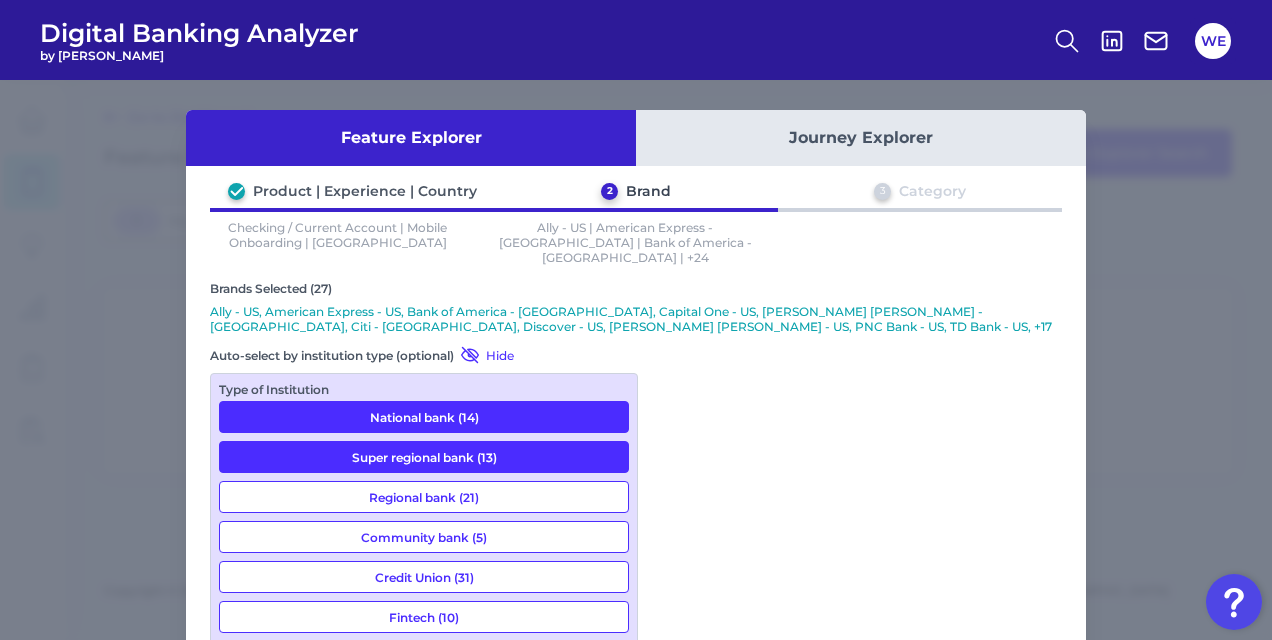 scroll, scrollTop: 93, scrollLeft: 0, axis: vertical 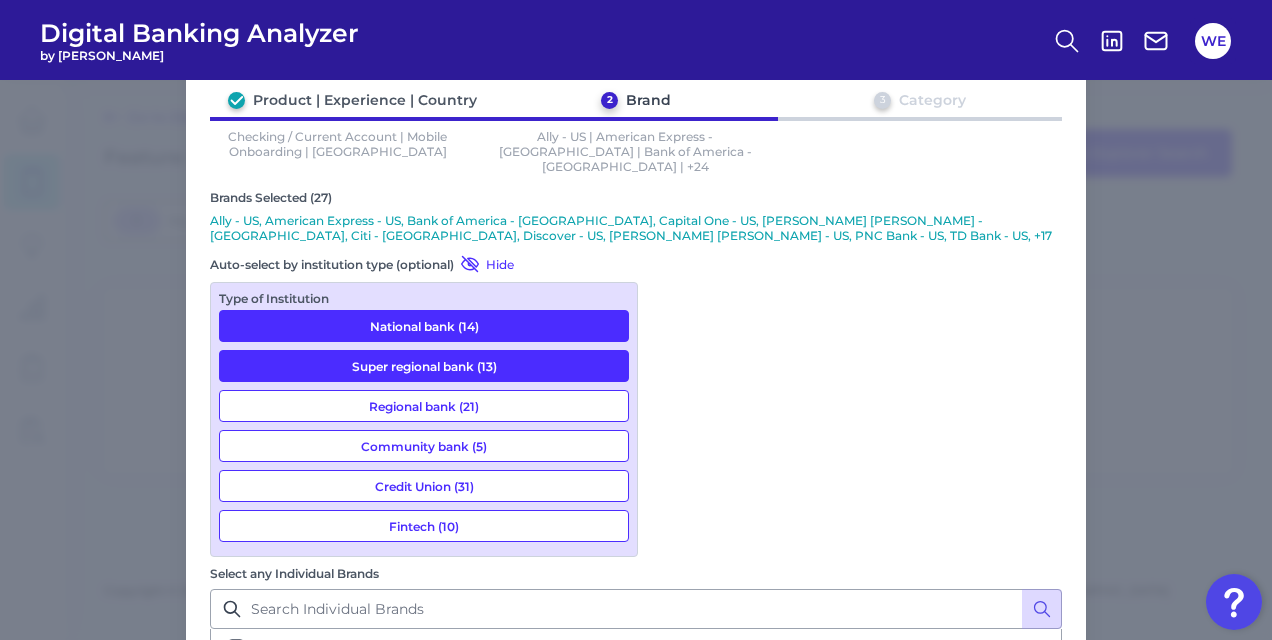 click on "Fintech (10)" at bounding box center [424, 526] 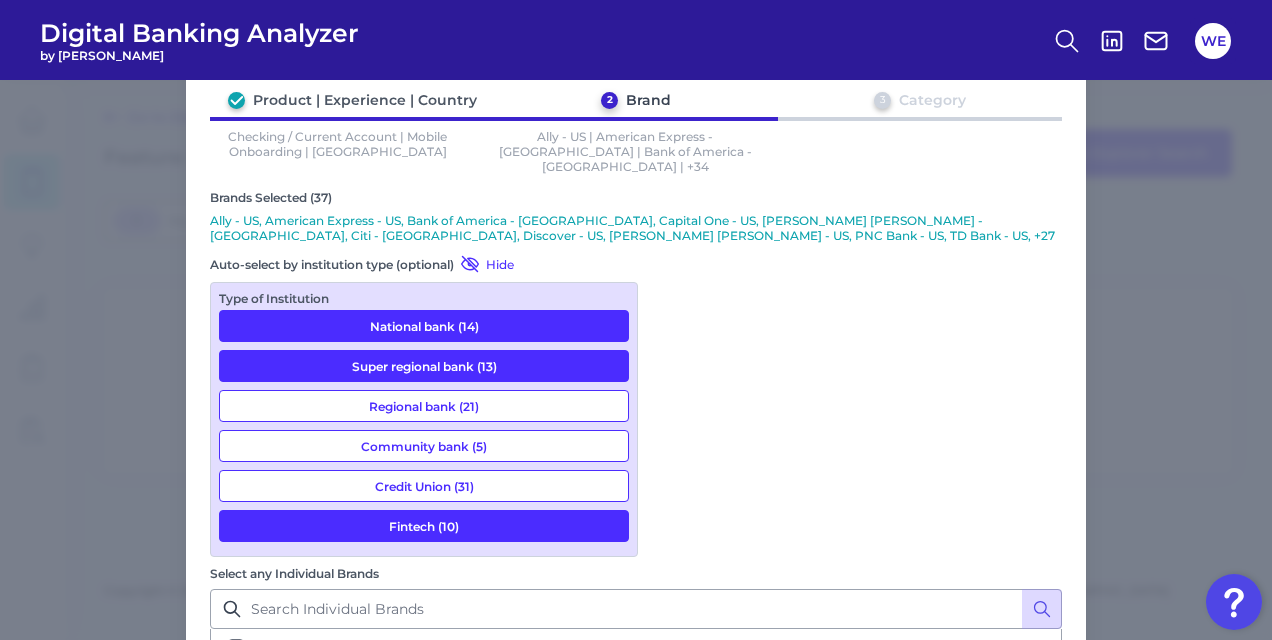 scroll, scrollTop: 147, scrollLeft: 0, axis: vertical 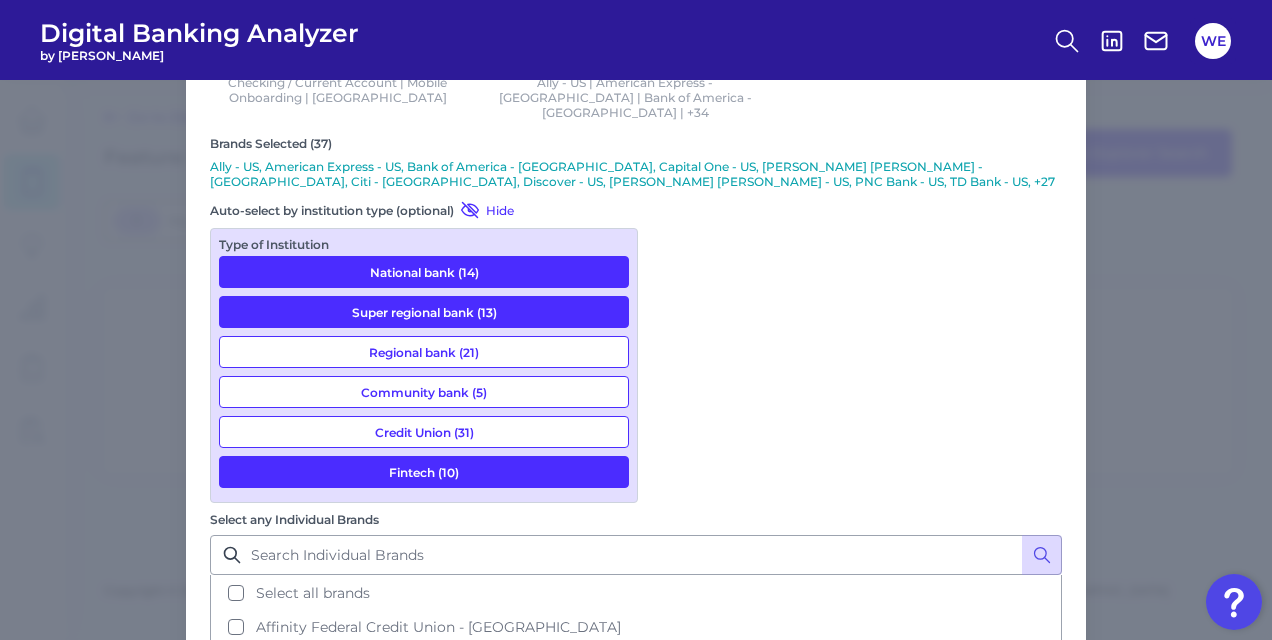 click on "Next" at bounding box center [992, 904] 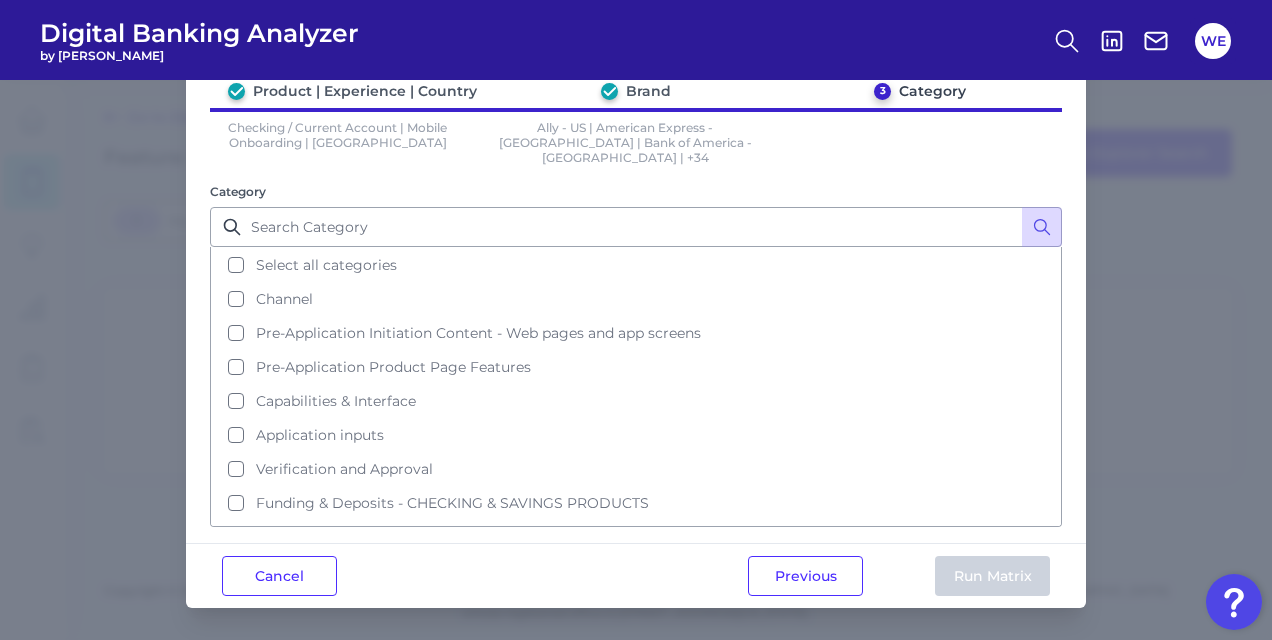 scroll, scrollTop: 0, scrollLeft: 0, axis: both 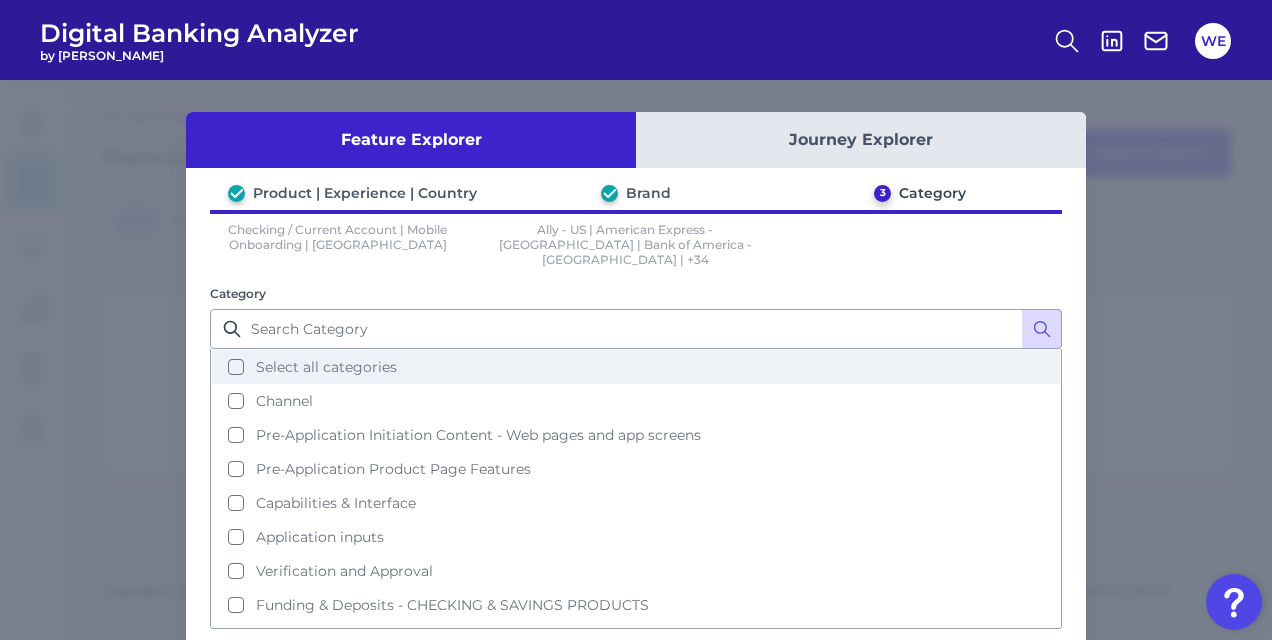 click on "Select all categories" at bounding box center [636, 367] 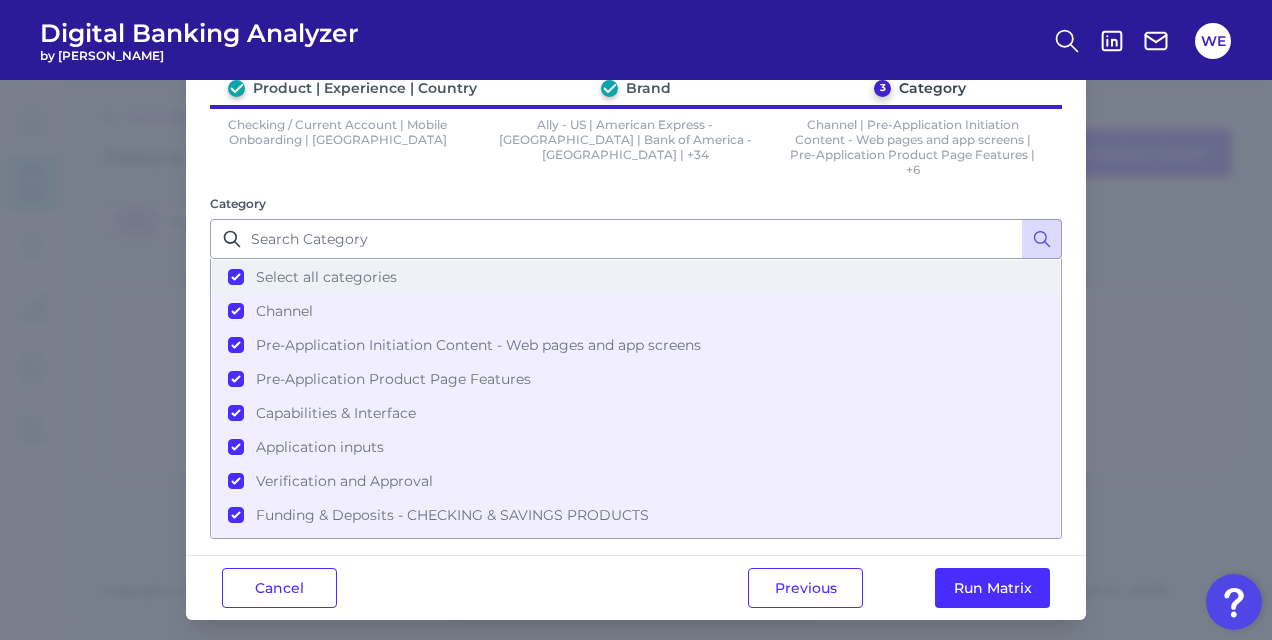 scroll, scrollTop: 113, scrollLeft: 0, axis: vertical 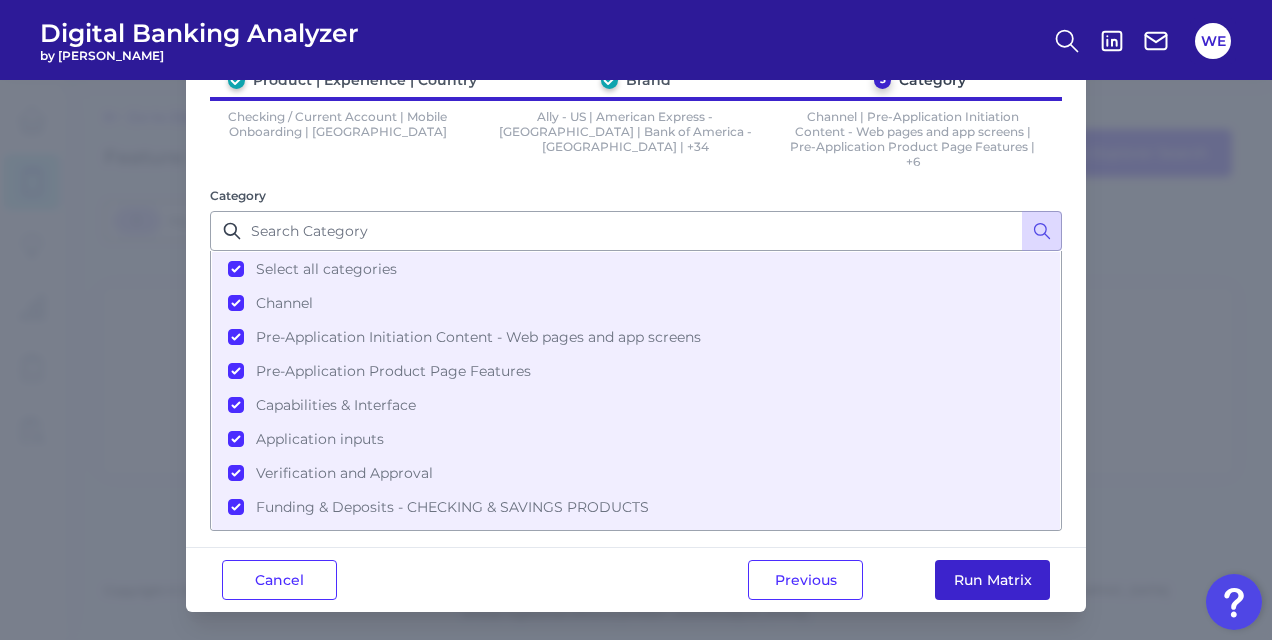click on "Run Matrix" at bounding box center (992, 580) 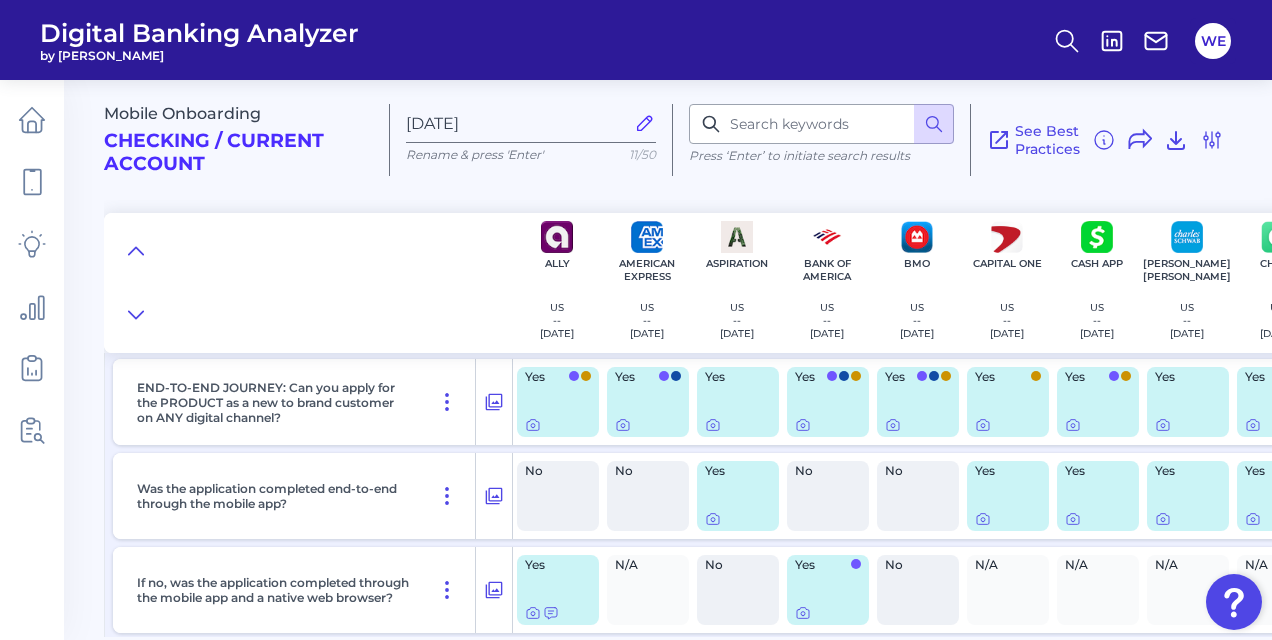 scroll, scrollTop: 287, scrollLeft: 0, axis: vertical 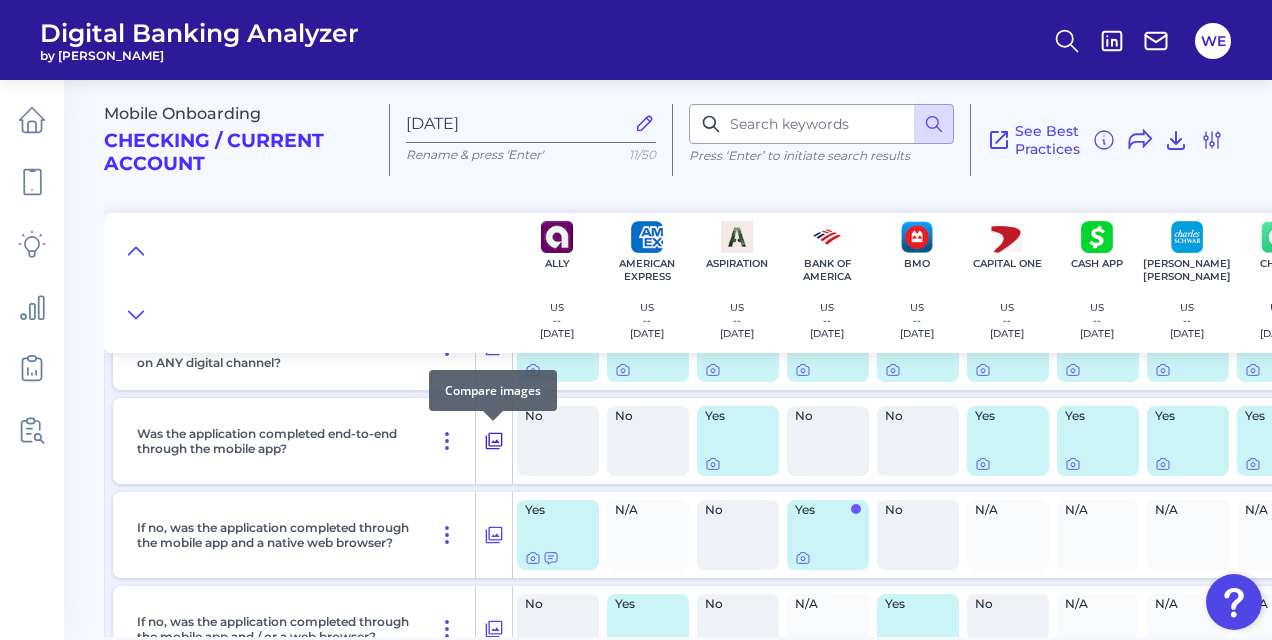 click 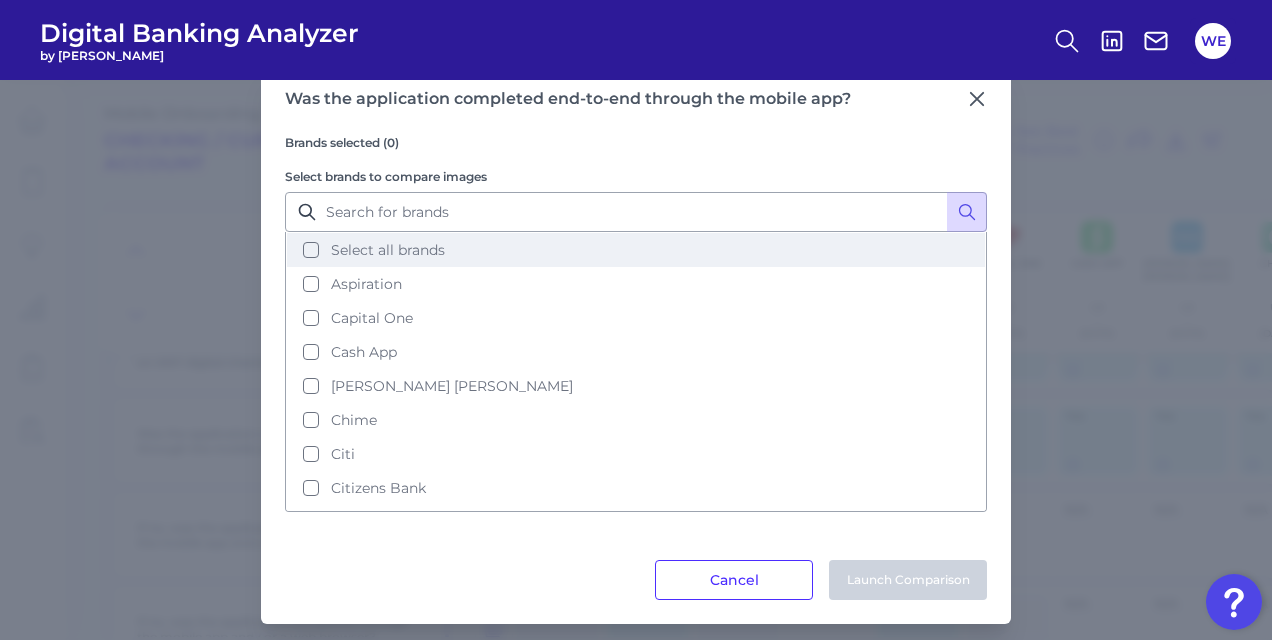 click on "Select all brands" at bounding box center (636, 250) 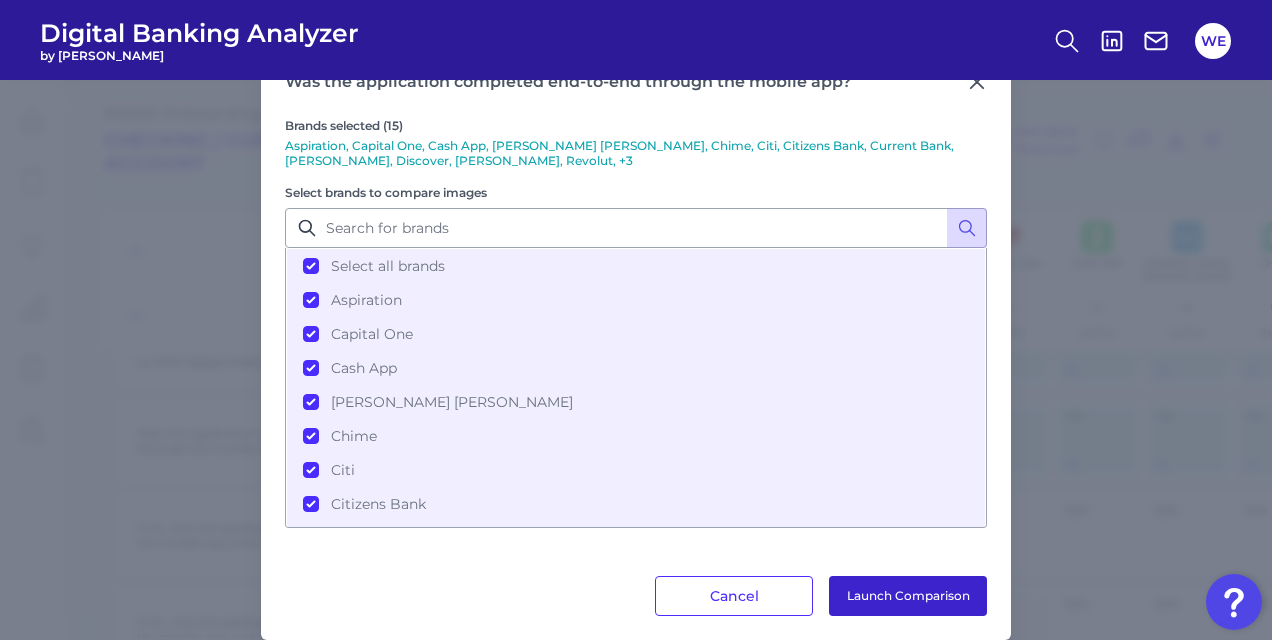 click on "Launch Comparison" at bounding box center [908, 596] 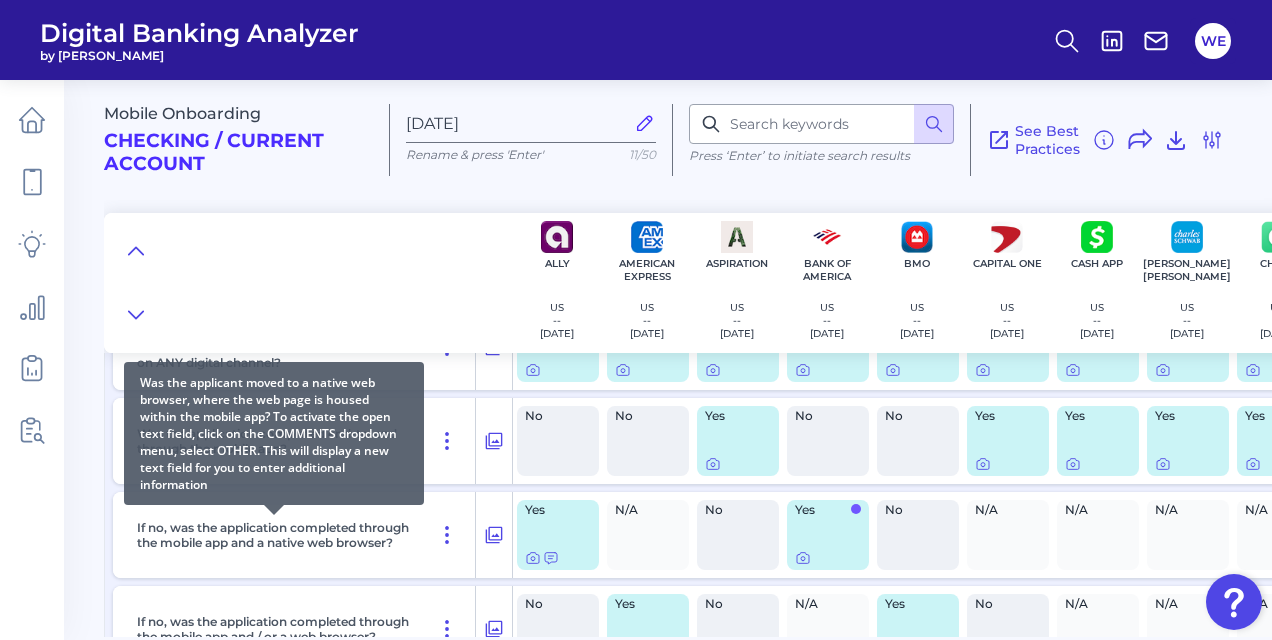 scroll, scrollTop: 395, scrollLeft: 0, axis: vertical 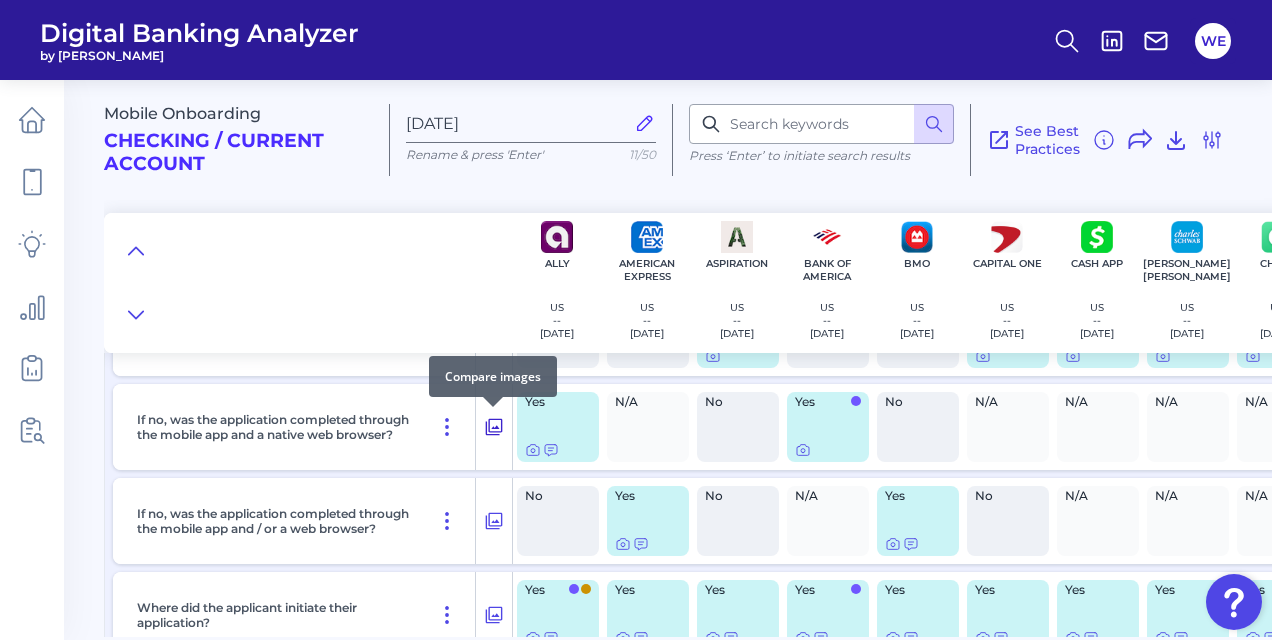 click at bounding box center [494, 427] 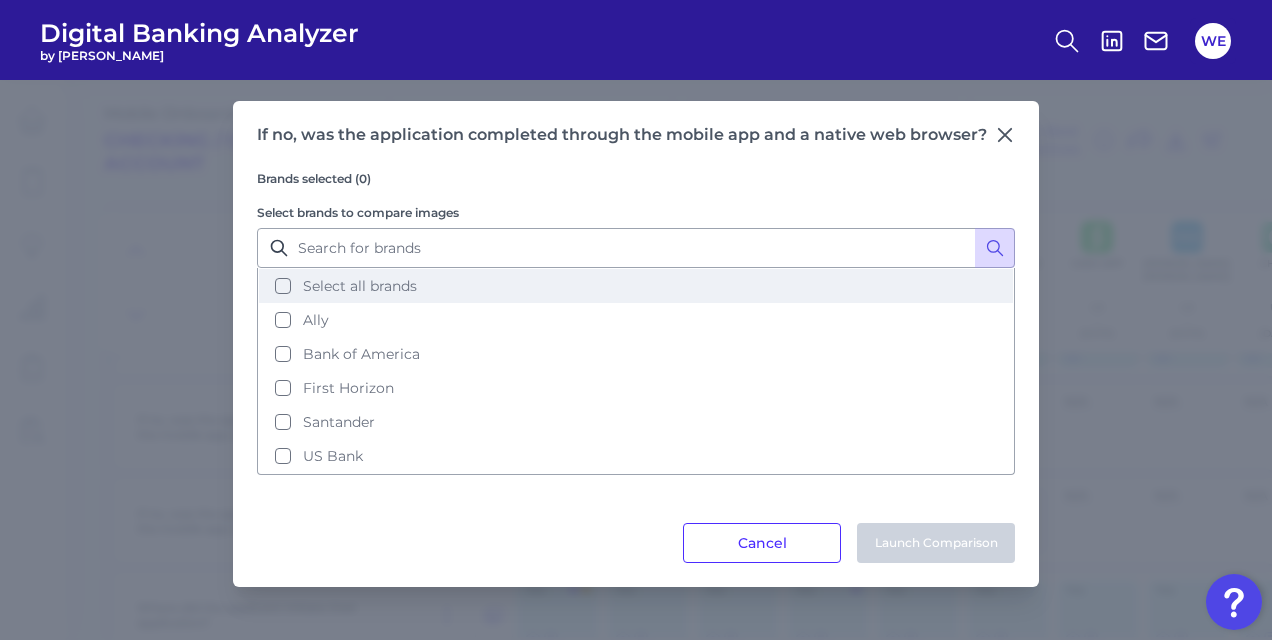 click on "Select all brands" at bounding box center (636, 286) 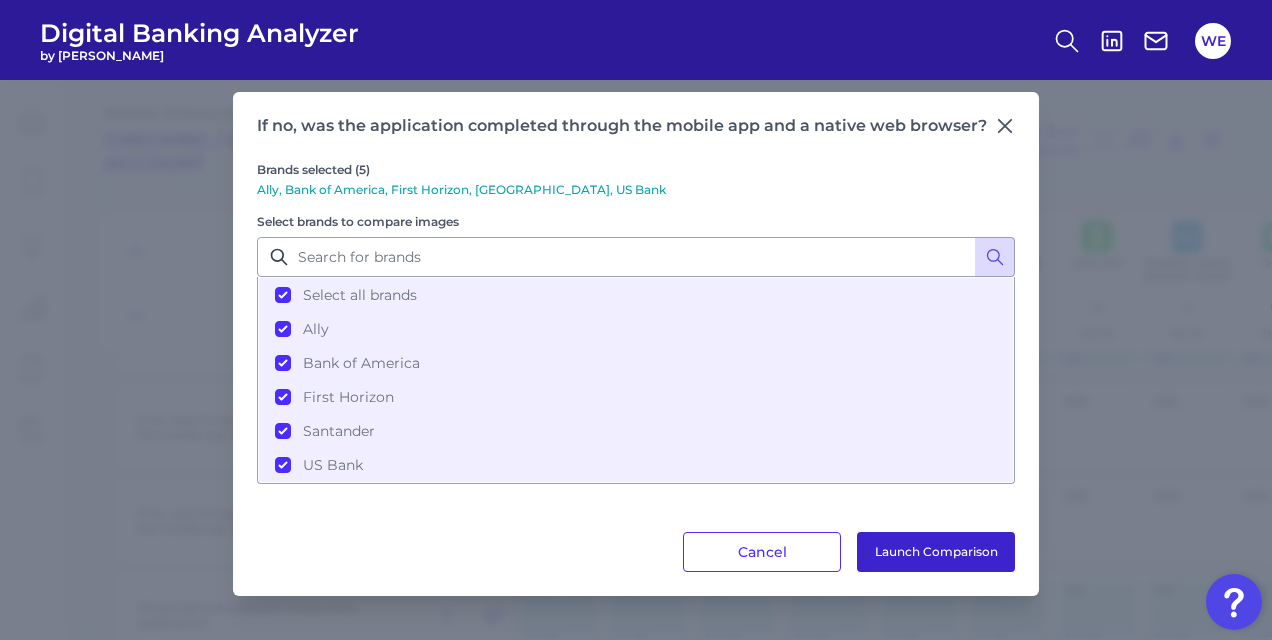 click on "Launch Comparison" at bounding box center [936, 552] 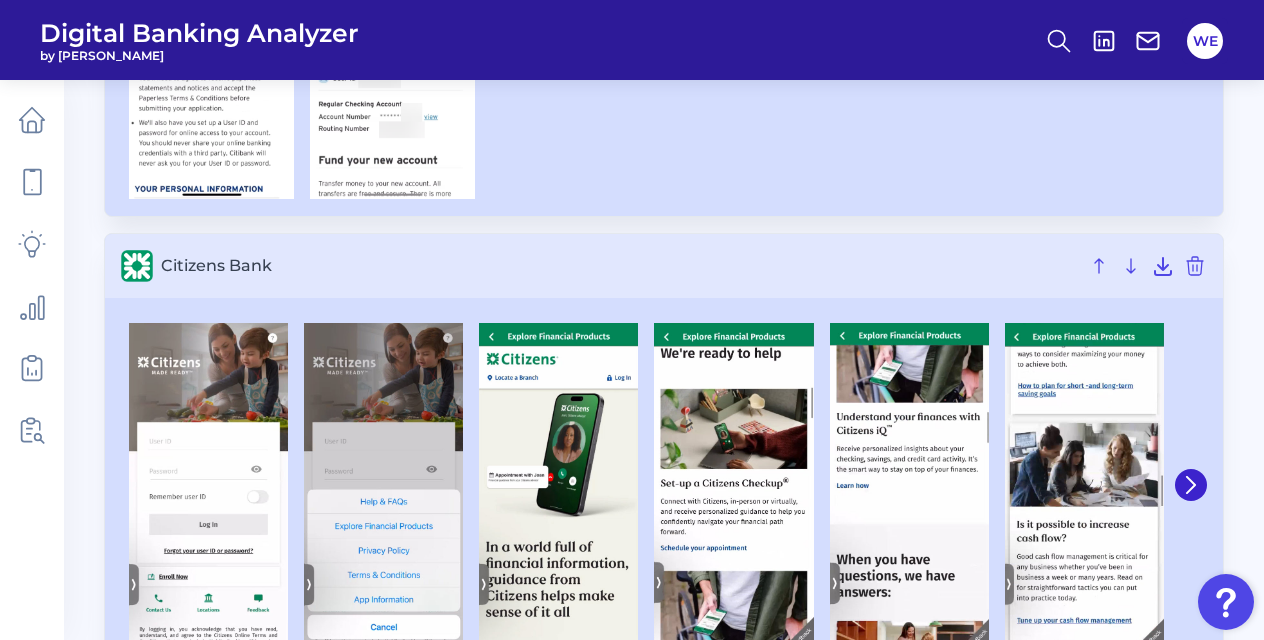 scroll, scrollTop: 2939, scrollLeft: 0, axis: vertical 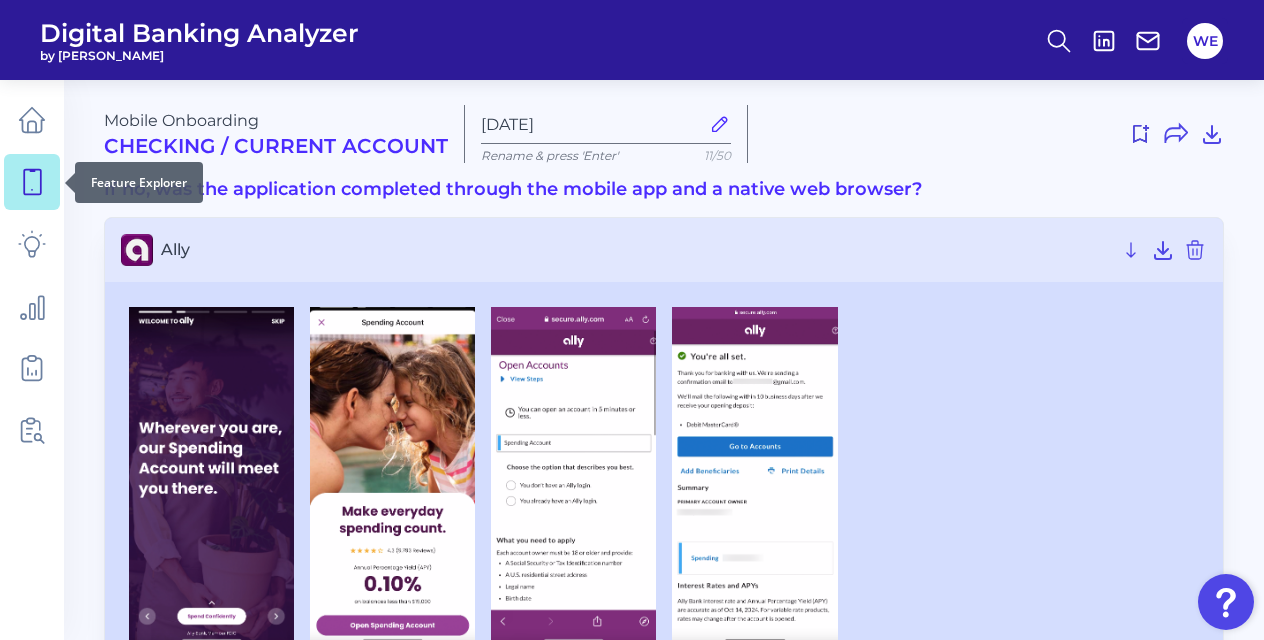 click 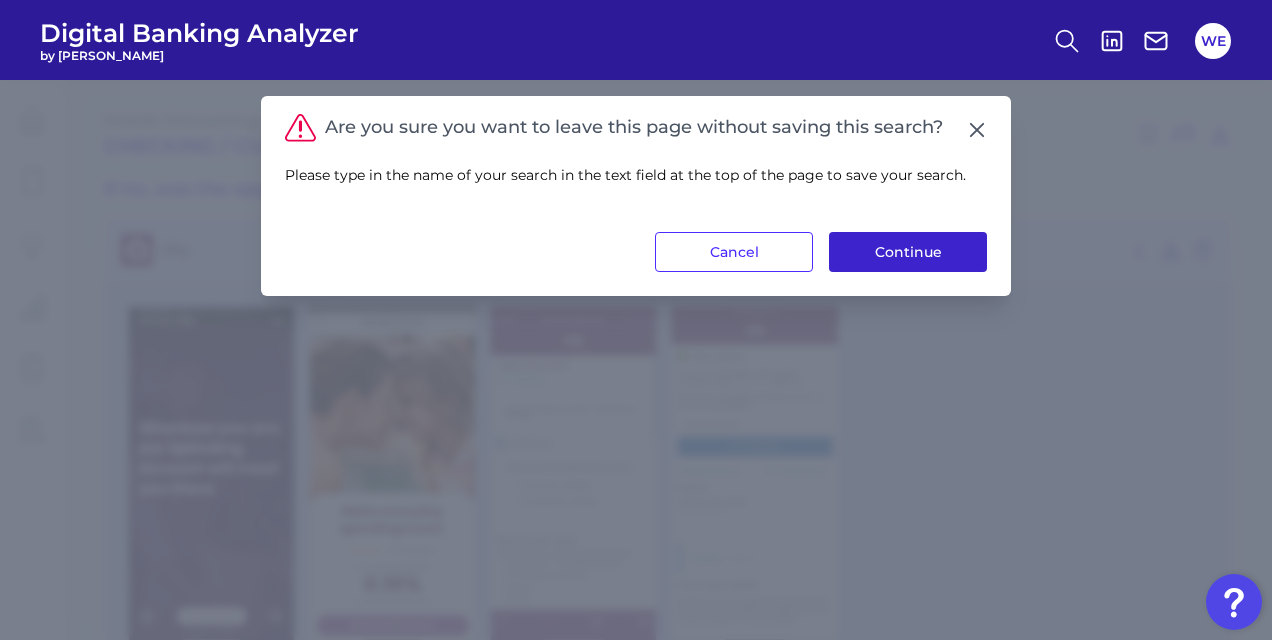 click on "Continue" at bounding box center (908, 252) 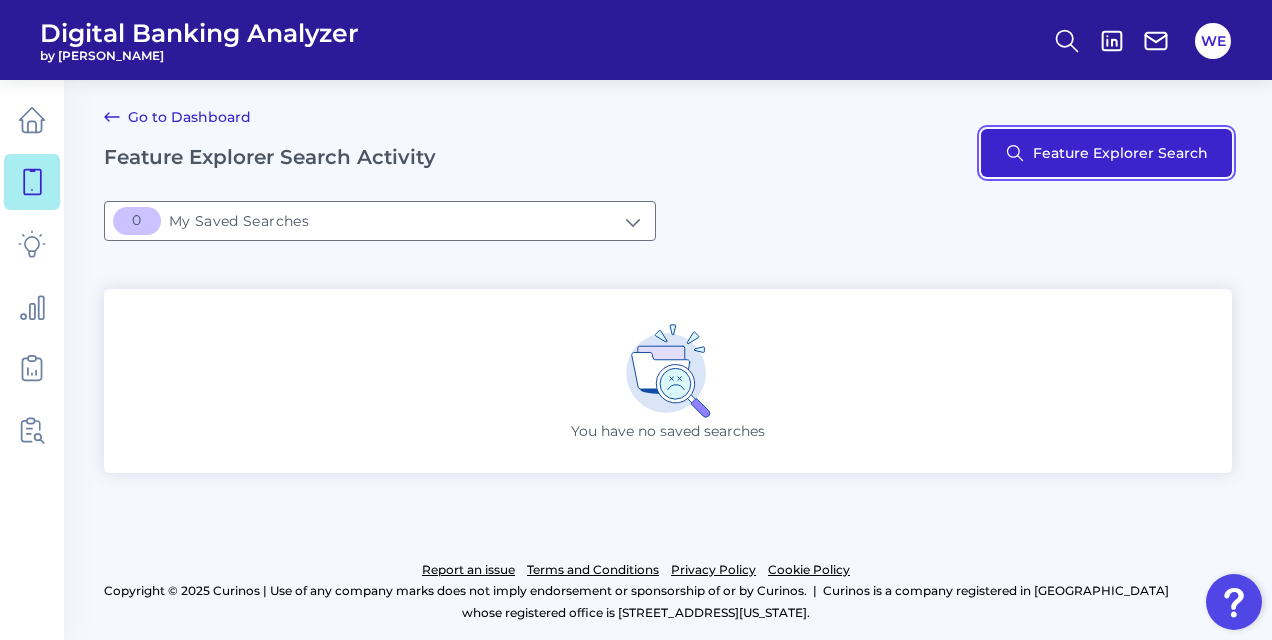 click on "Feature Explorer Search" at bounding box center [1106, 153] 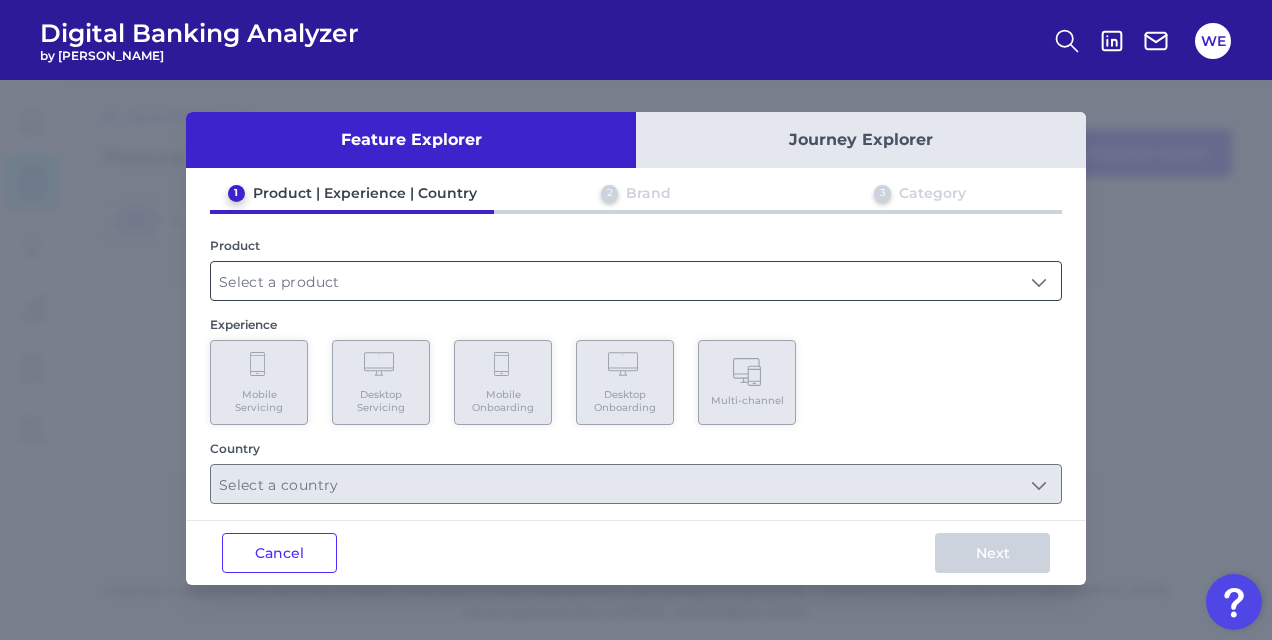 click at bounding box center (636, 281) 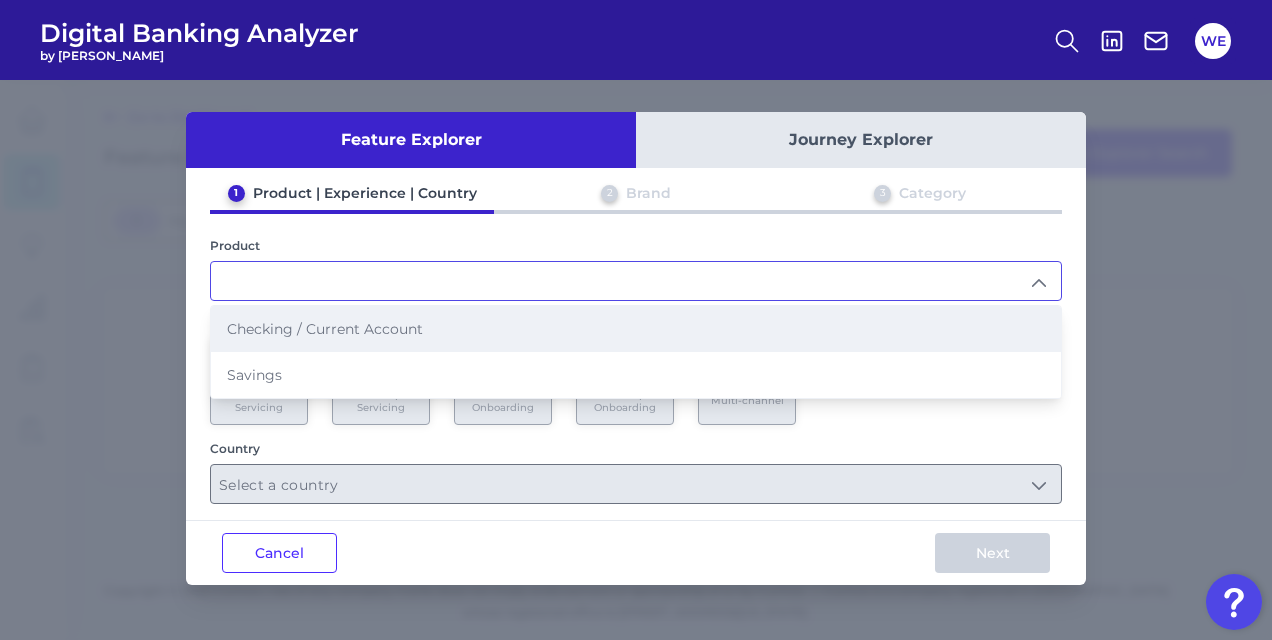 click on "Checking / Current Account" at bounding box center (636, 329) 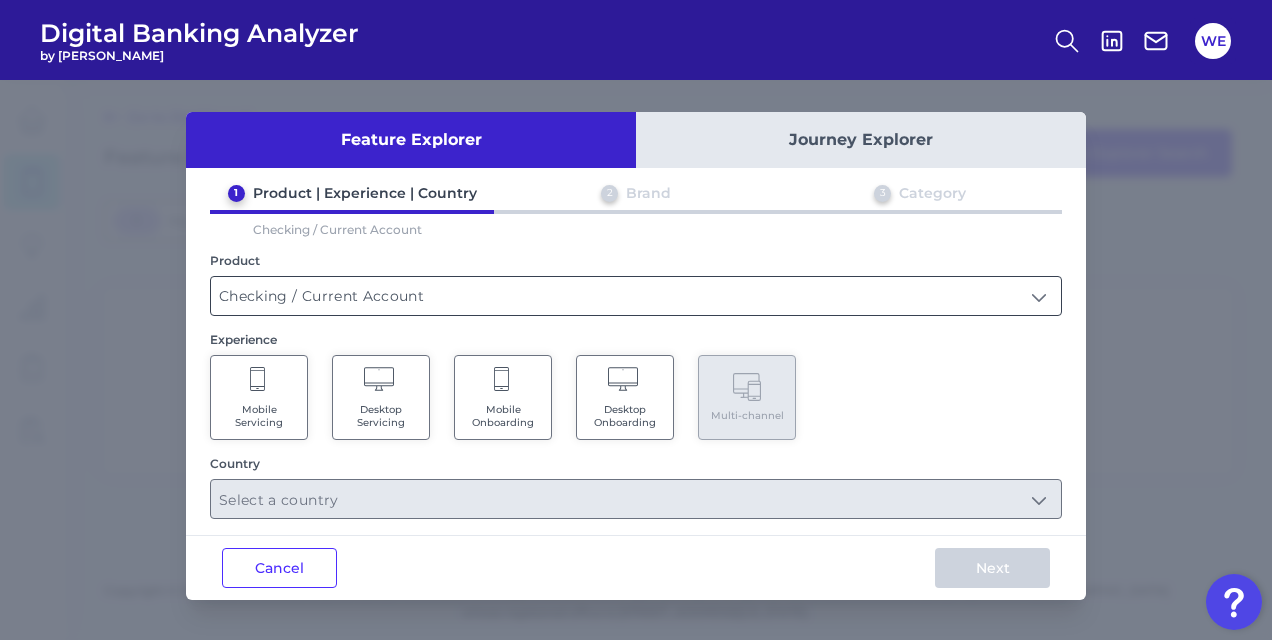 click on "Checking / Current Account" at bounding box center (636, 296) 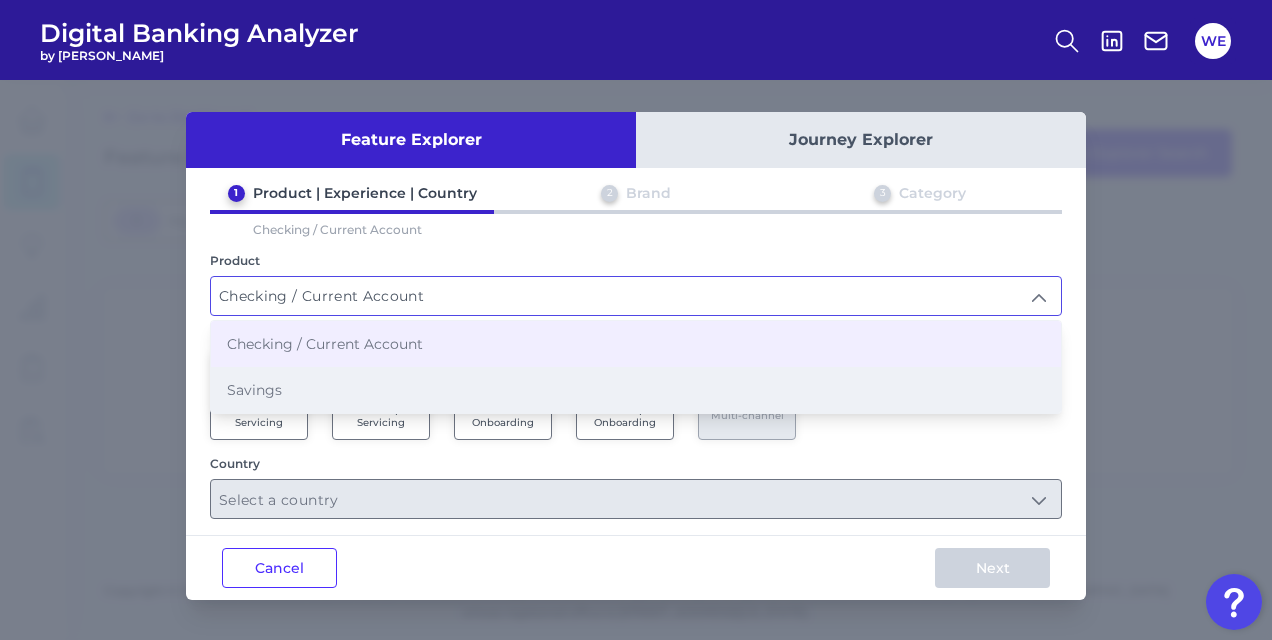 click on "Savings" at bounding box center (636, 390) 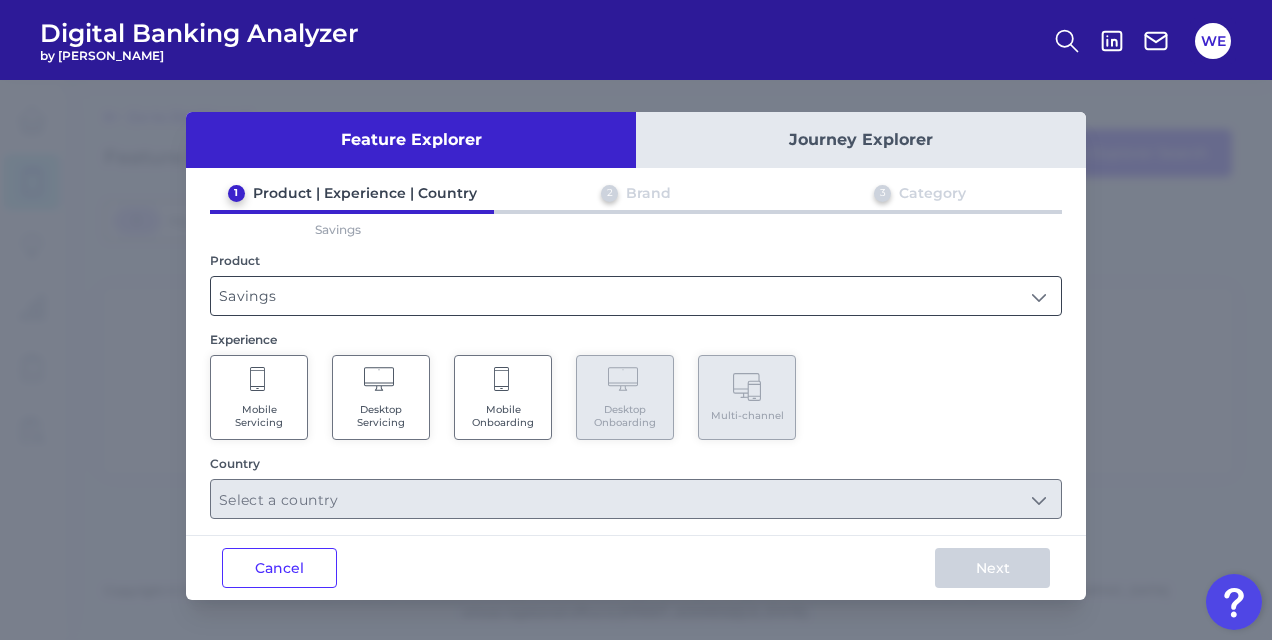 click on "Savings" at bounding box center [636, 296] 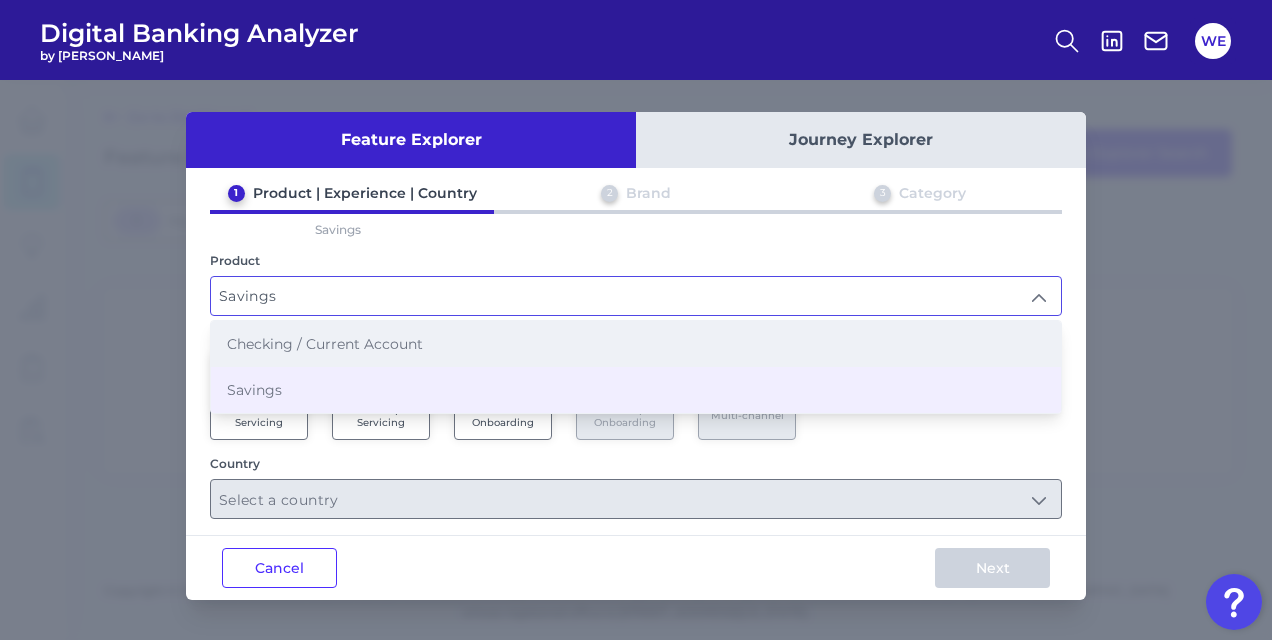 click on "Checking / Current Account" at bounding box center (325, 344) 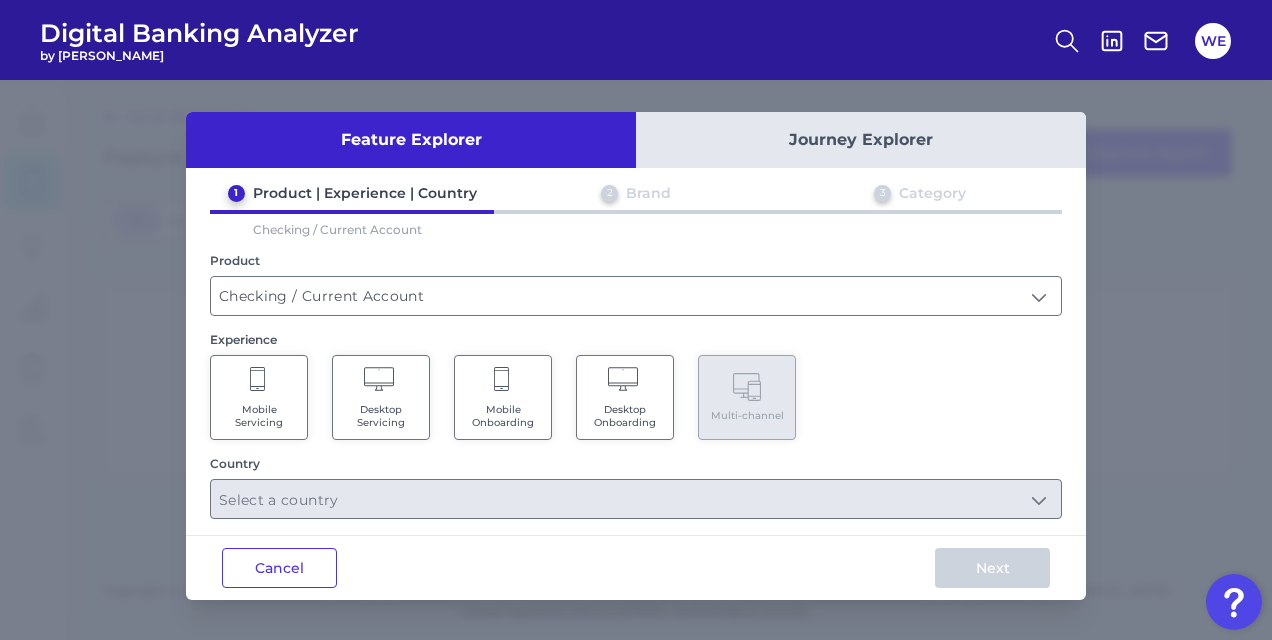 click on "Desktop Onboarding" at bounding box center [625, 397] 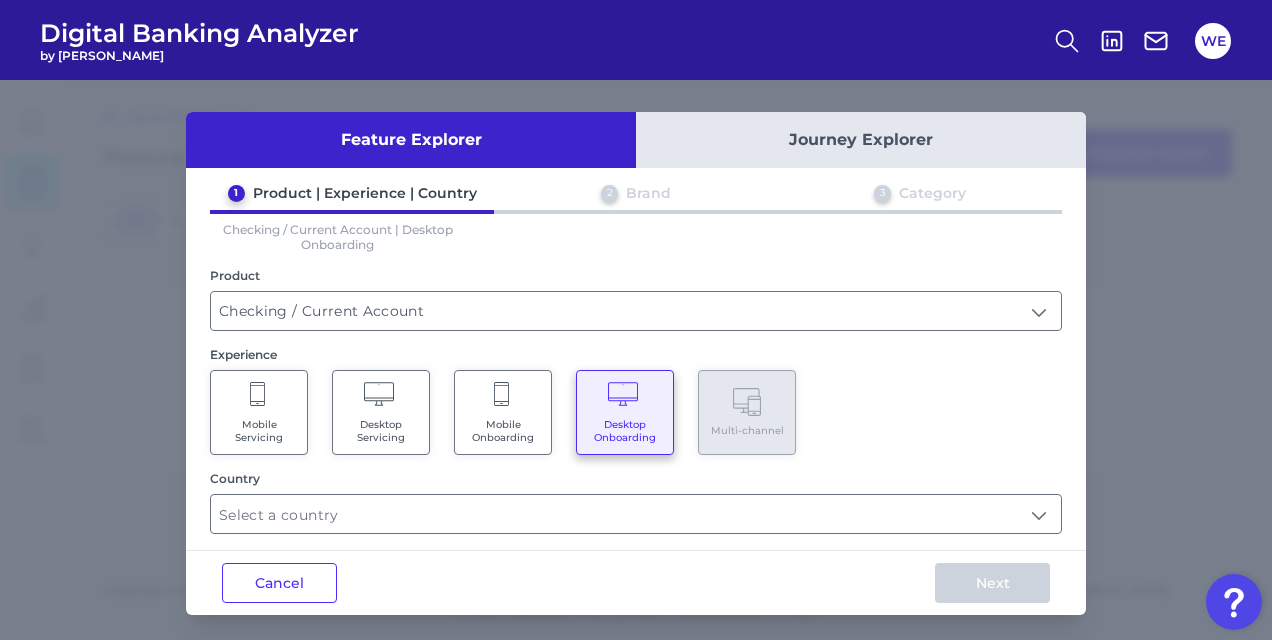 scroll, scrollTop: 2, scrollLeft: 0, axis: vertical 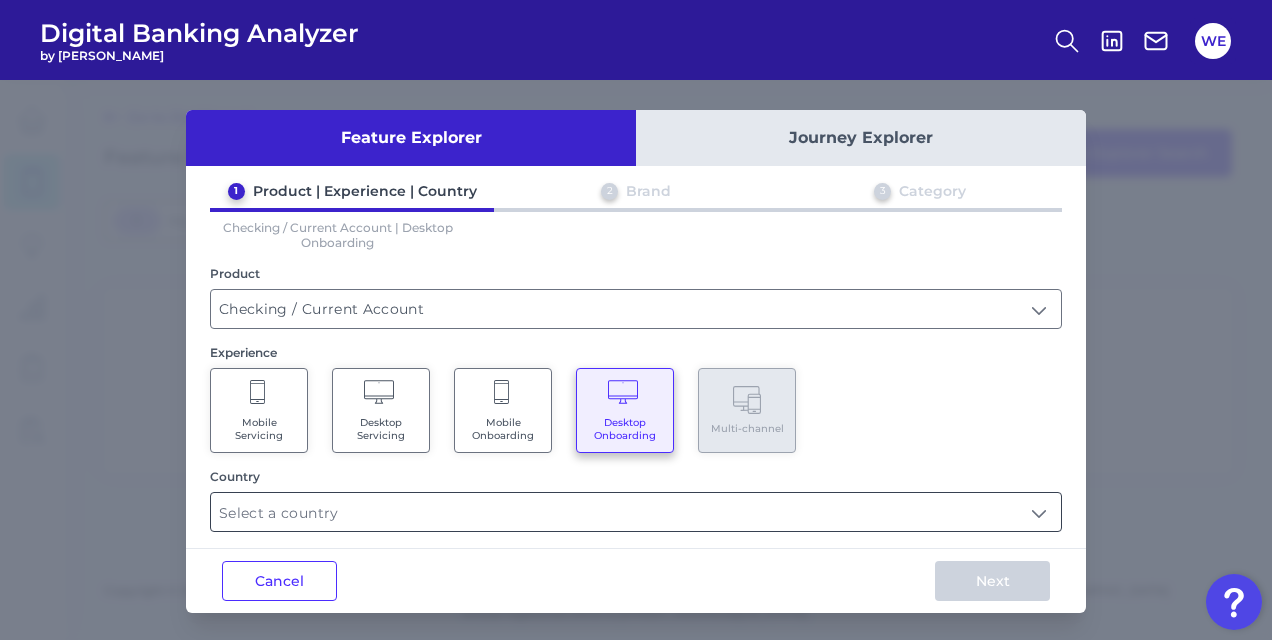 click at bounding box center [636, 512] 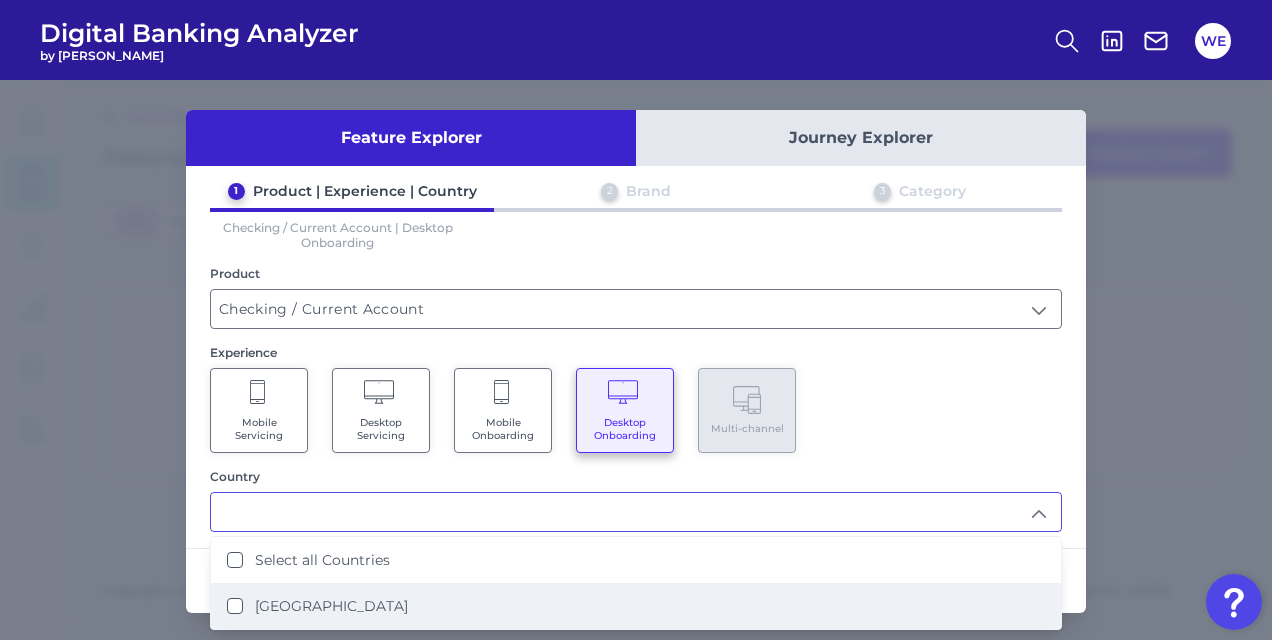 click on "United States" at bounding box center (636, 606) 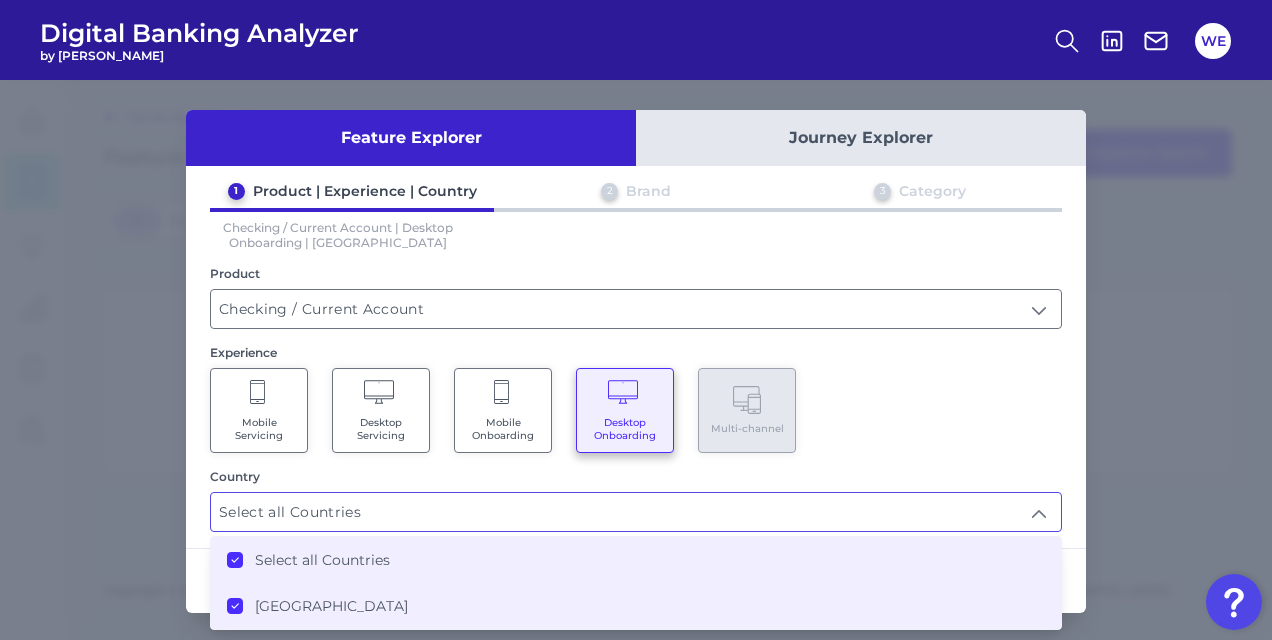 click on "Mobile Servicing Desktop Servicing Mobile Onboarding Desktop Onboarding Multi-channel" at bounding box center (636, 410) 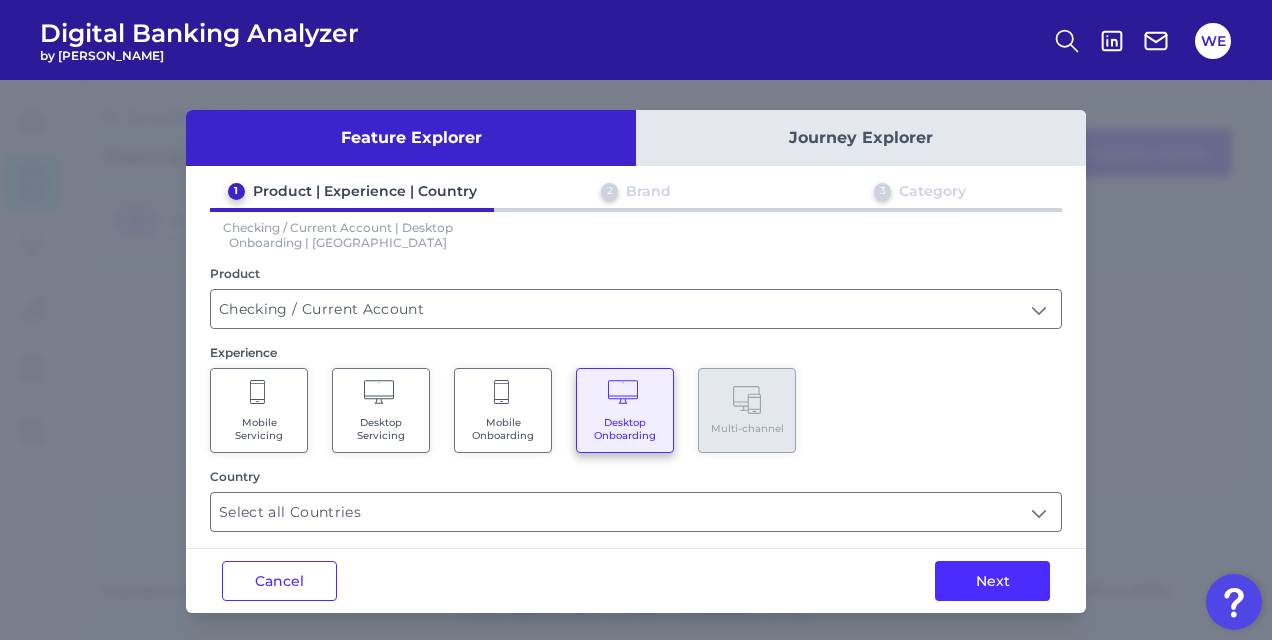 click on "Next" at bounding box center (992, 581) 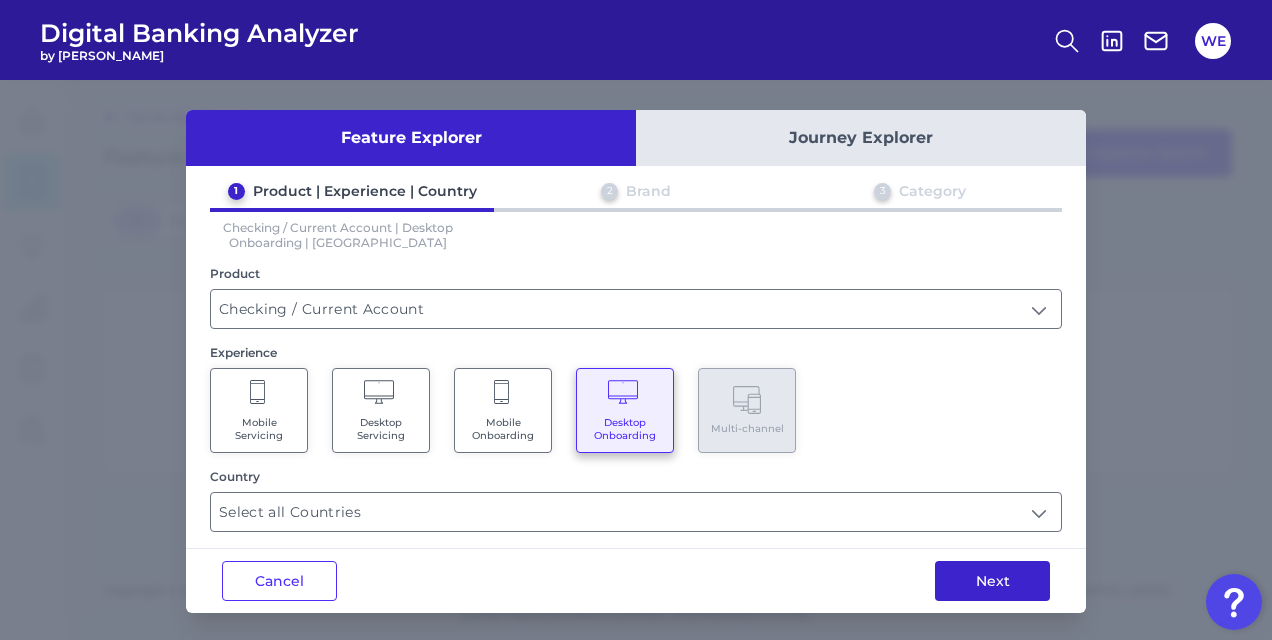 click on "Next" at bounding box center [992, 581] 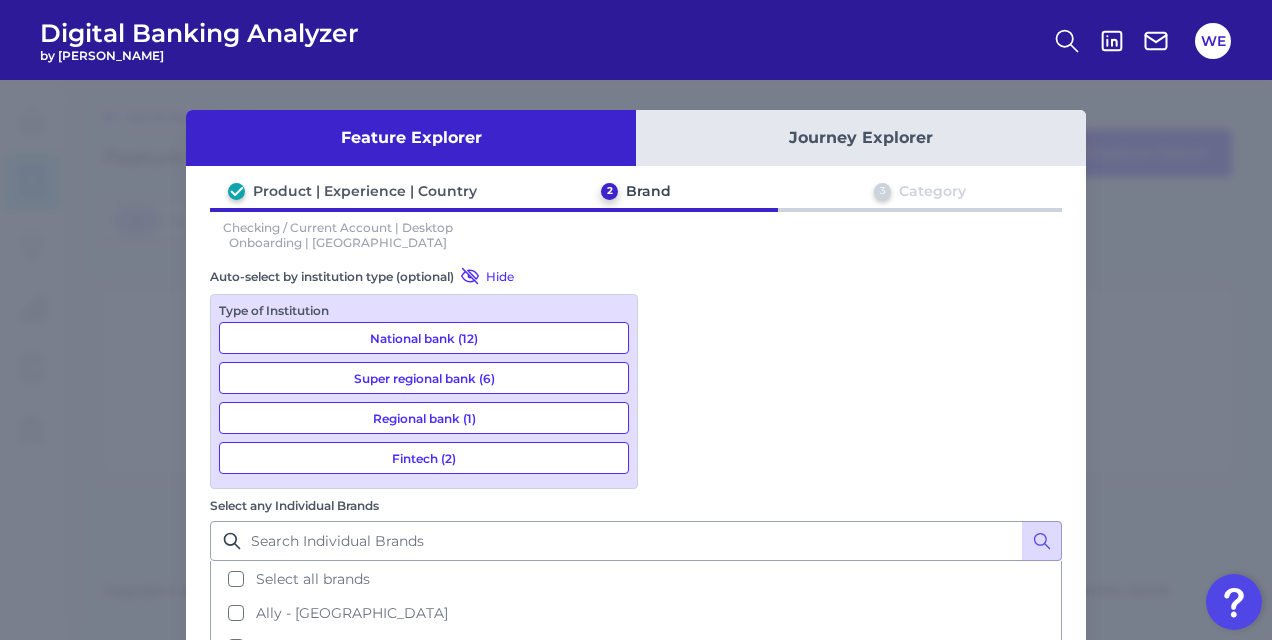 scroll, scrollTop: 0, scrollLeft: 0, axis: both 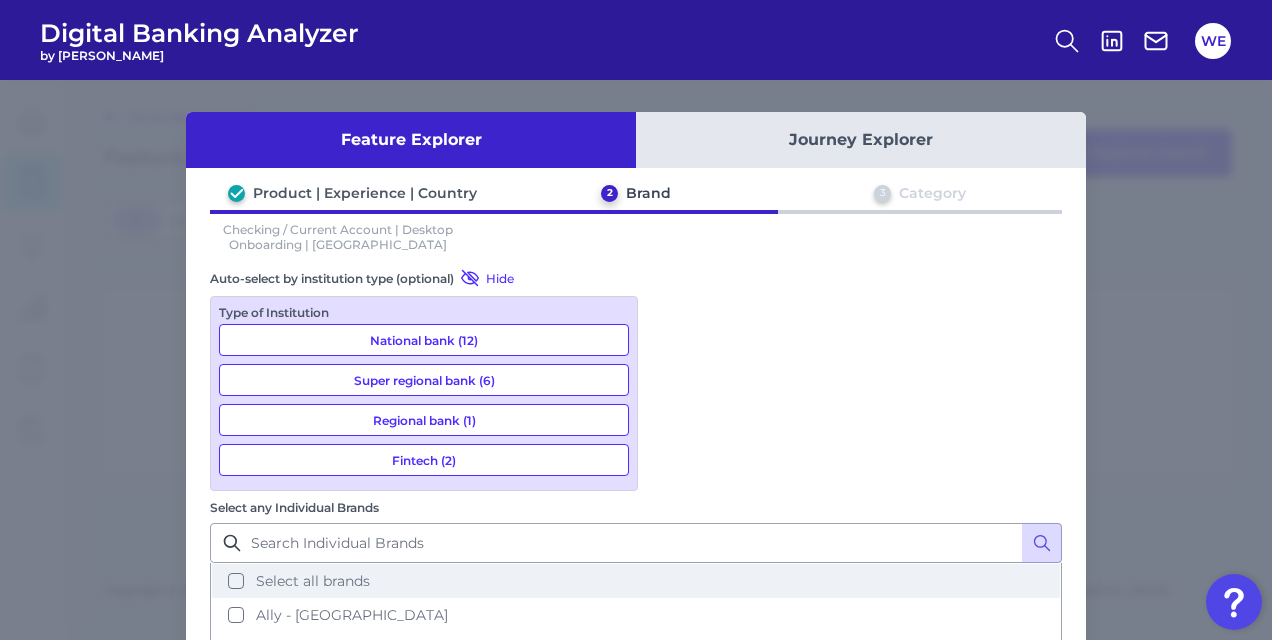 click on "Select all brands" at bounding box center [313, 581] 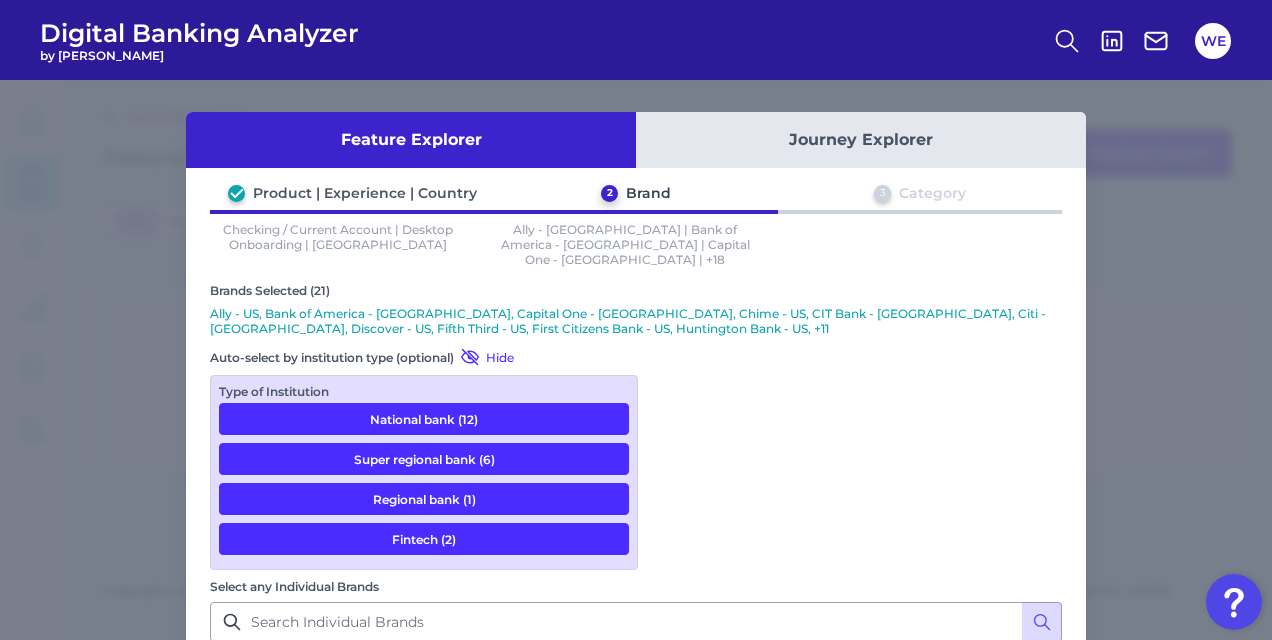 scroll, scrollTop: 147, scrollLeft: 0, axis: vertical 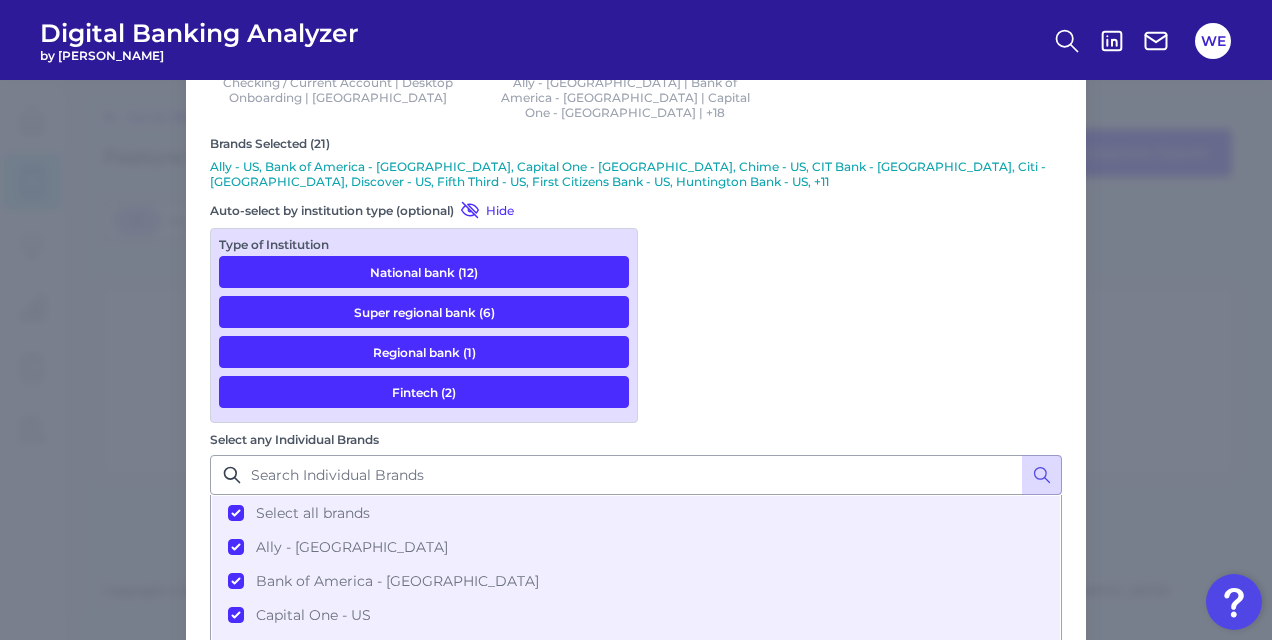 click on "Next" at bounding box center (992, 824) 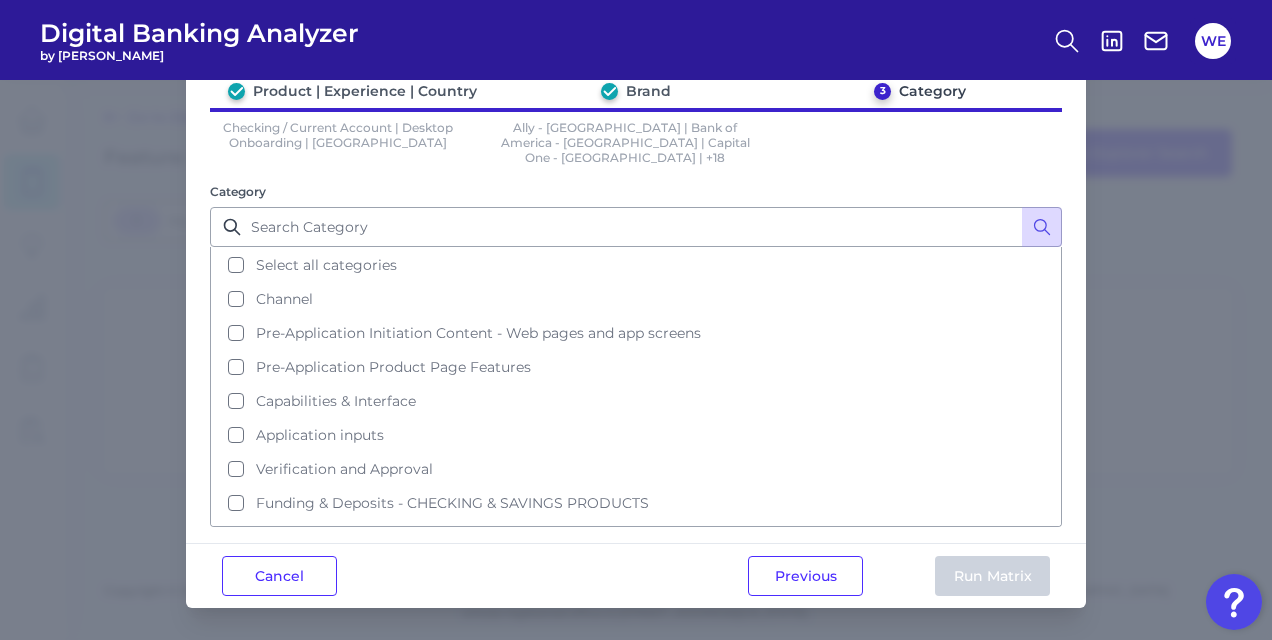 scroll, scrollTop: 0, scrollLeft: 0, axis: both 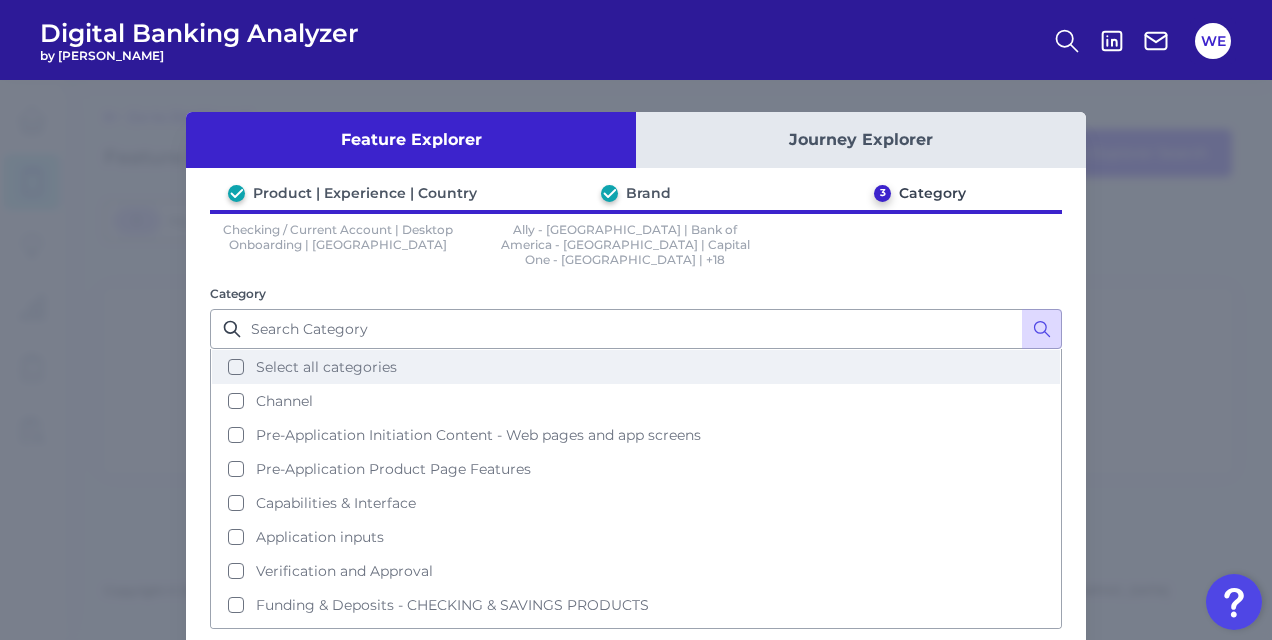 click on "Select all categories" at bounding box center [636, 367] 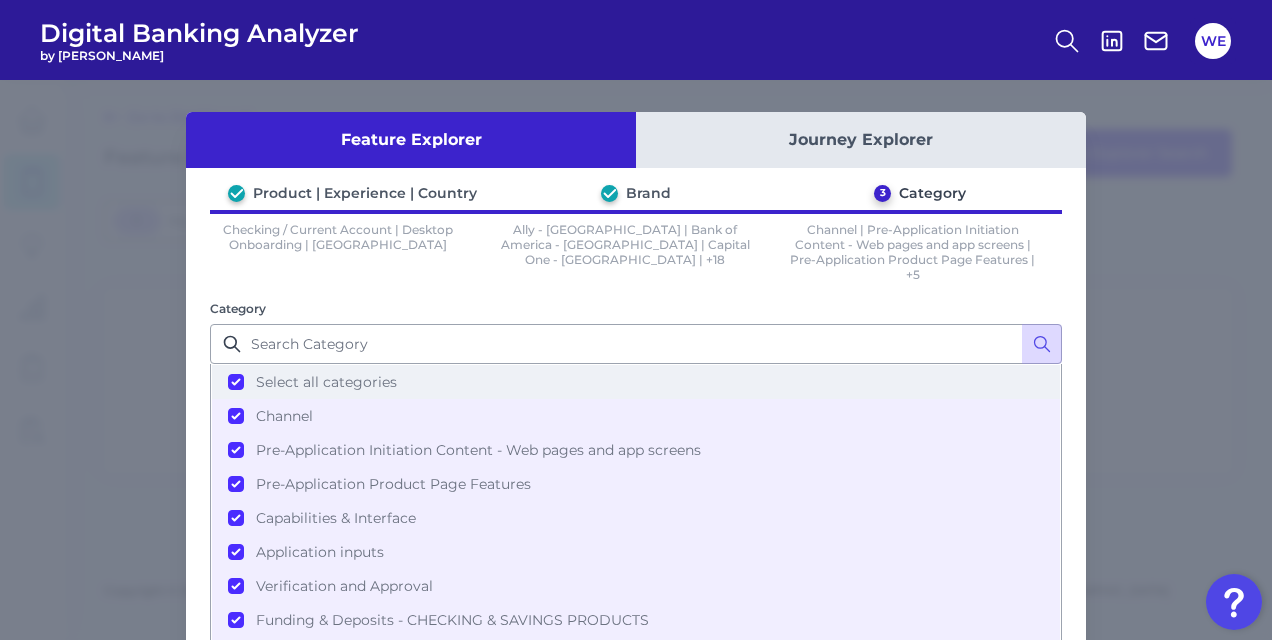 scroll, scrollTop: 113, scrollLeft: 0, axis: vertical 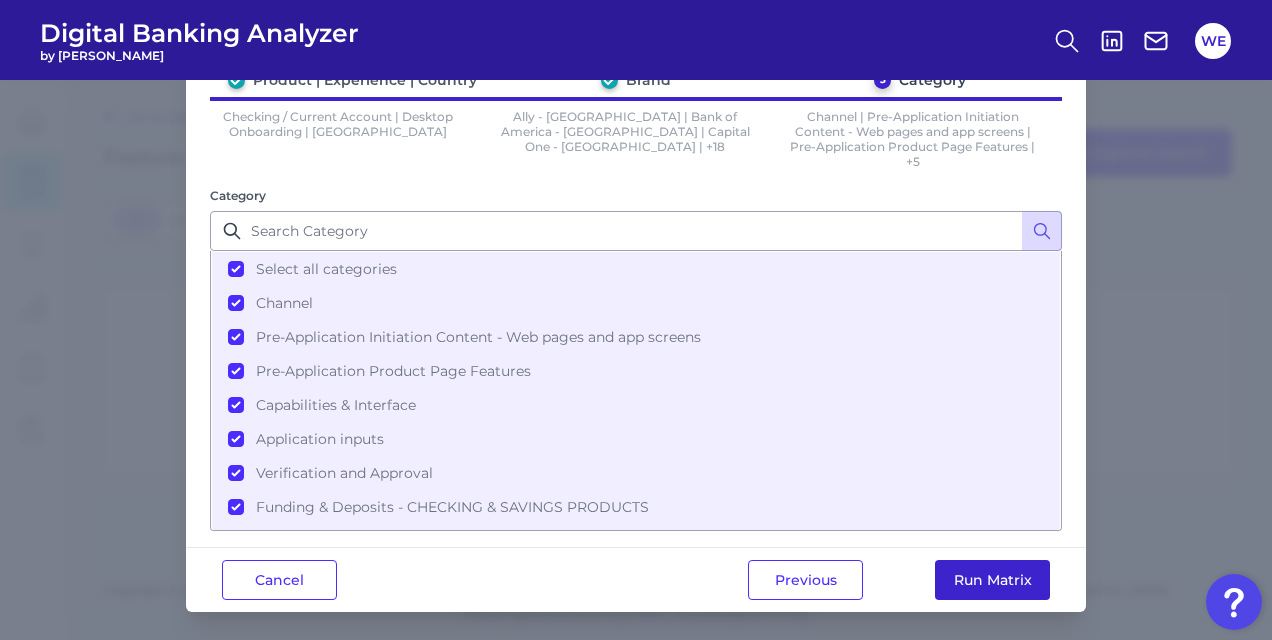 click on "Run Matrix" at bounding box center (992, 580) 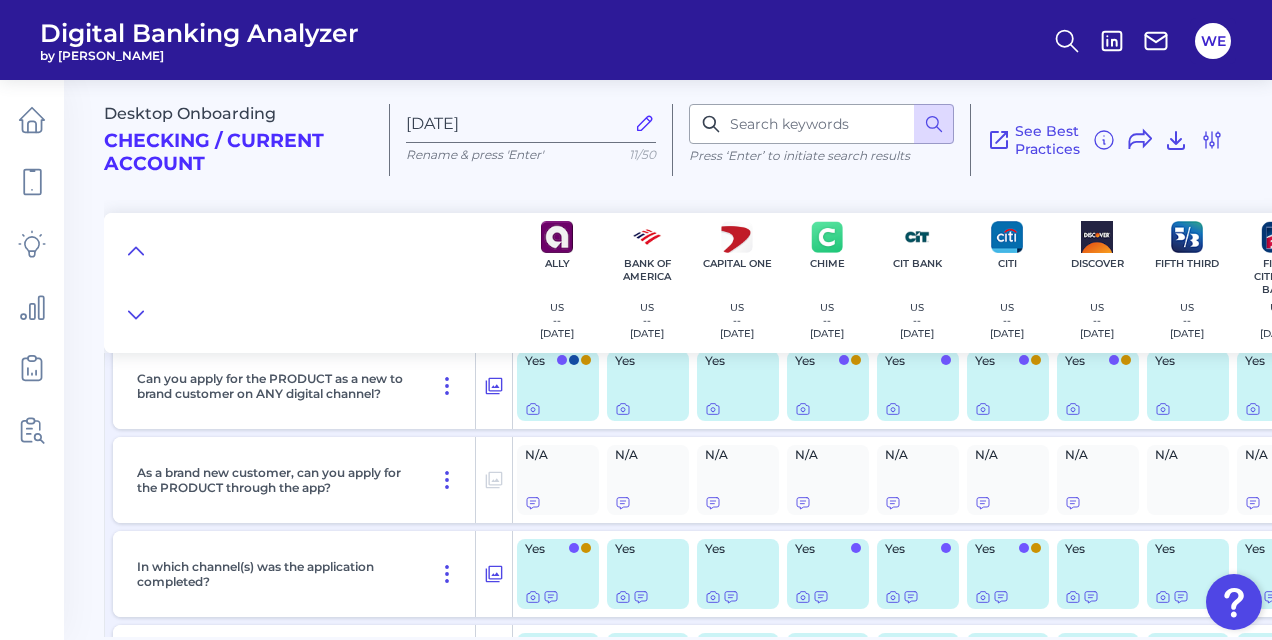 scroll, scrollTop: 184, scrollLeft: 0, axis: vertical 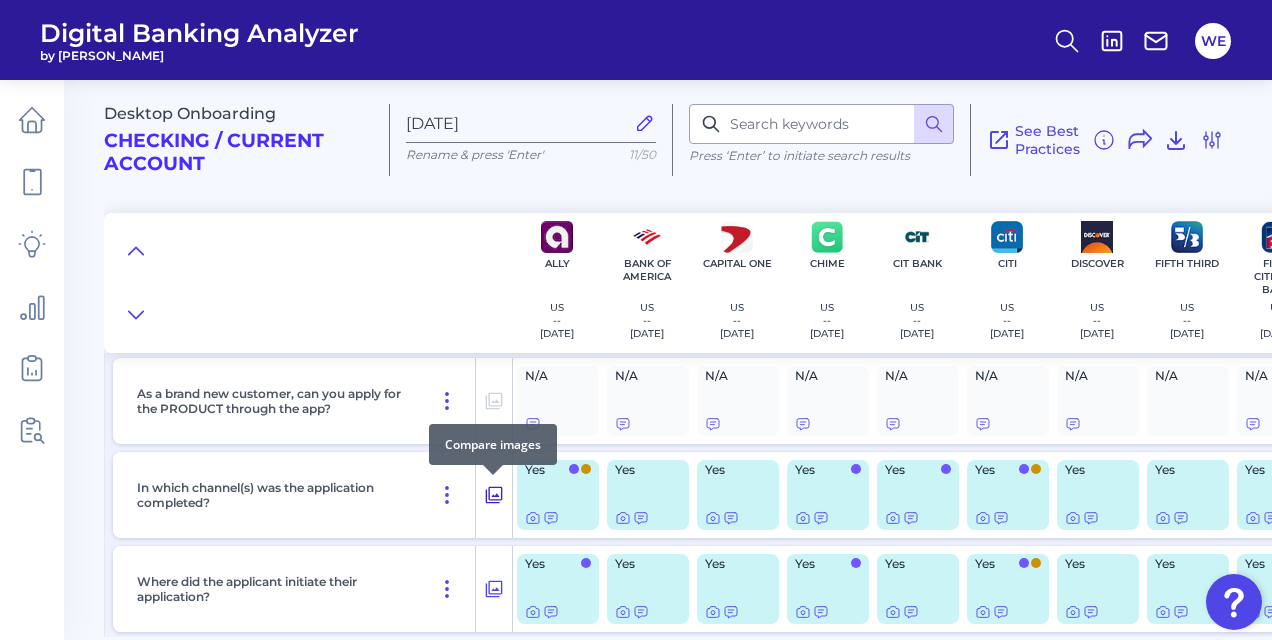 click 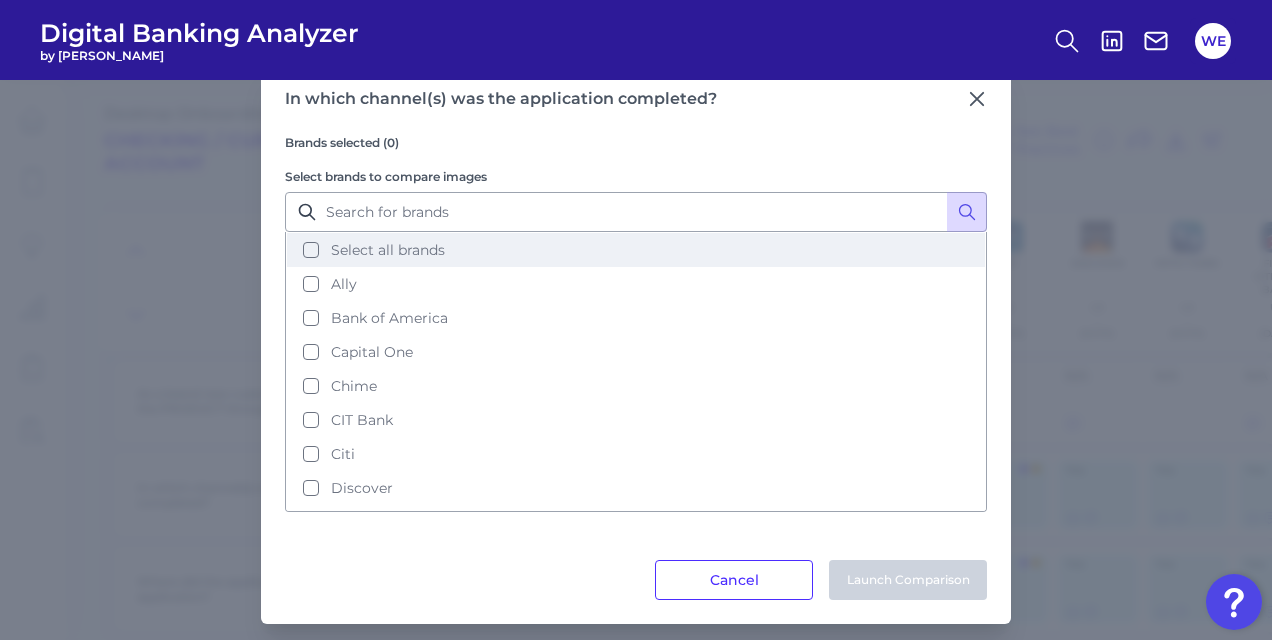 click on "Select all brands" at bounding box center [636, 250] 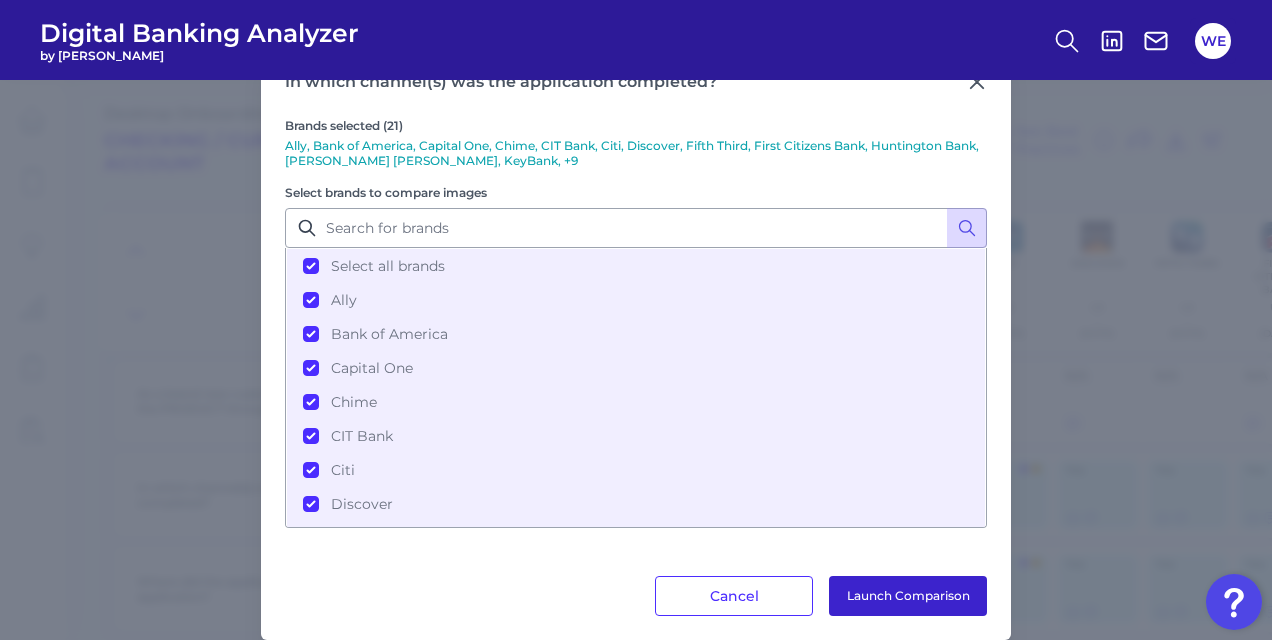 click on "Launch Comparison" at bounding box center [908, 596] 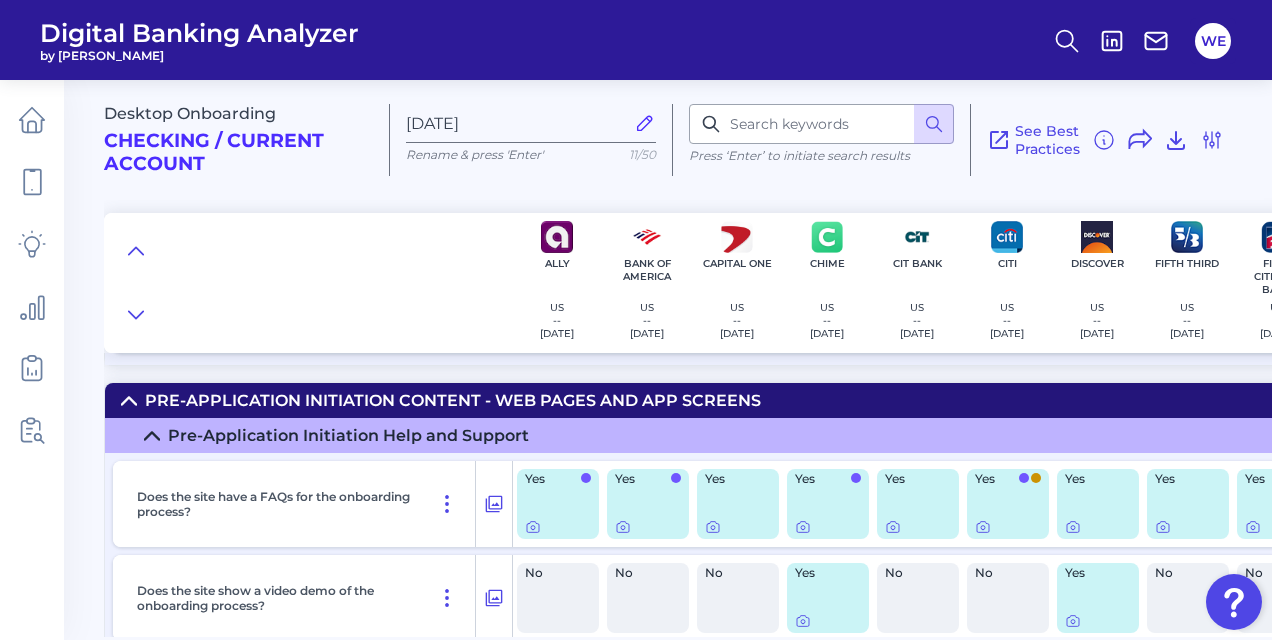 scroll, scrollTop: 1002, scrollLeft: 0, axis: vertical 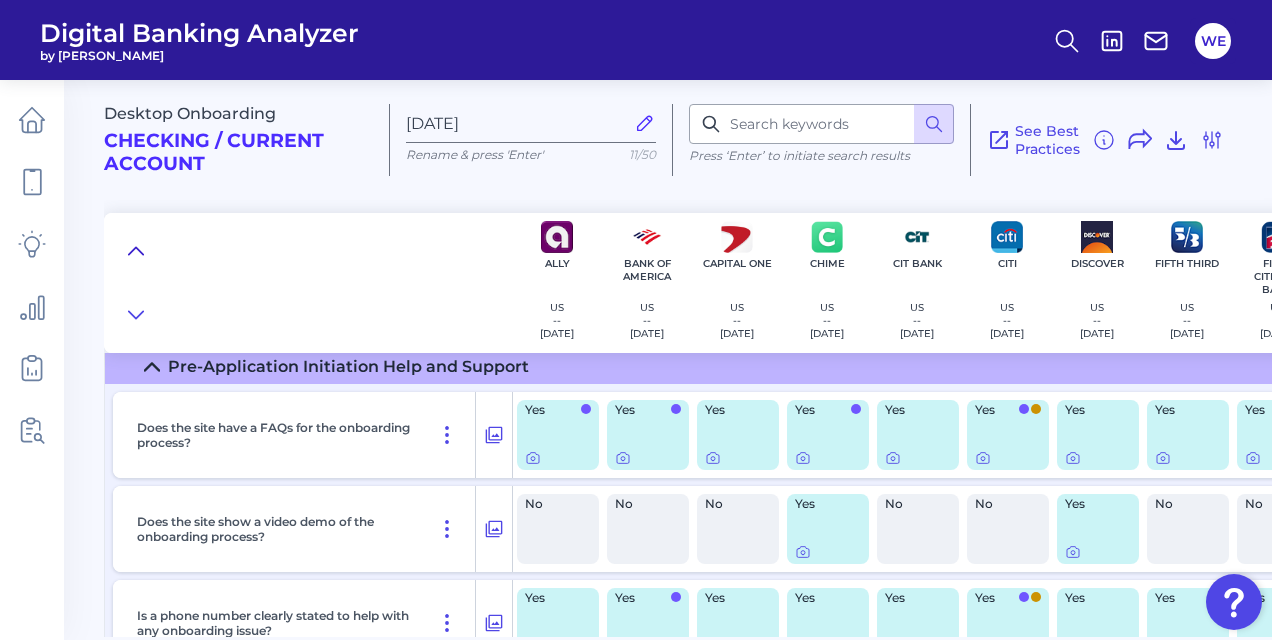 click 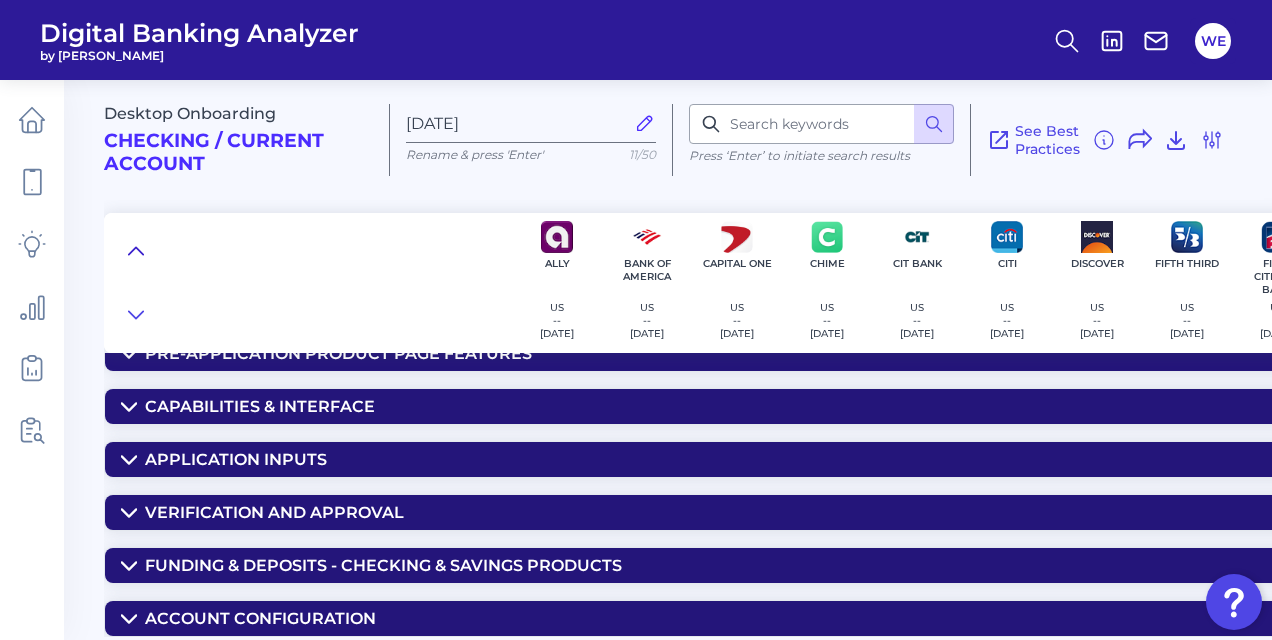 scroll, scrollTop: 145, scrollLeft: 0, axis: vertical 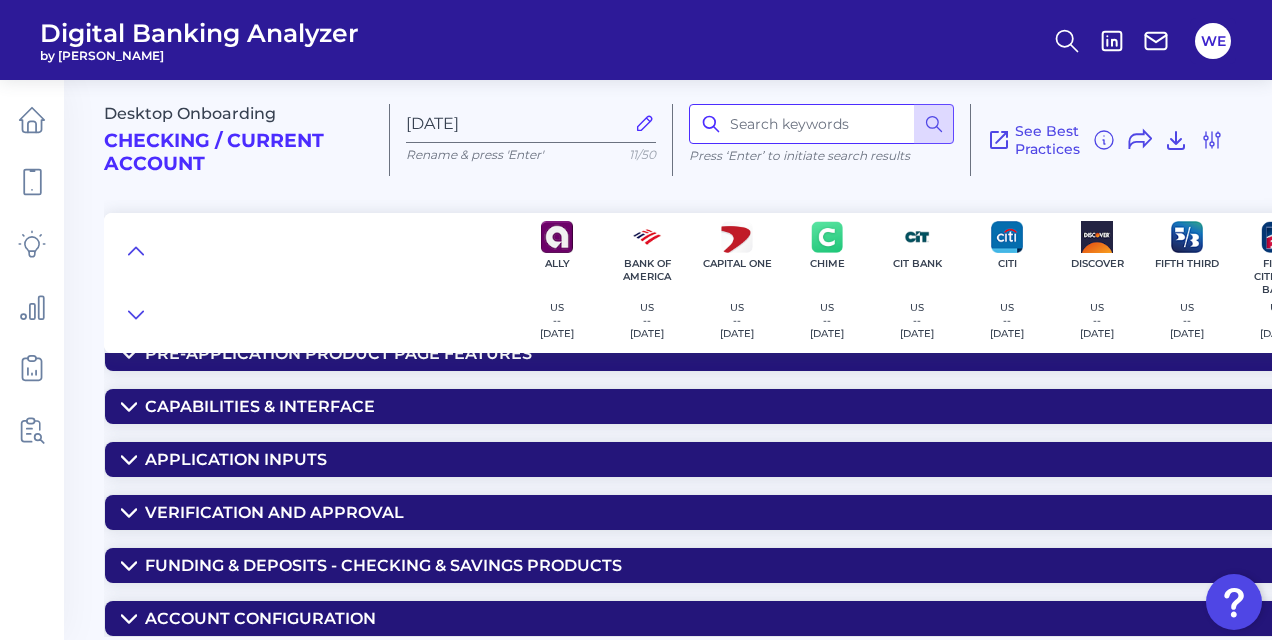 click at bounding box center [821, 124] 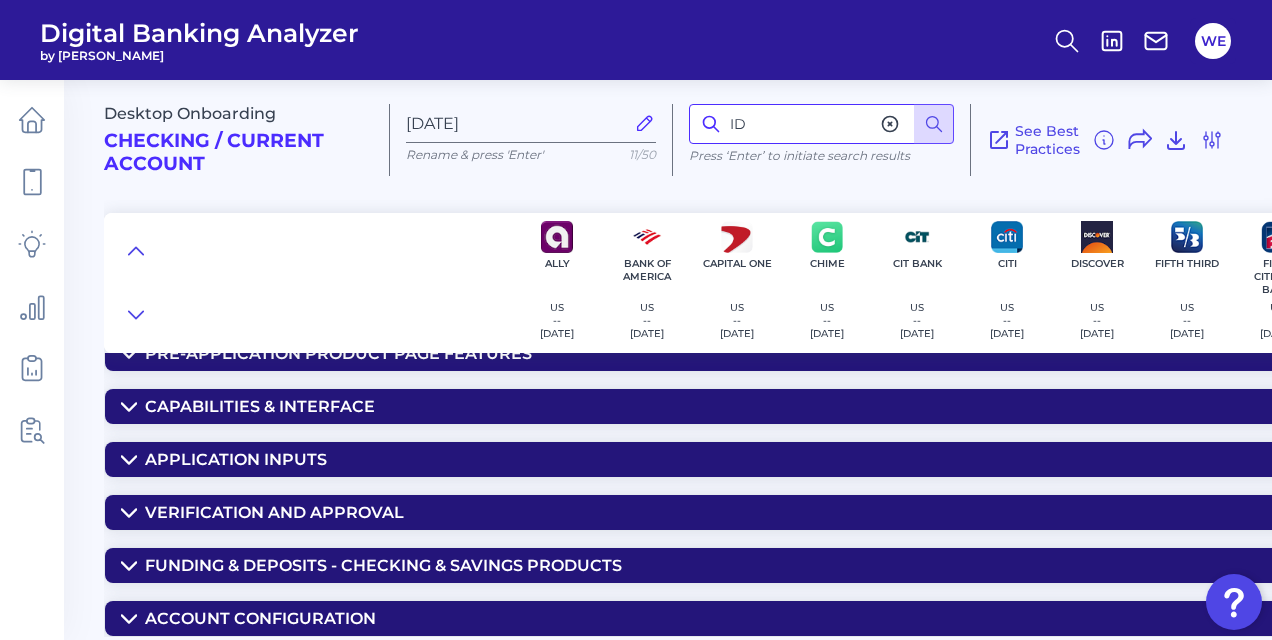 type on "ID" 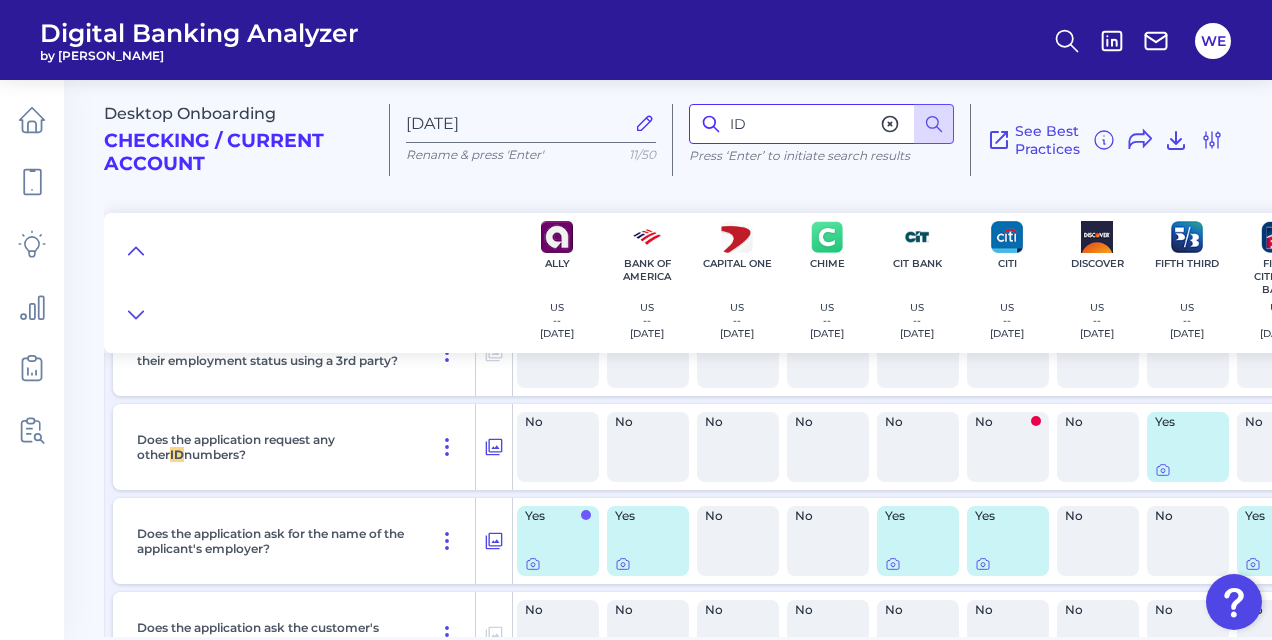 scroll, scrollTop: 6719, scrollLeft: 0, axis: vertical 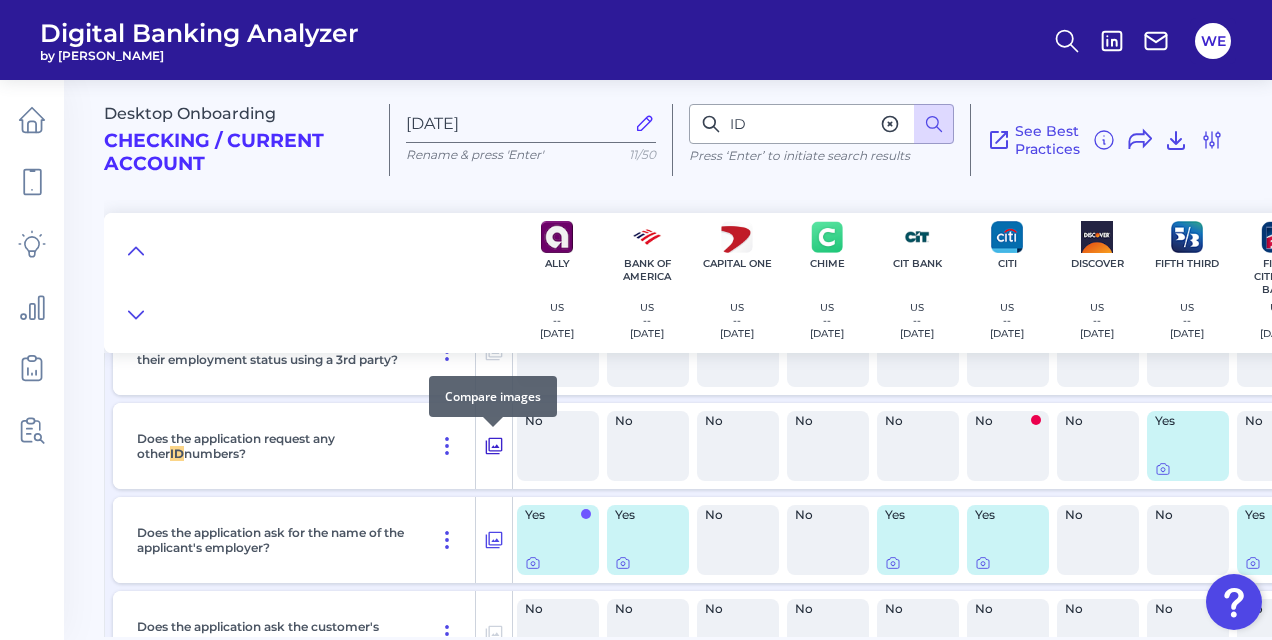 click 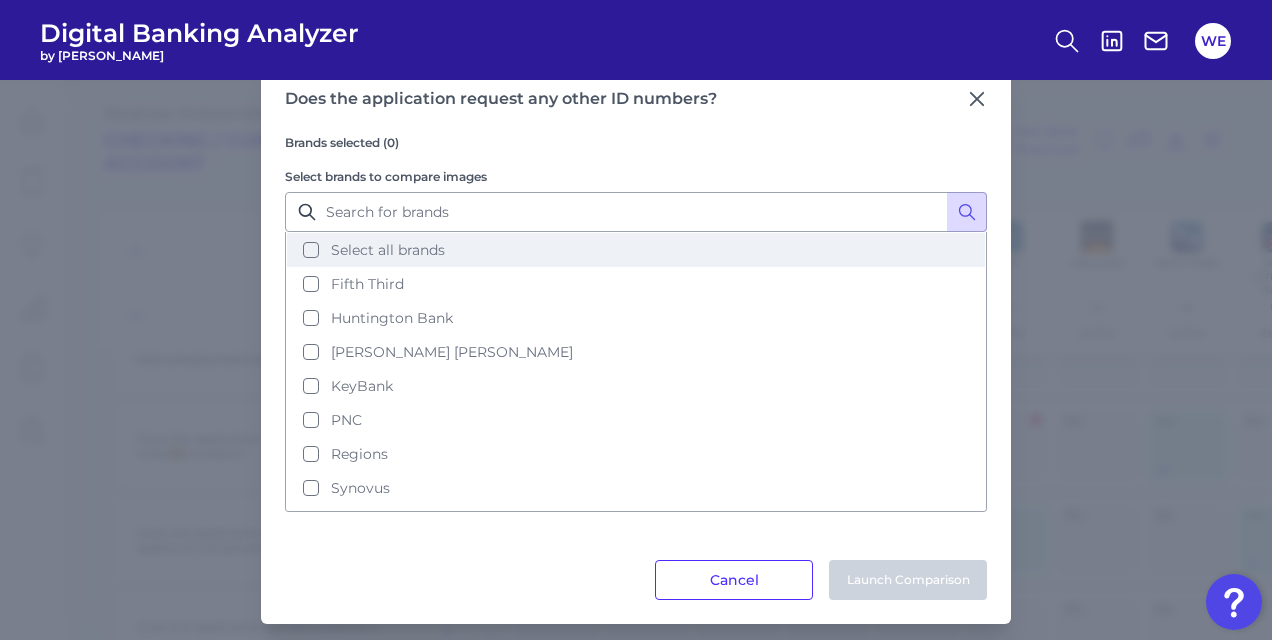 click on "Select all brands" at bounding box center [636, 250] 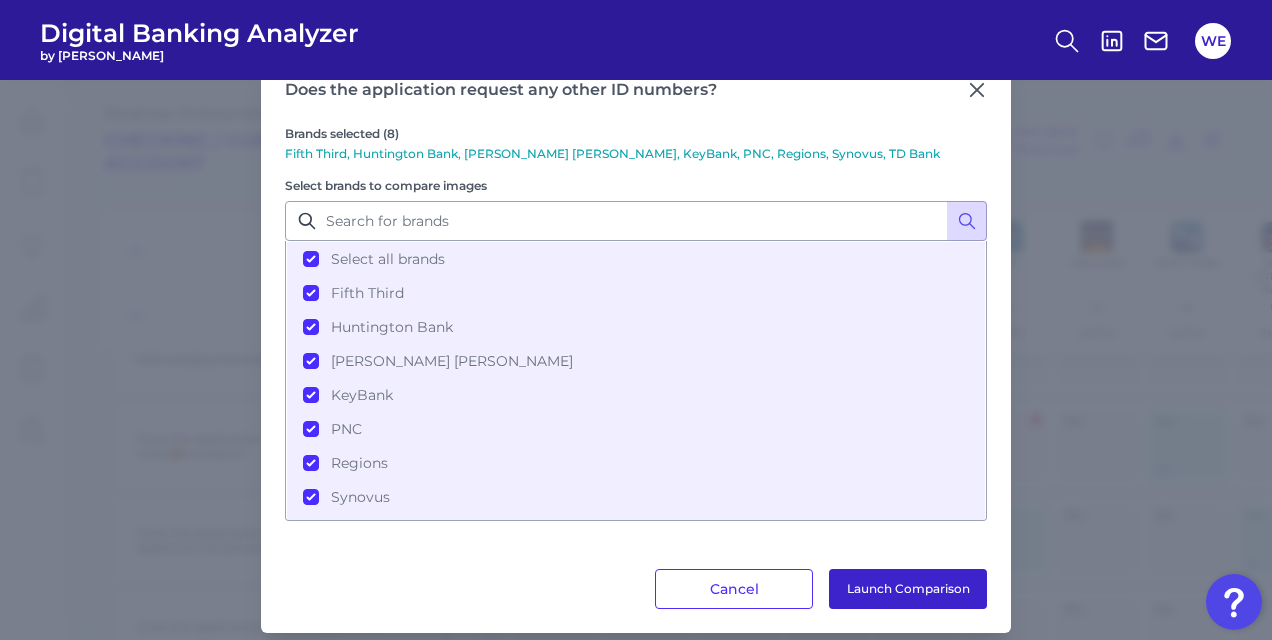 click on "Launch Comparison" at bounding box center (908, 589) 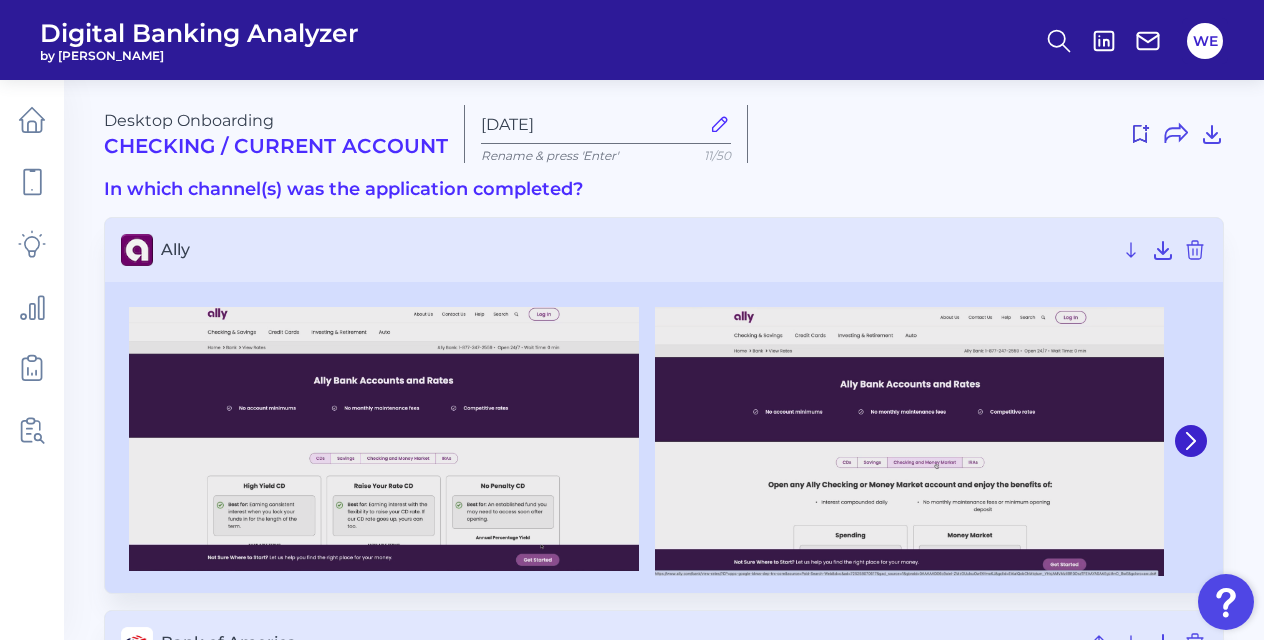 scroll, scrollTop: 234, scrollLeft: 0, axis: vertical 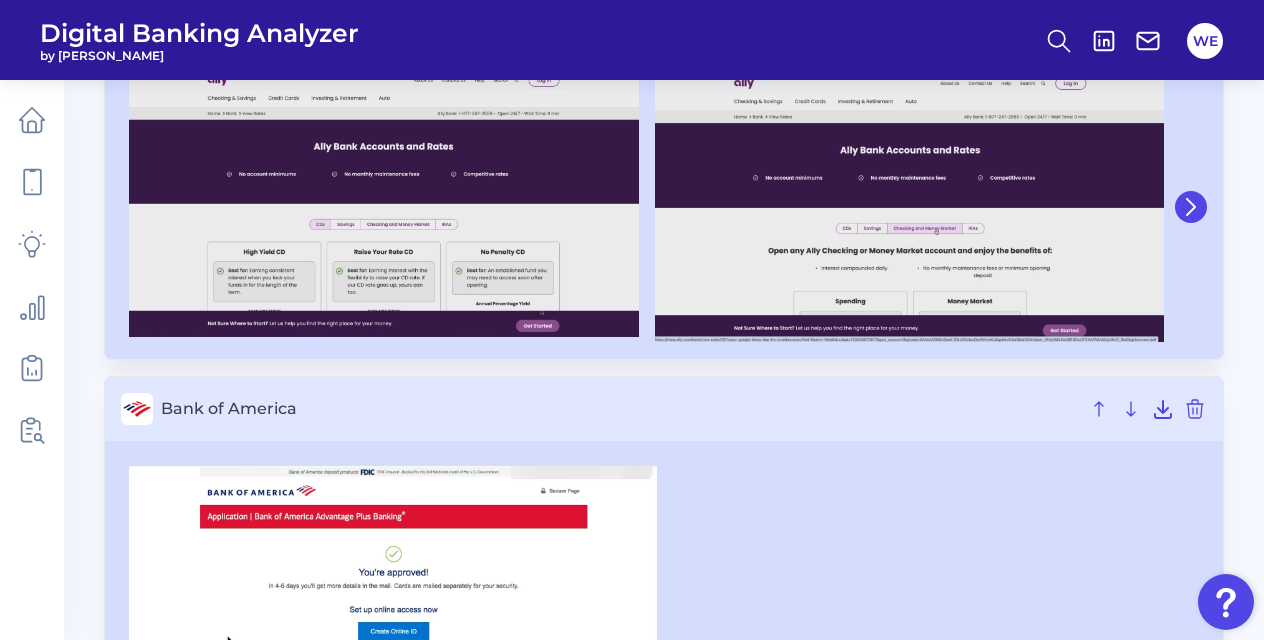 click 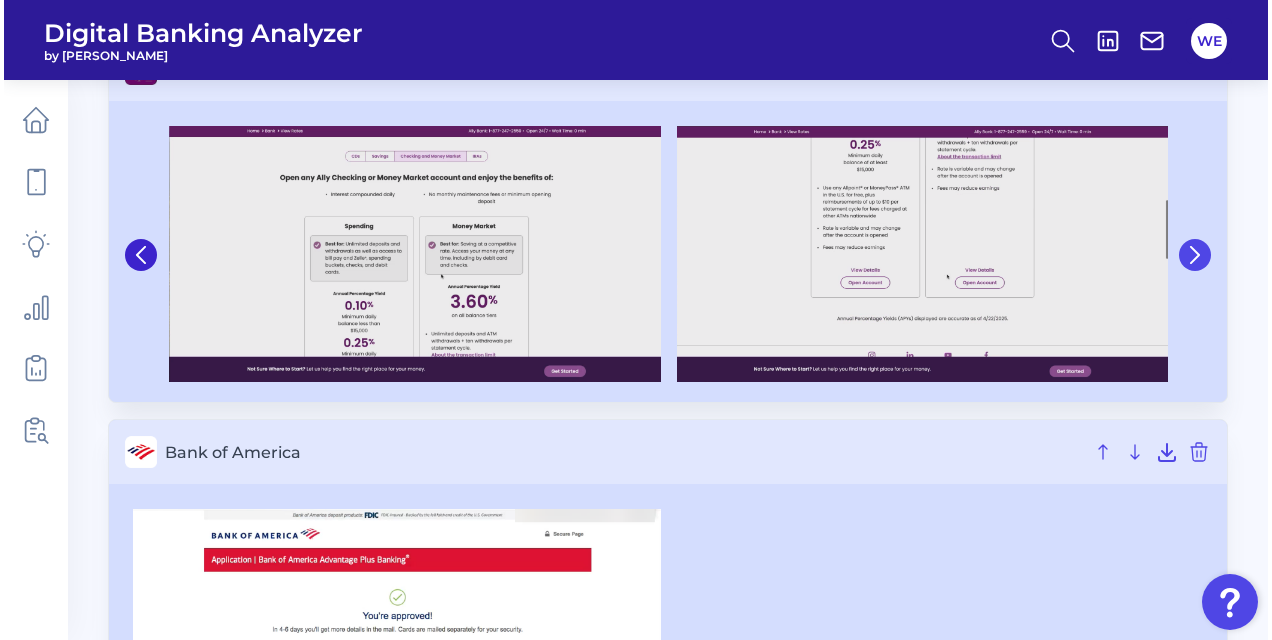scroll, scrollTop: 180, scrollLeft: 0, axis: vertical 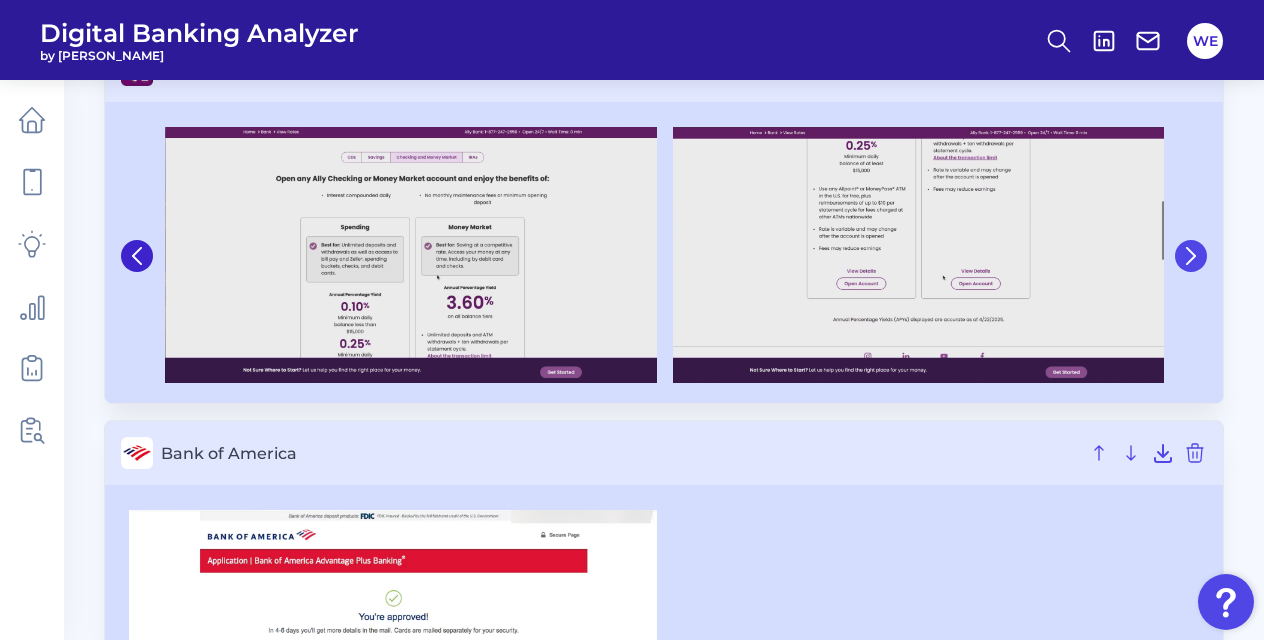 click 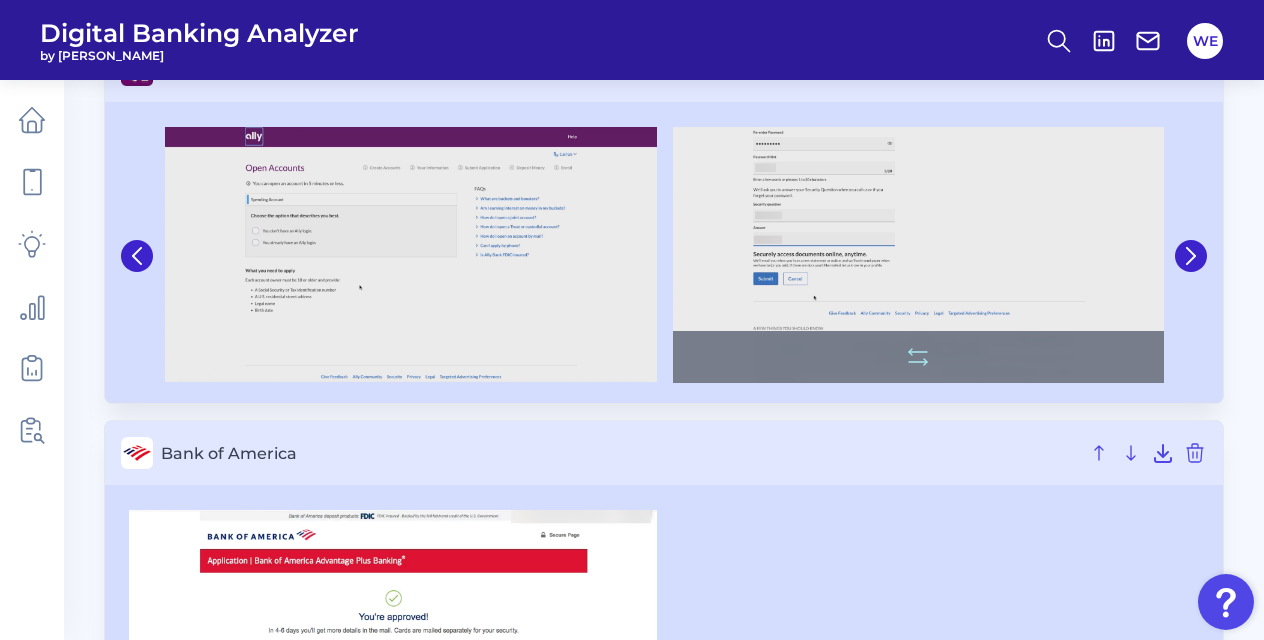 click at bounding box center [919, 255] 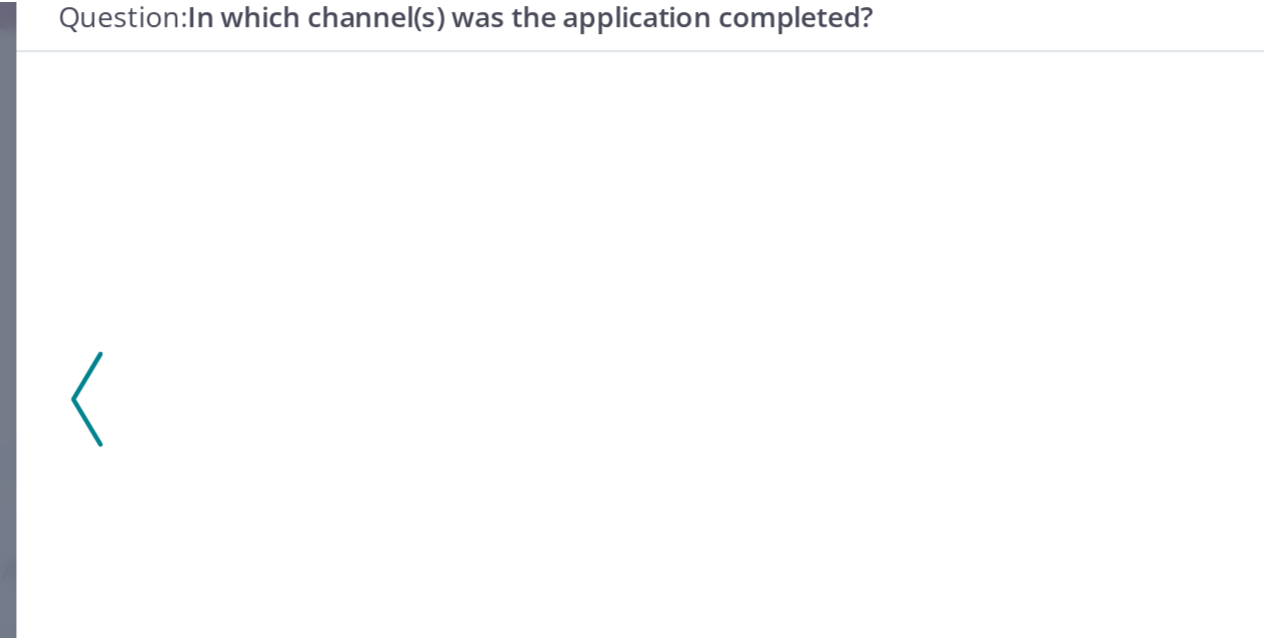 scroll, scrollTop: 180, scrollLeft: 0, axis: vertical 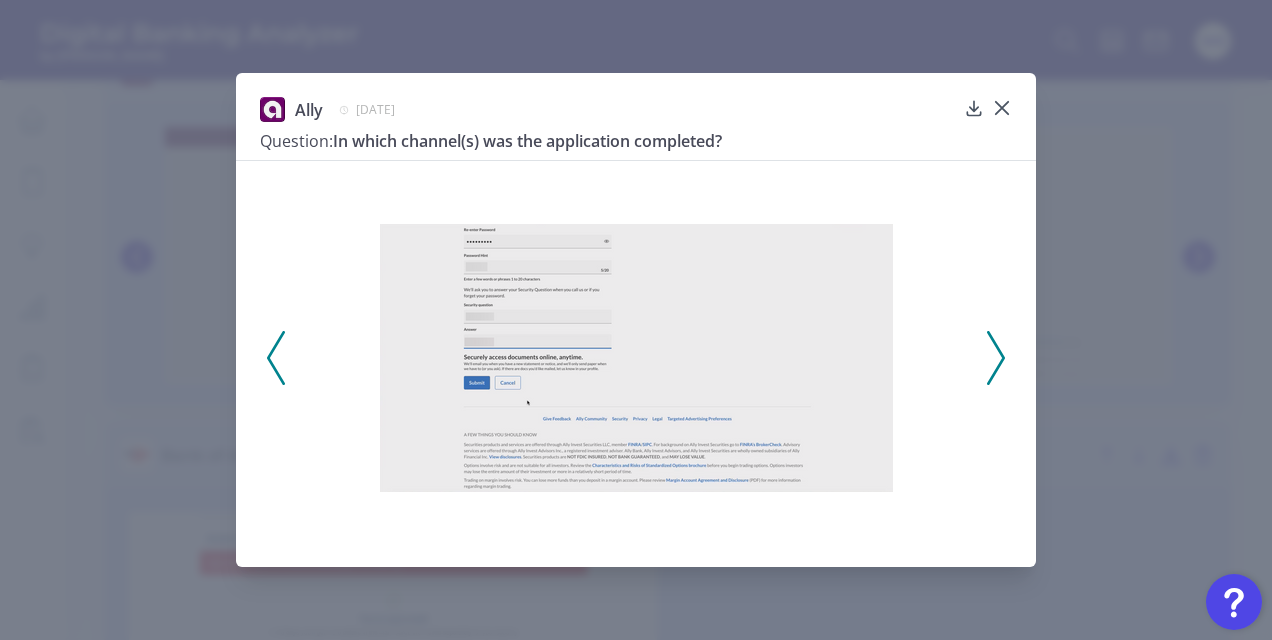 click 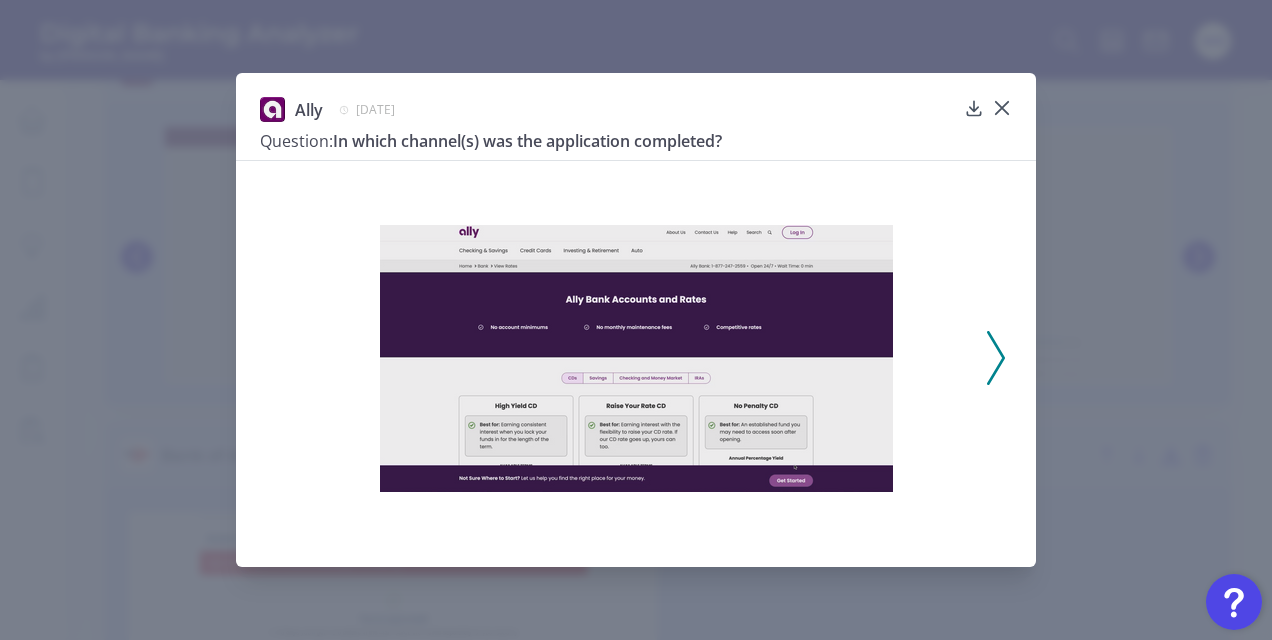 click 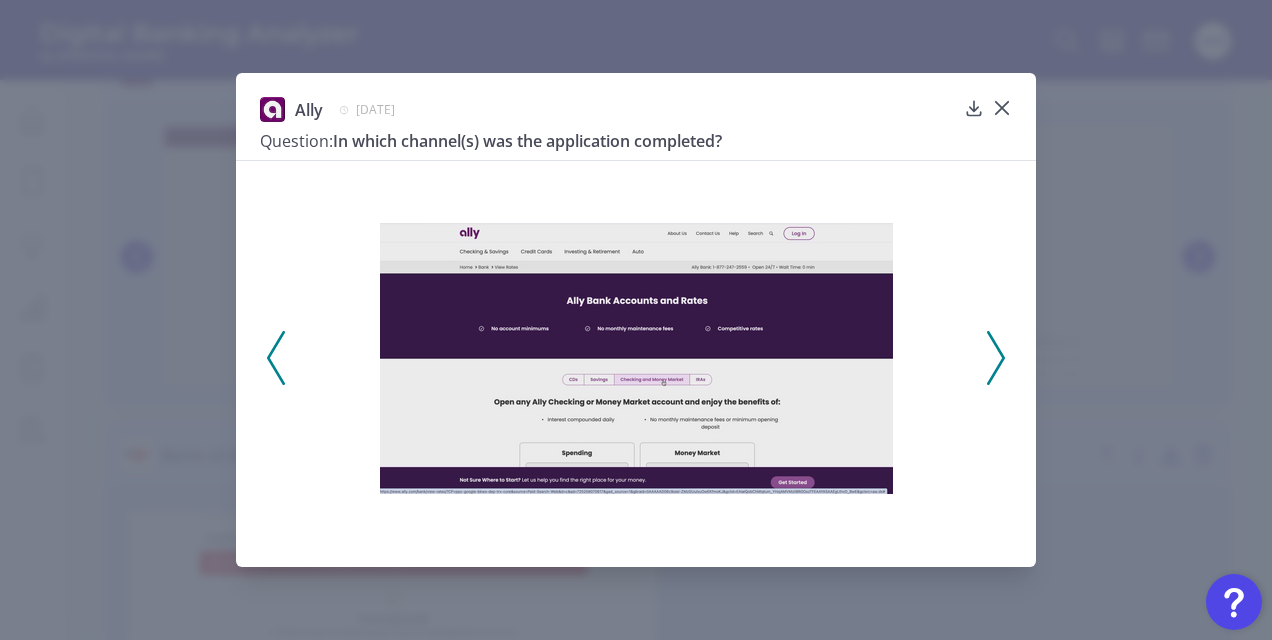 click 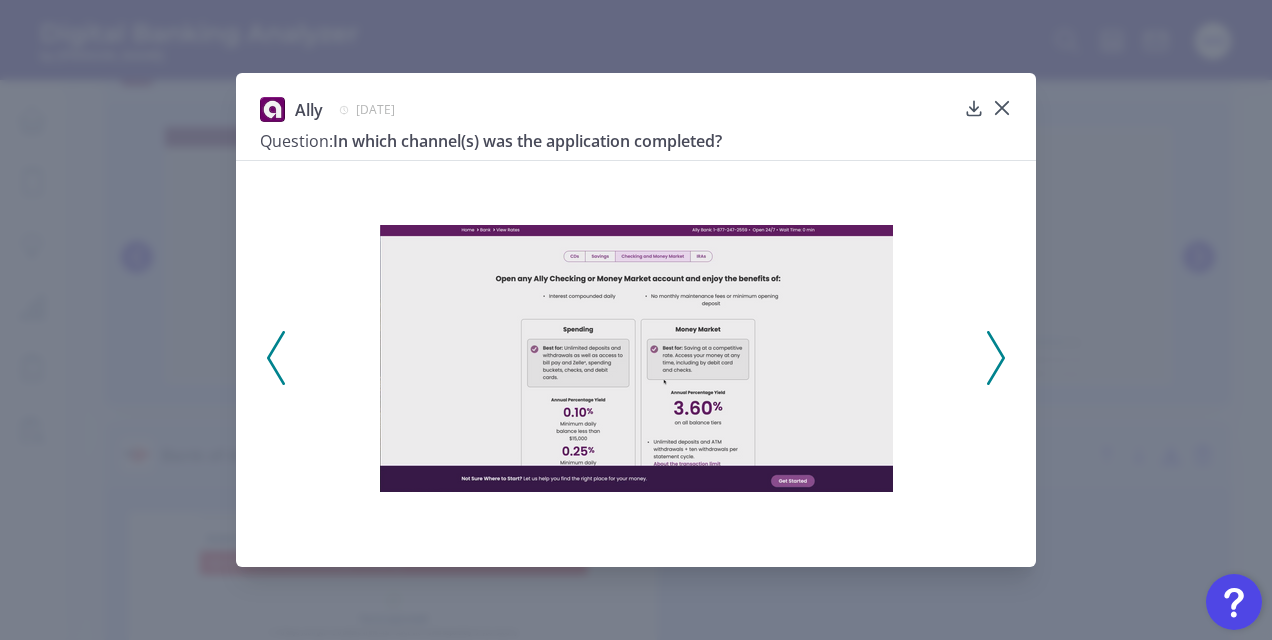 click 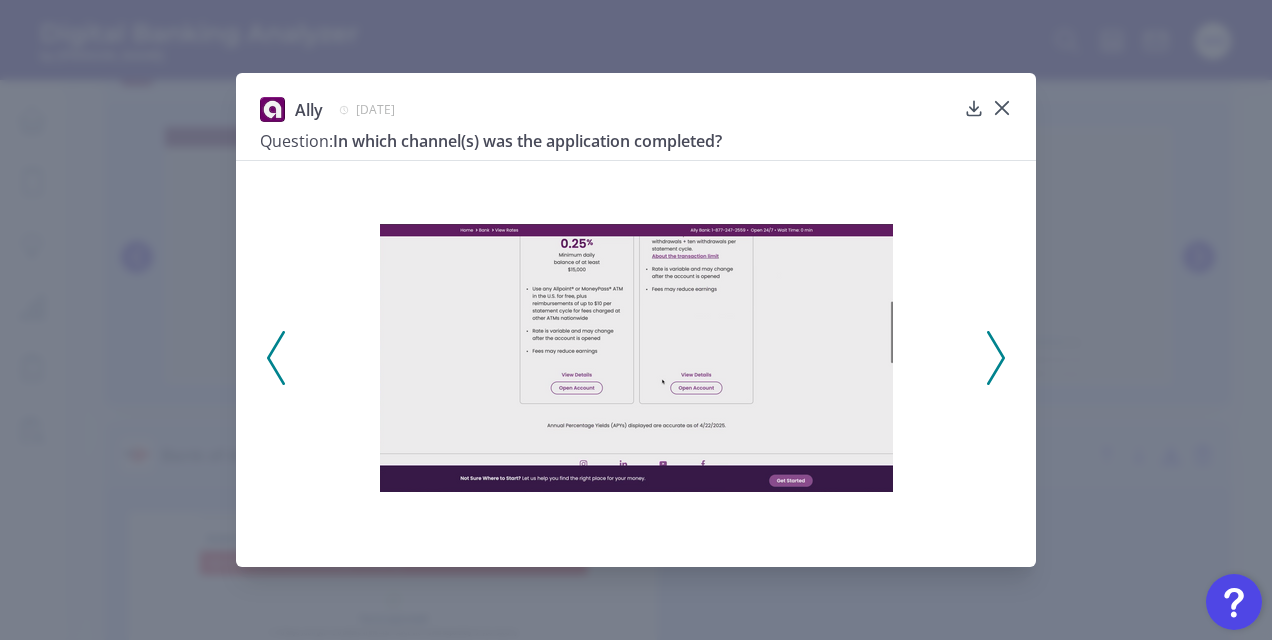 click 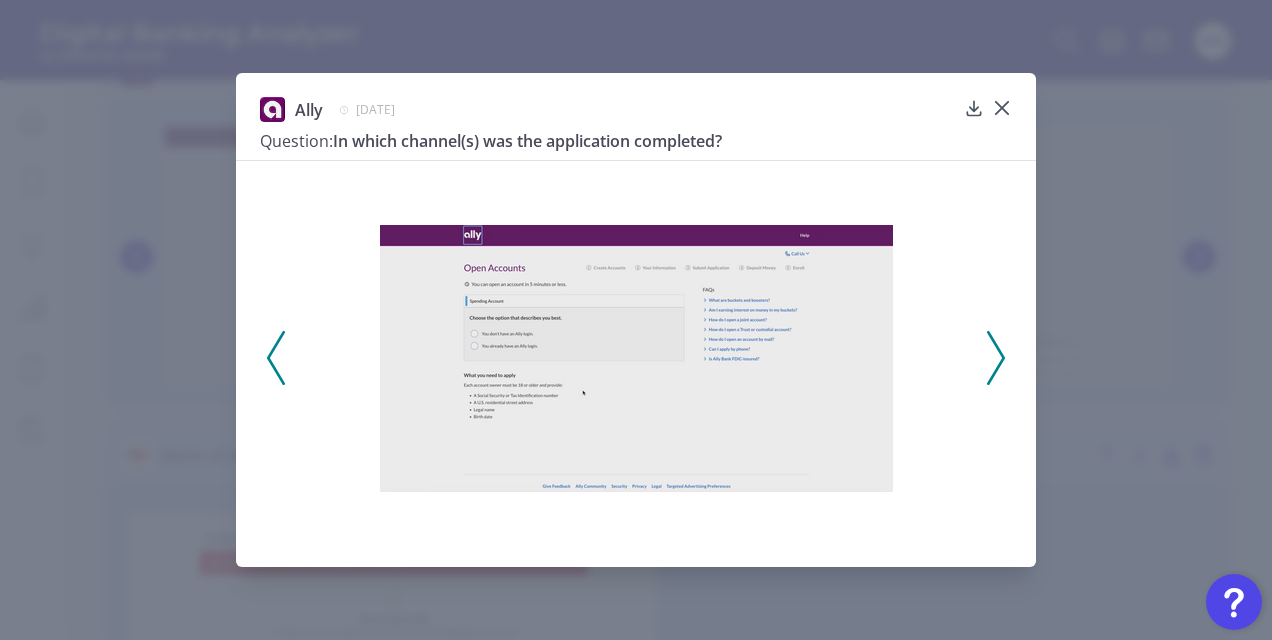 click 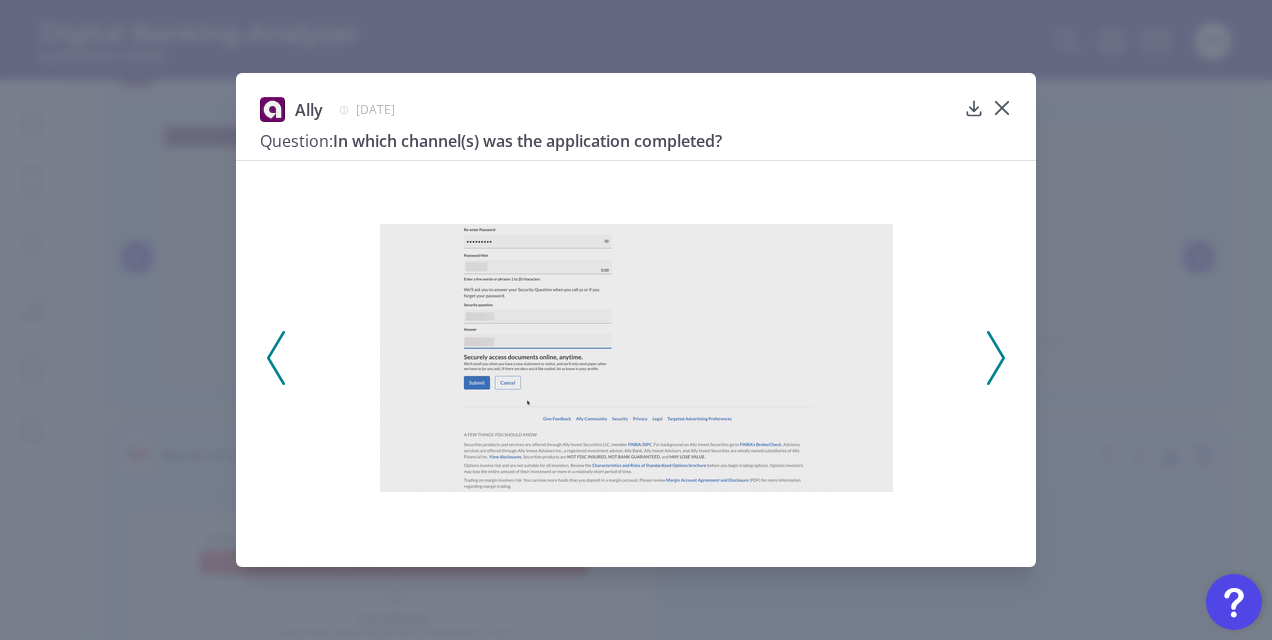 click 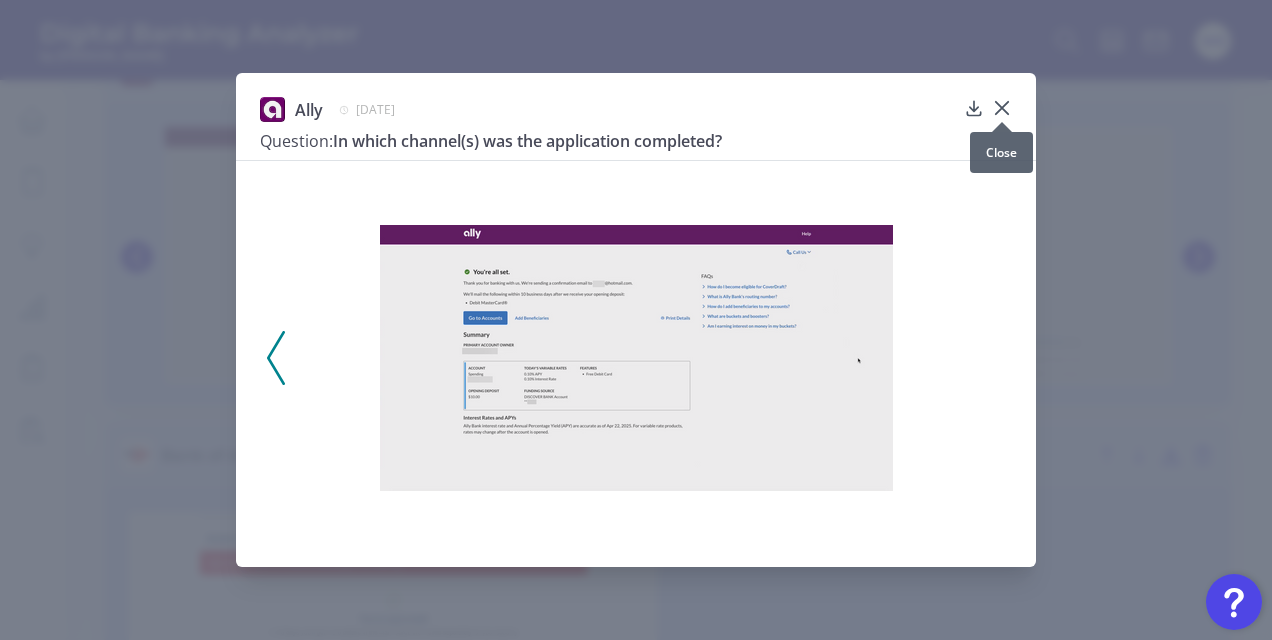 click at bounding box center (1002, 122) 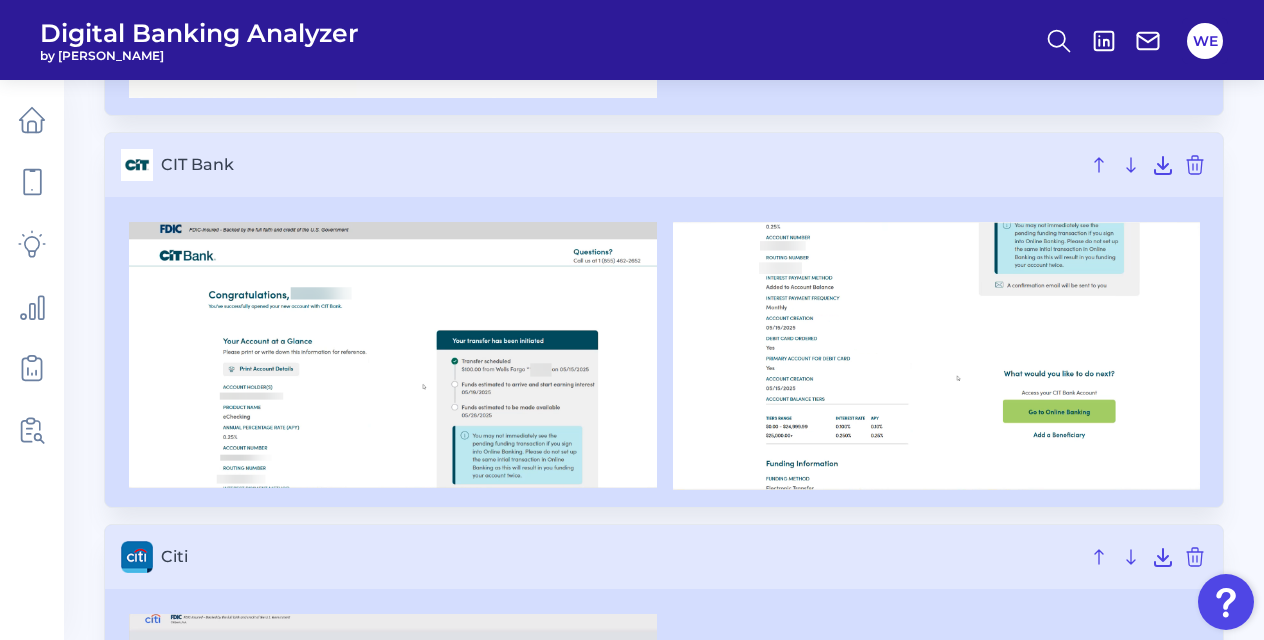 scroll, scrollTop: 1602, scrollLeft: 0, axis: vertical 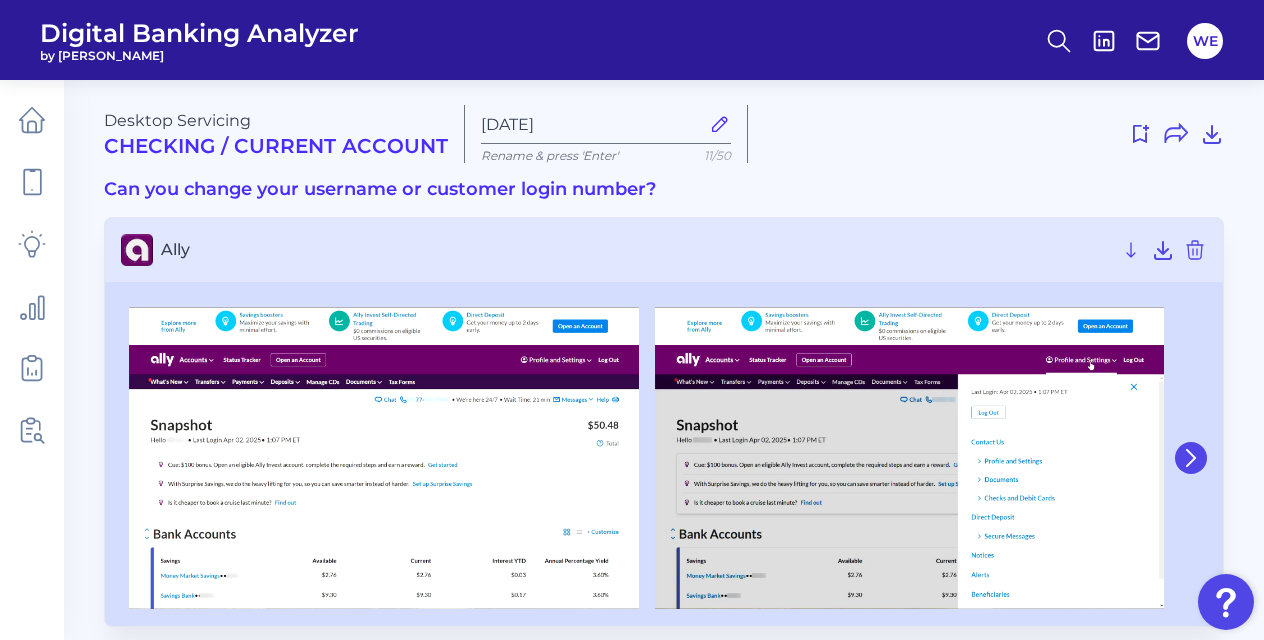 click 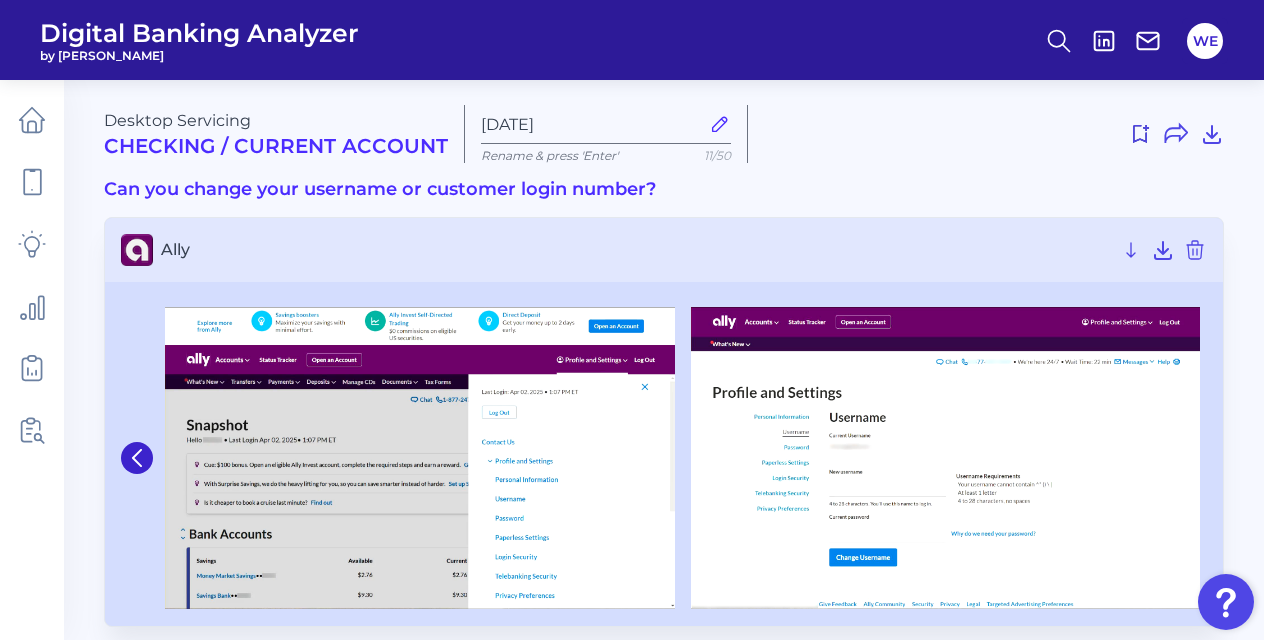 scroll, scrollTop: 20, scrollLeft: 0, axis: vertical 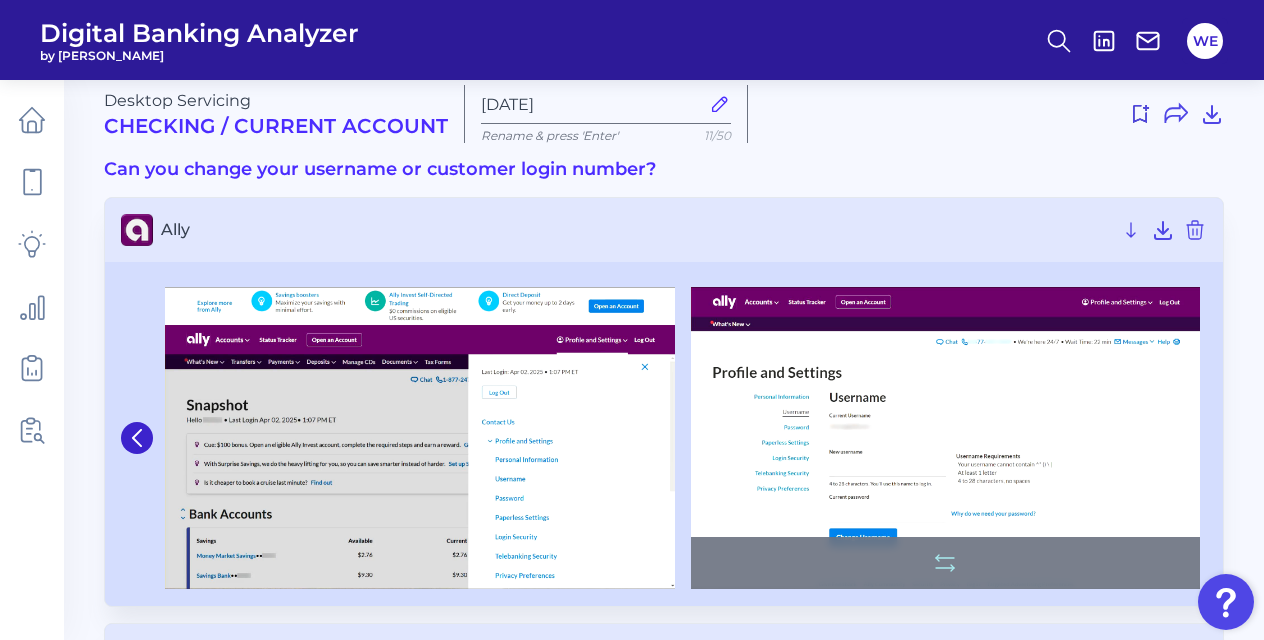 click at bounding box center (946, 438) 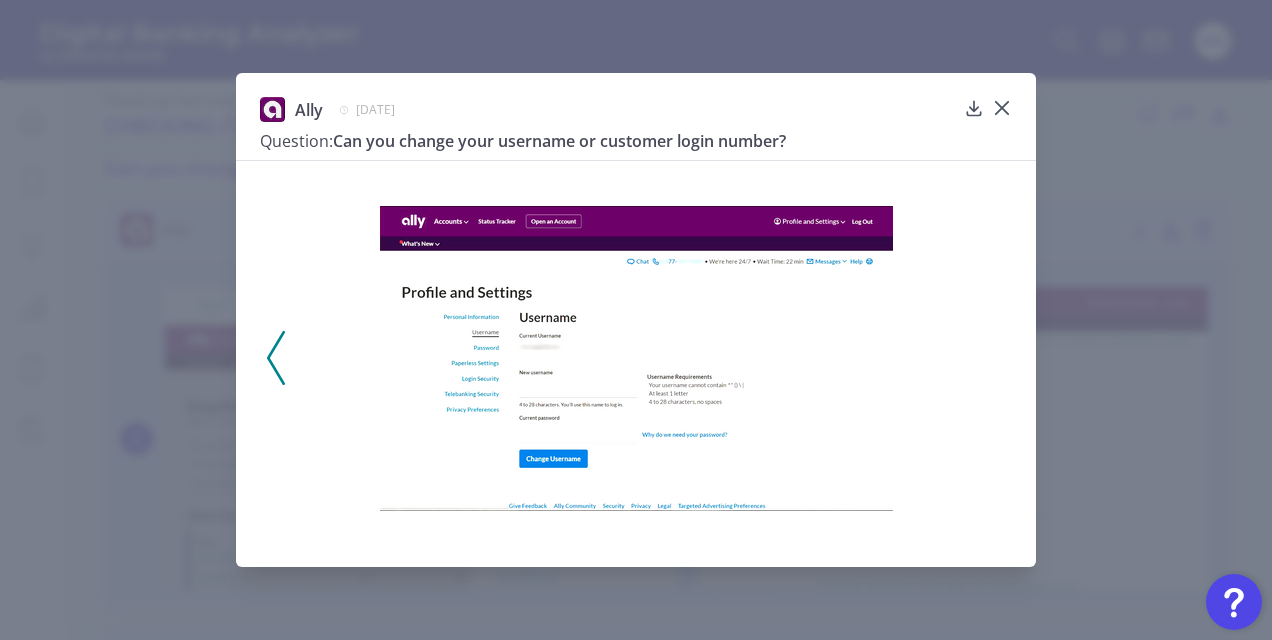 click on "Ally [DATE] Question:  Can you change your username or customer login number?" at bounding box center (636, 320) 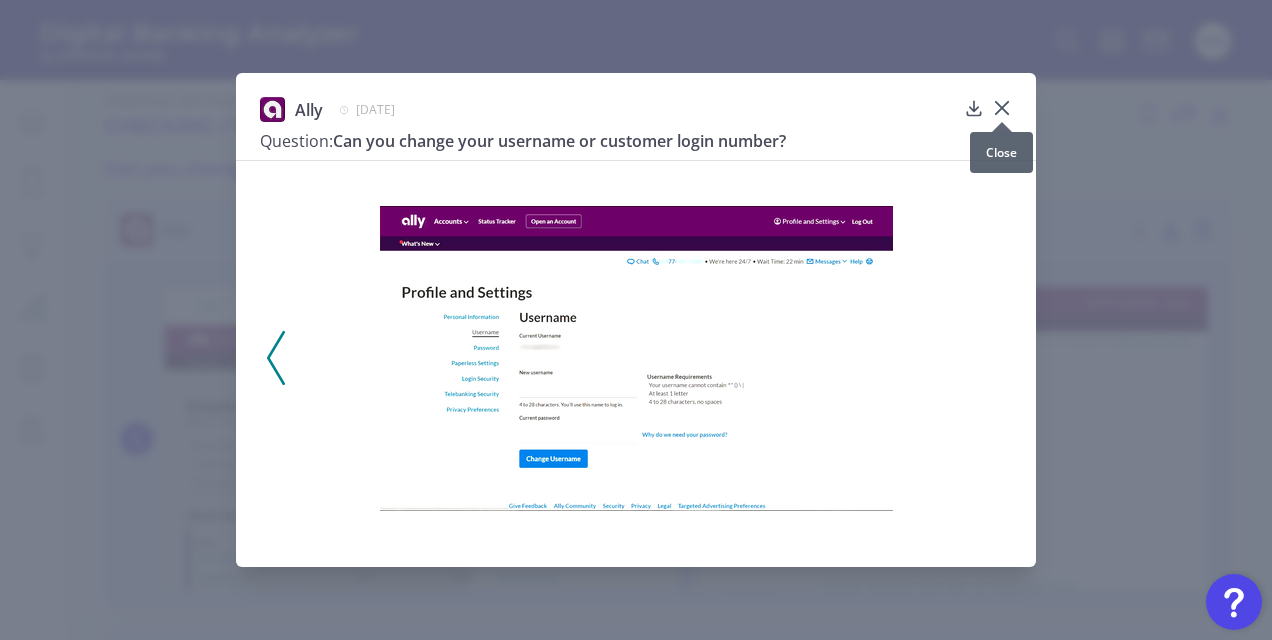 click 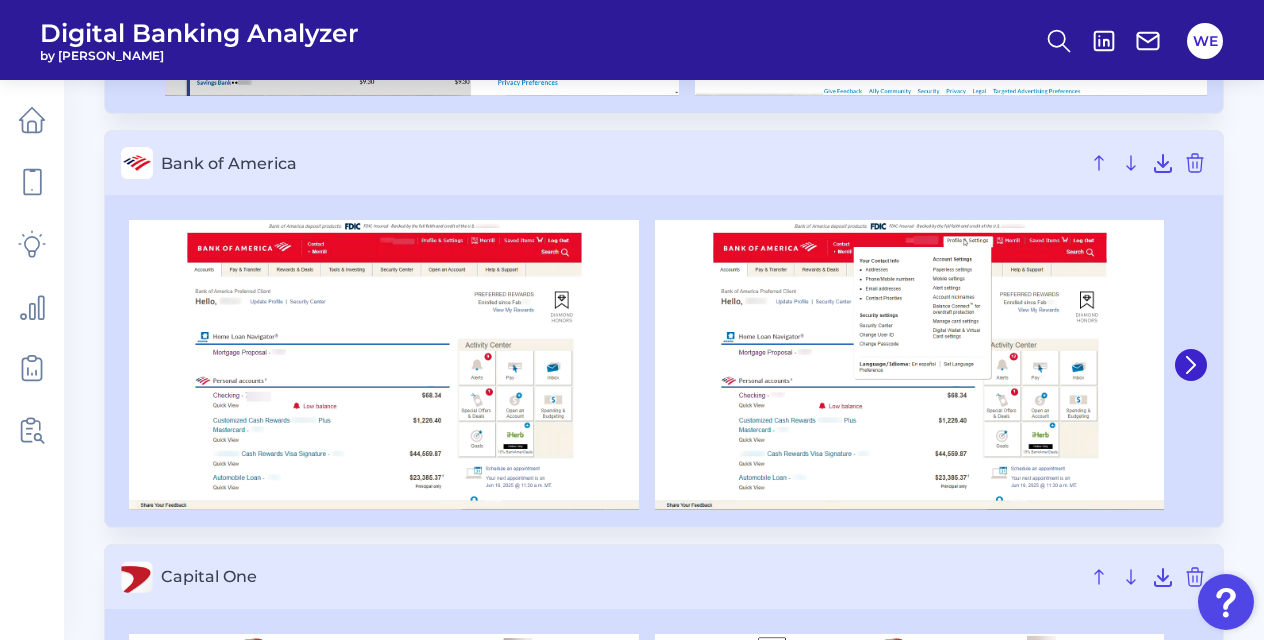 scroll, scrollTop: 528, scrollLeft: 0, axis: vertical 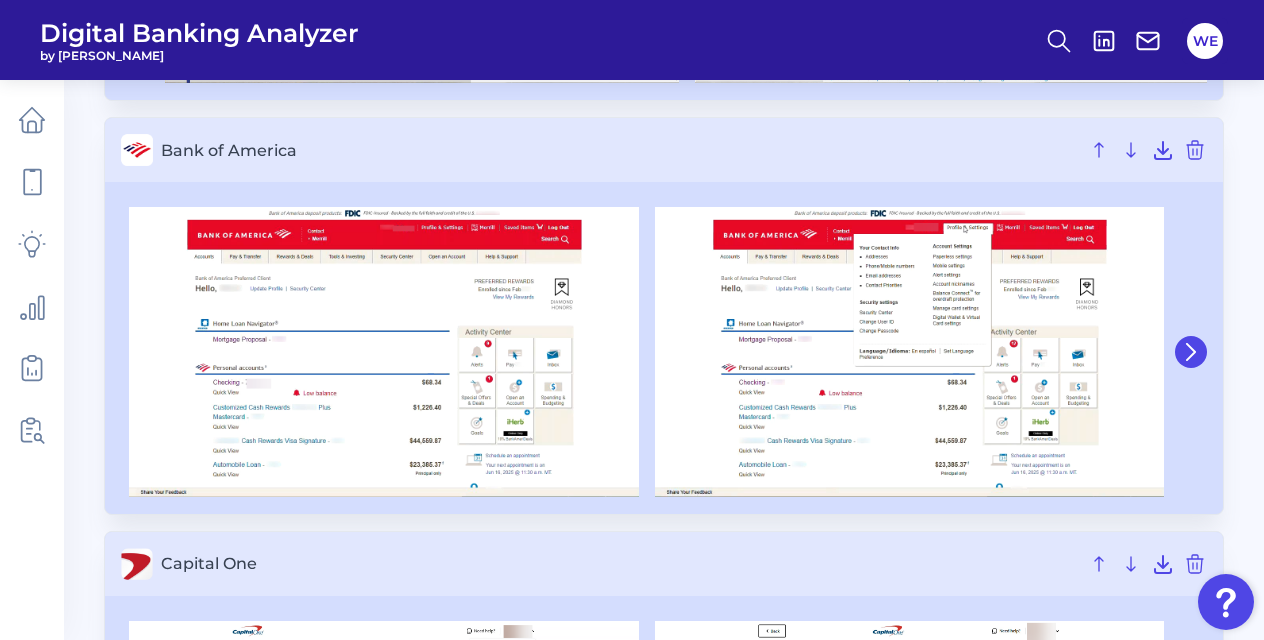 click 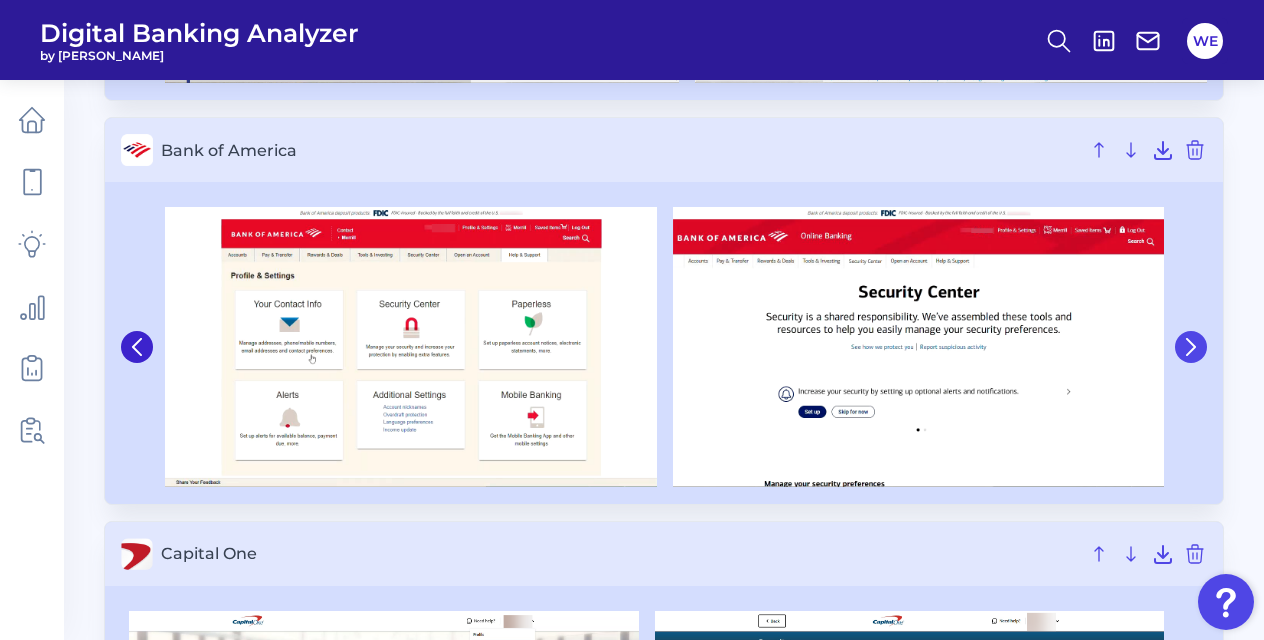 click 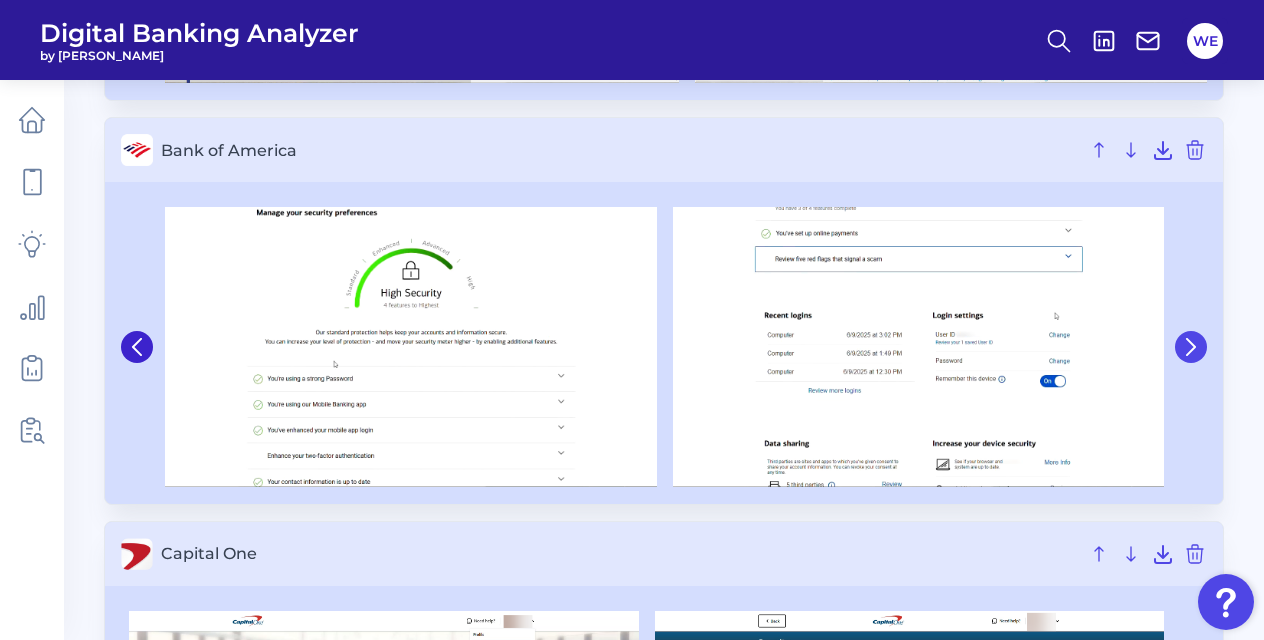click 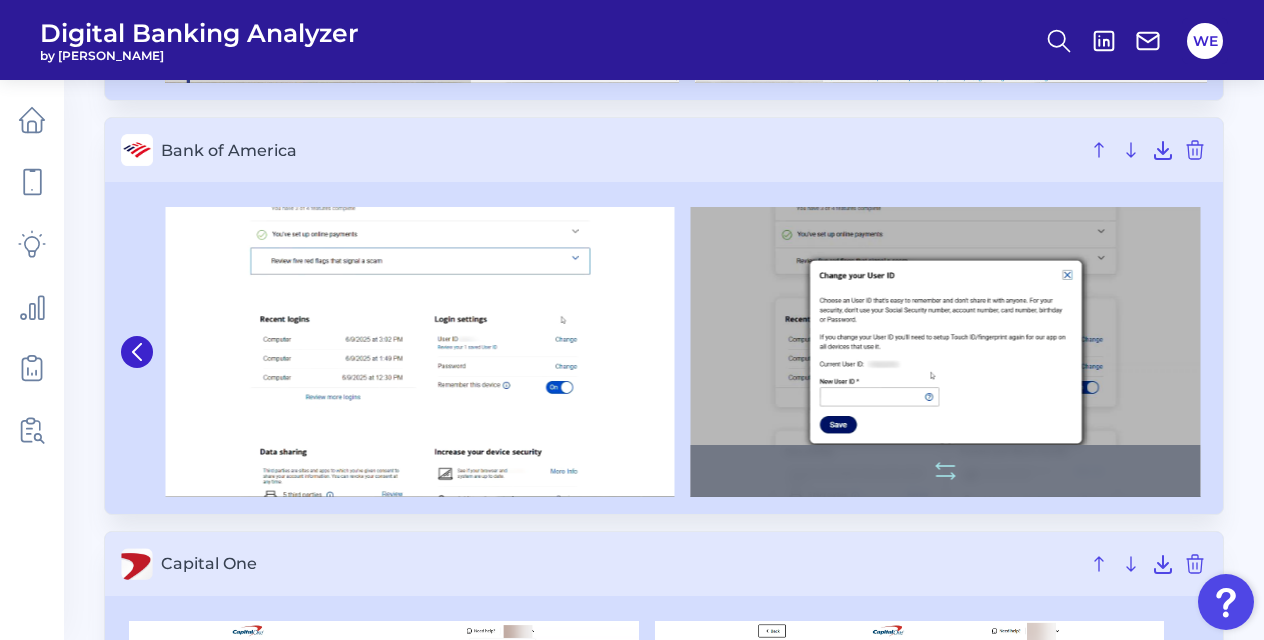 click at bounding box center [946, 352] 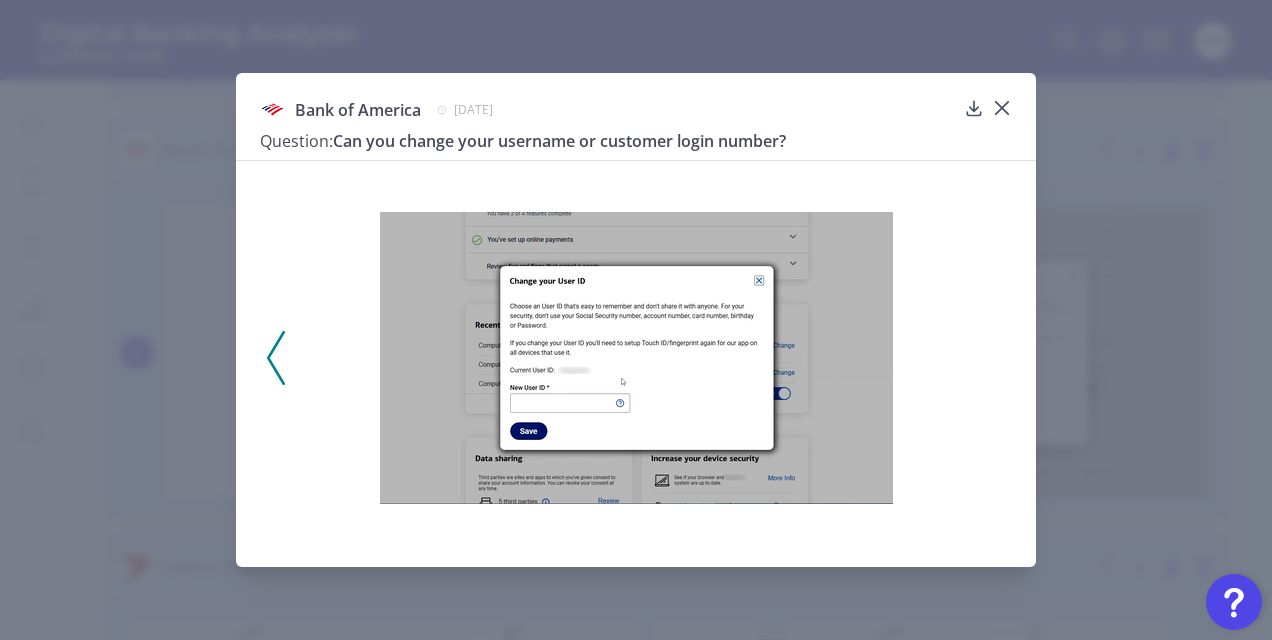 click on "Bank of America [DATE] Question:  Can you change your username or customer login number?" at bounding box center (636, 320) 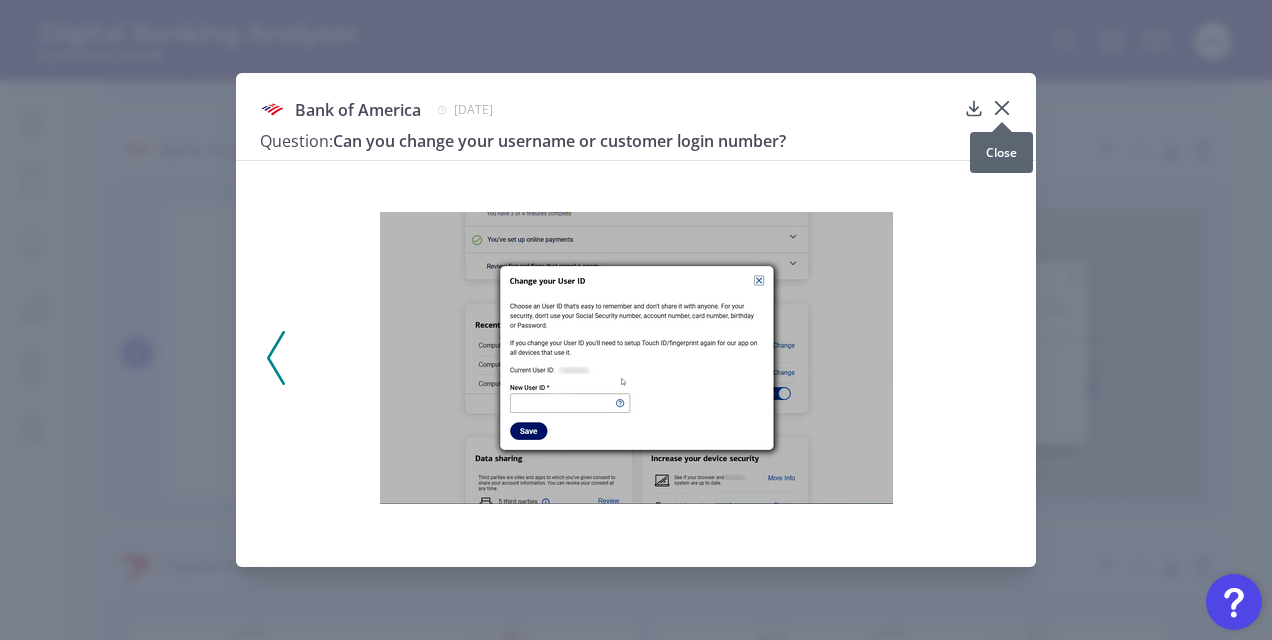 click 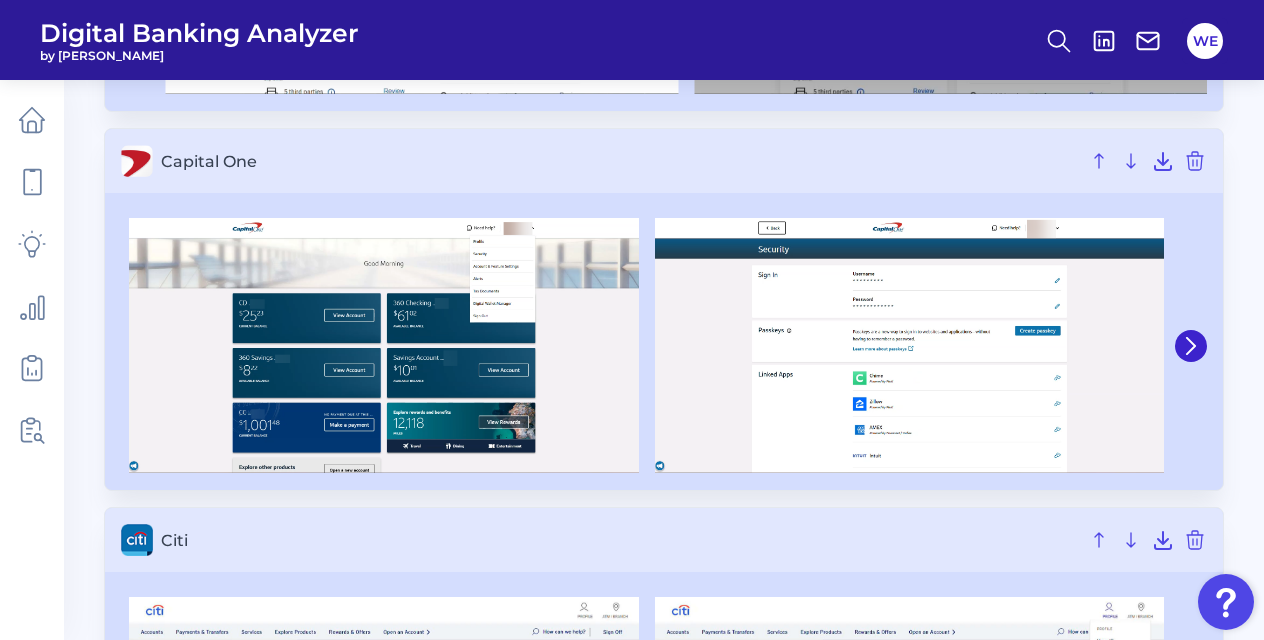 scroll, scrollTop: 960, scrollLeft: 0, axis: vertical 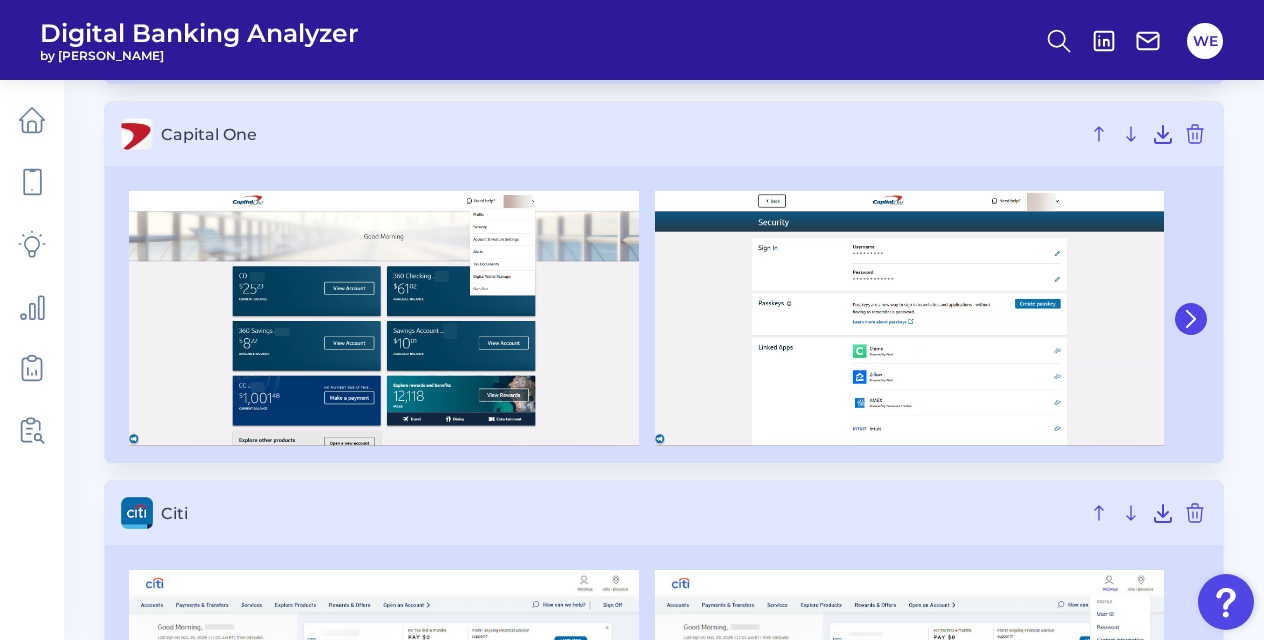 click 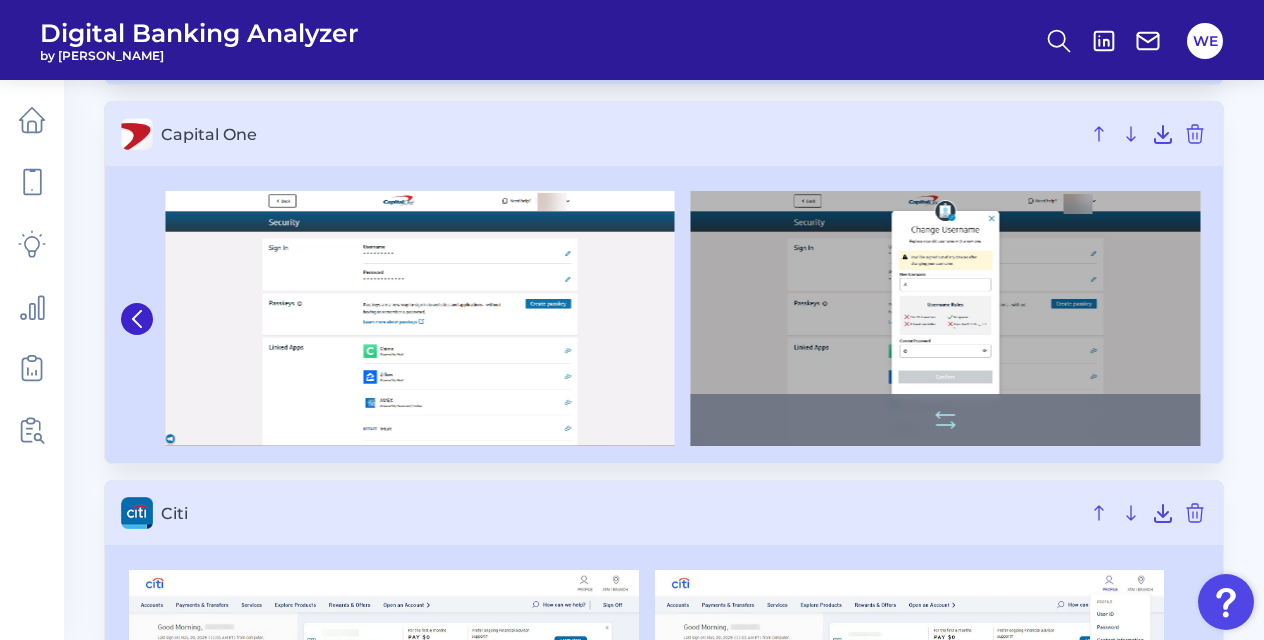 click at bounding box center (946, 318) 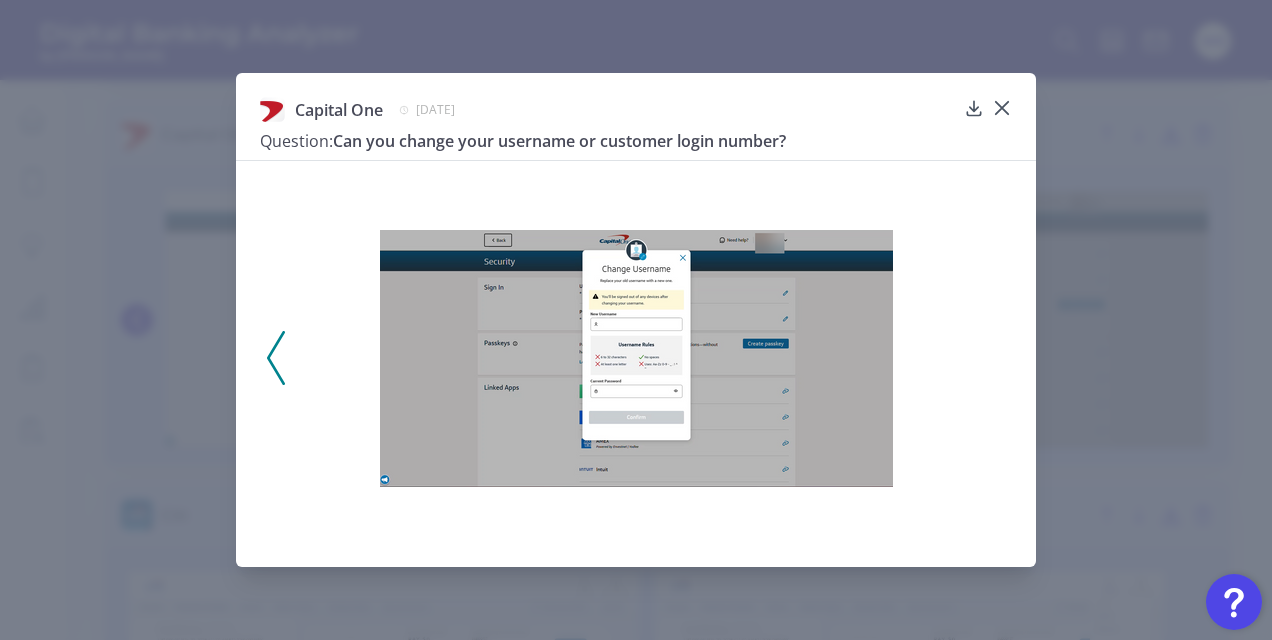 click on "Capital One [DATE] Question:  Can you change your username or customer login number?" at bounding box center (636, 320) 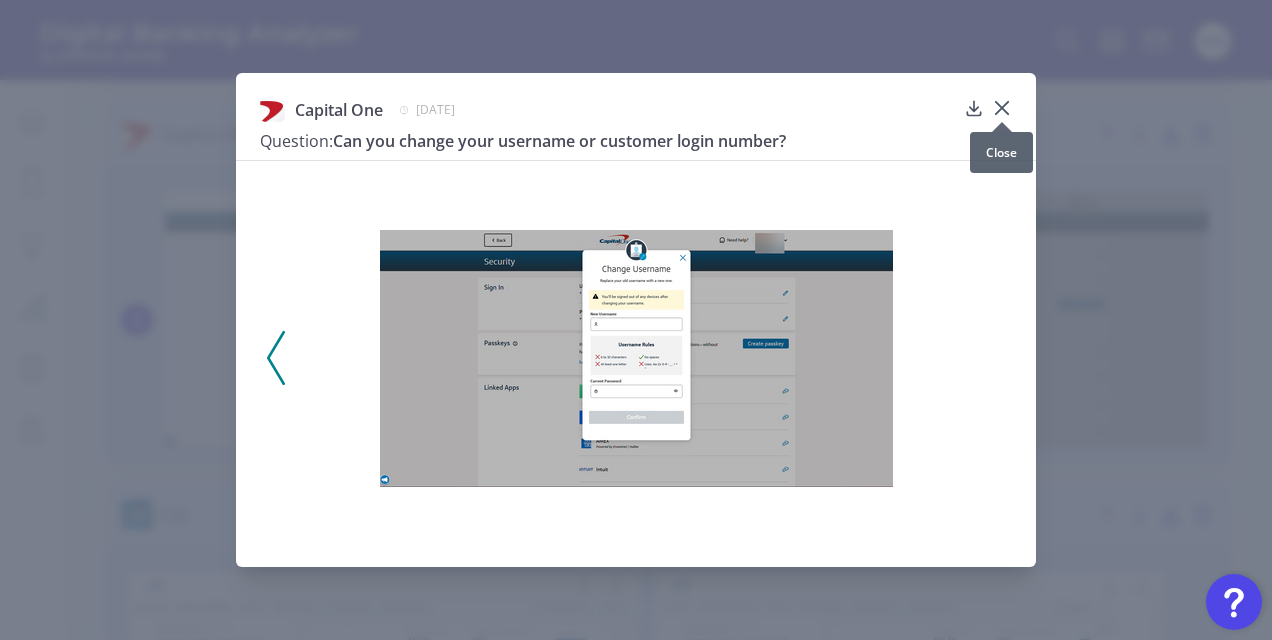 click 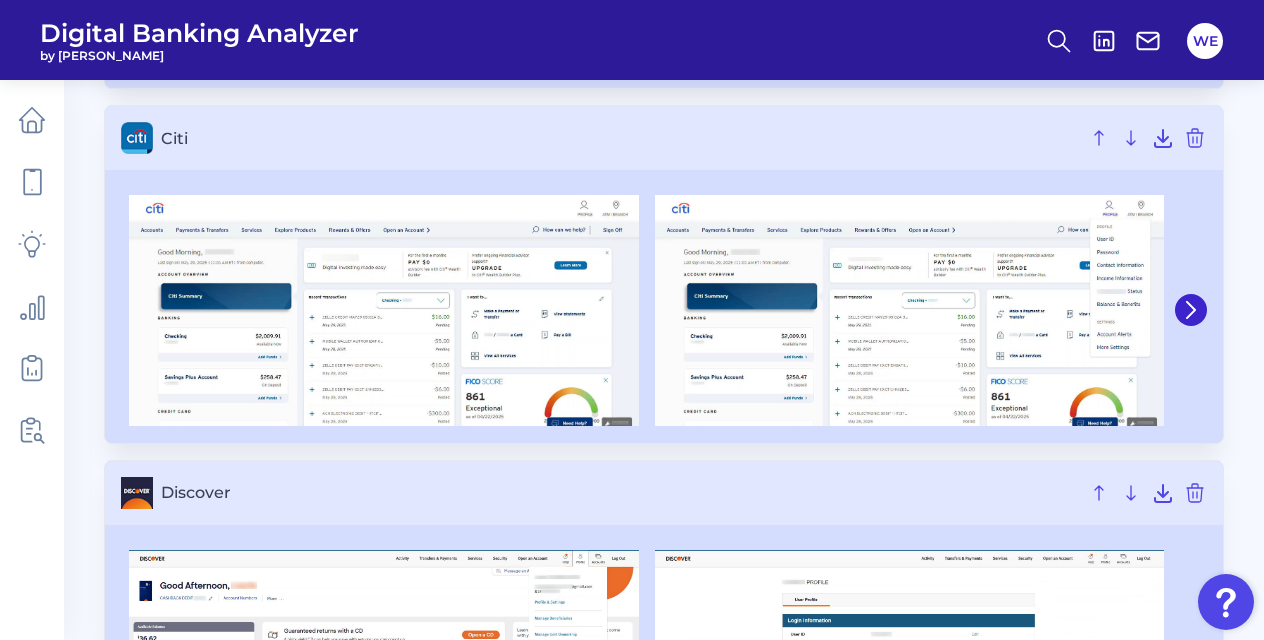 scroll, scrollTop: 1338, scrollLeft: 0, axis: vertical 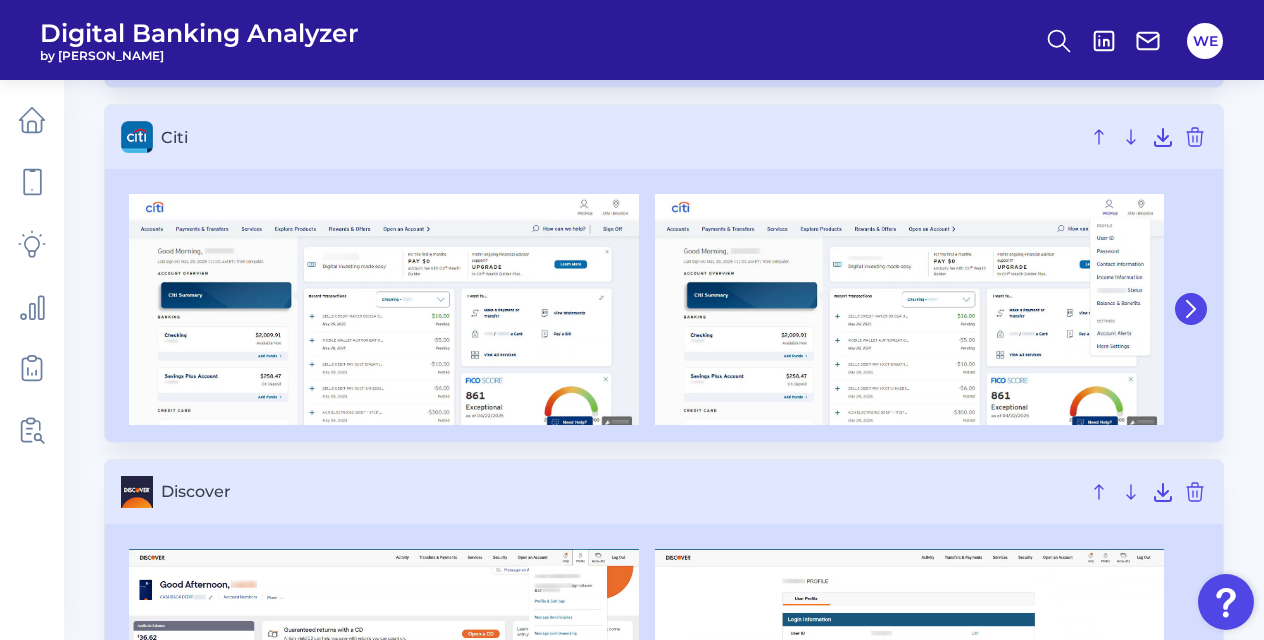 click at bounding box center [1191, 309] 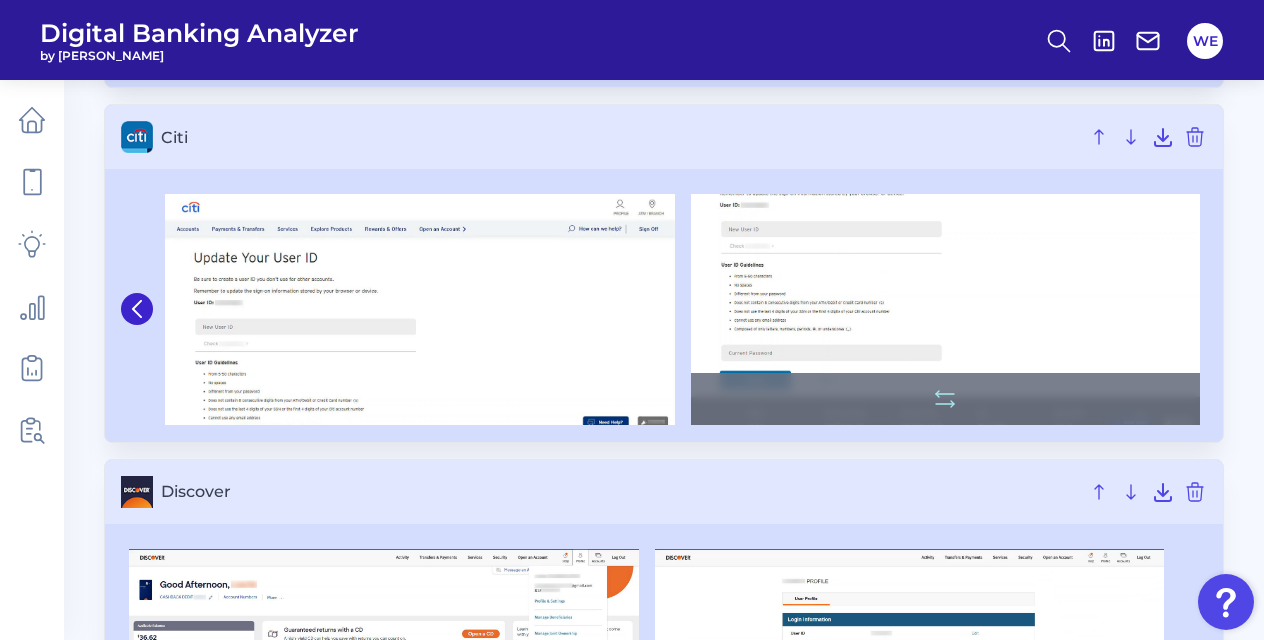 click at bounding box center [946, 309] 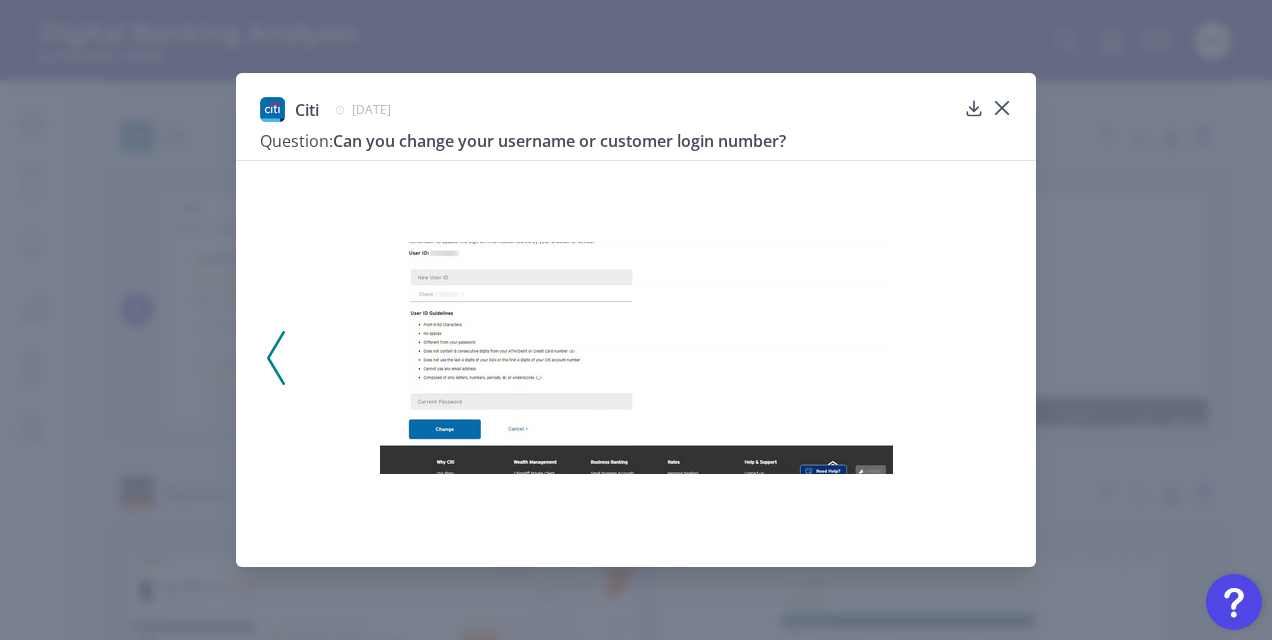 click on "Citi [DATE] Question:  Can you change your username or customer login number?" at bounding box center [636, 320] 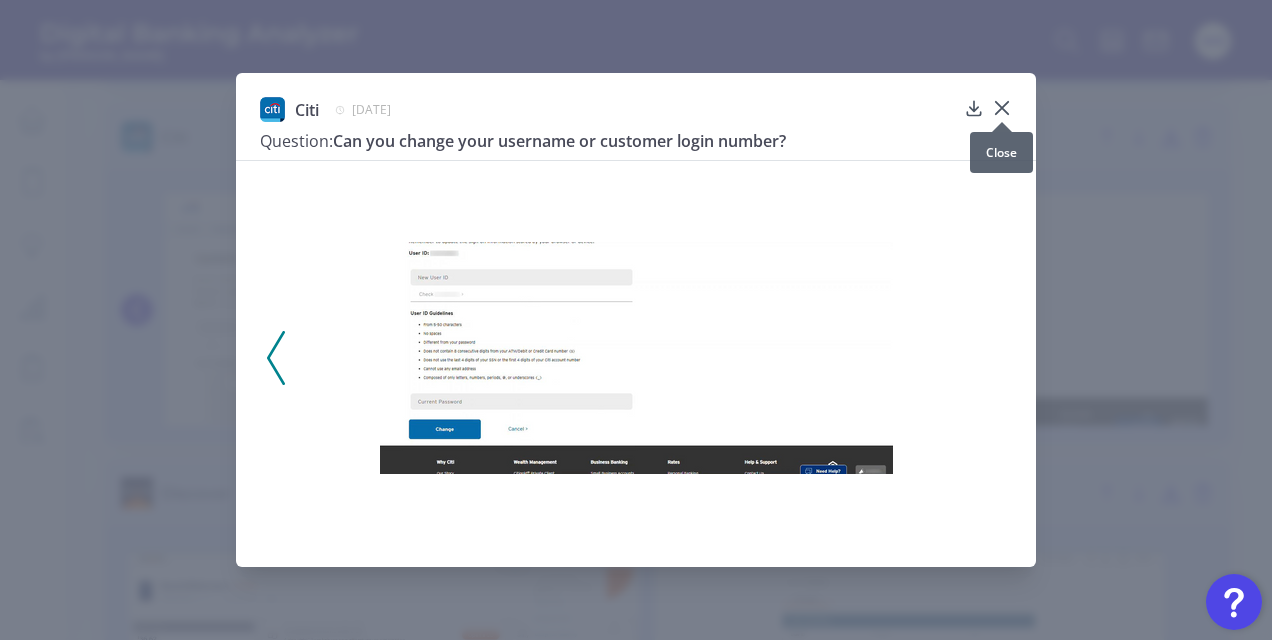 click 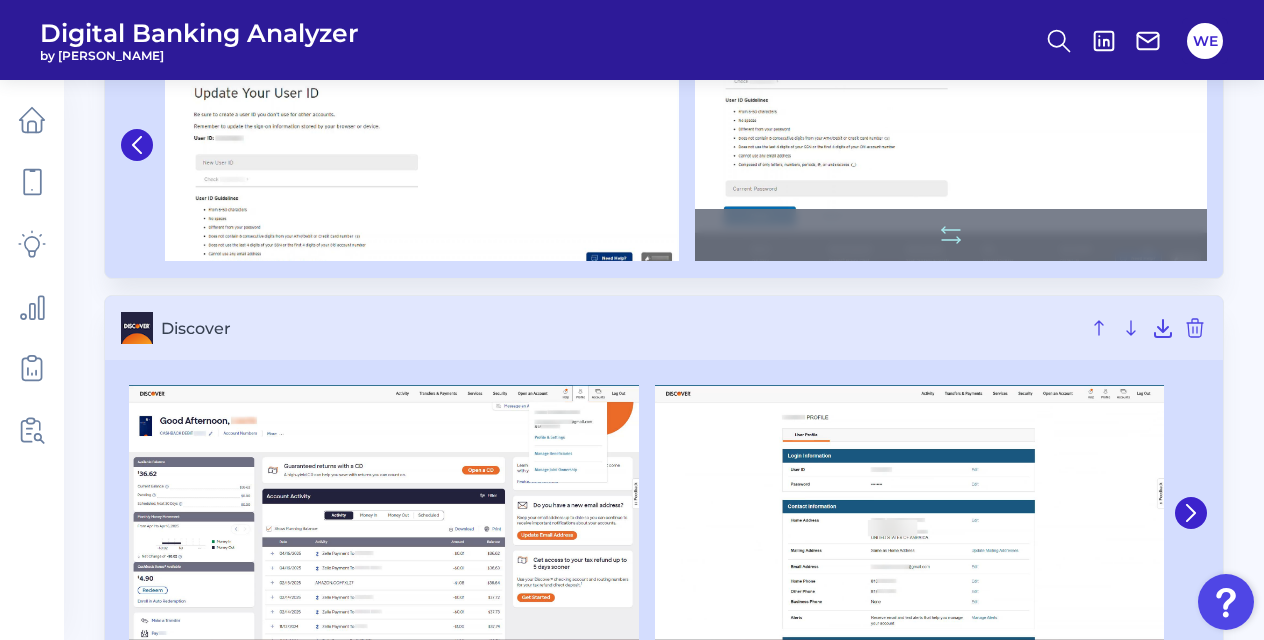 scroll, scrollTop: 1504, scrollLeft: 0, axis: vertical 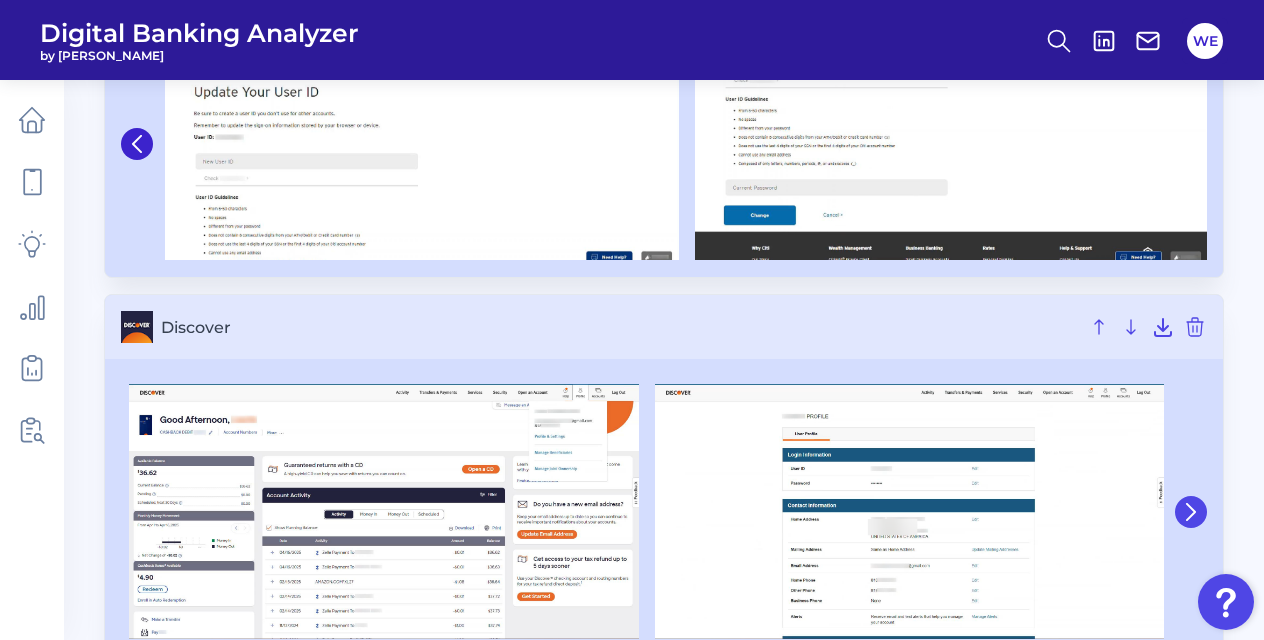 click 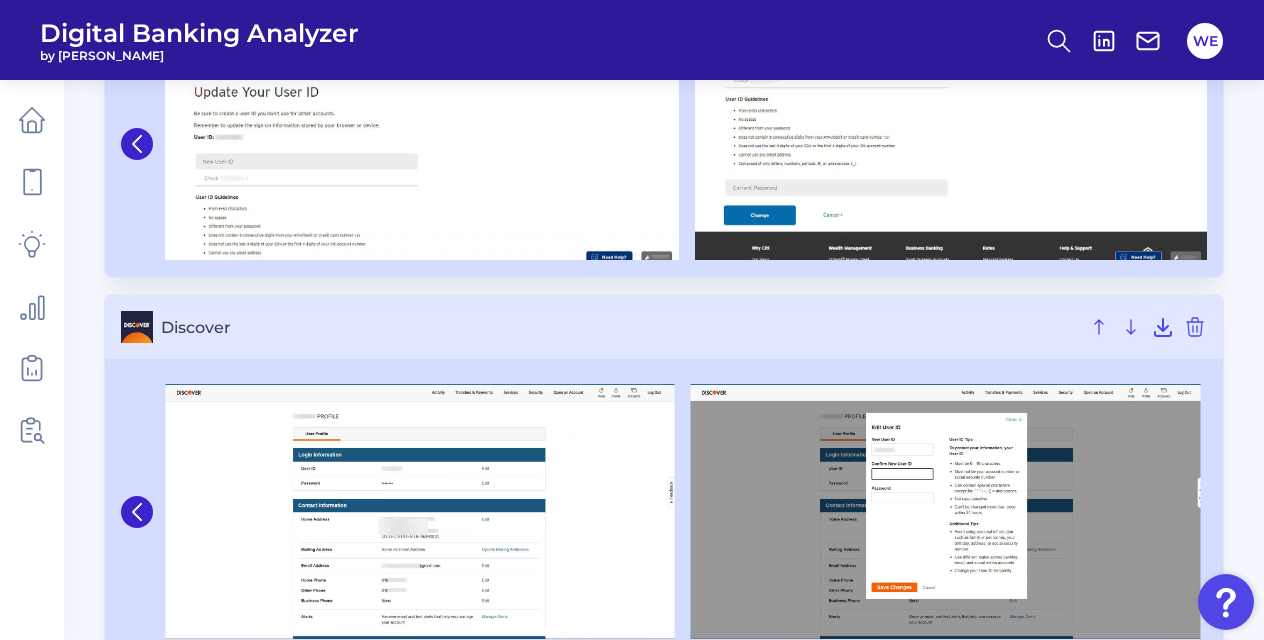 scroll, scrollTop: 1558, scrollLeft: 0, axis: vertical 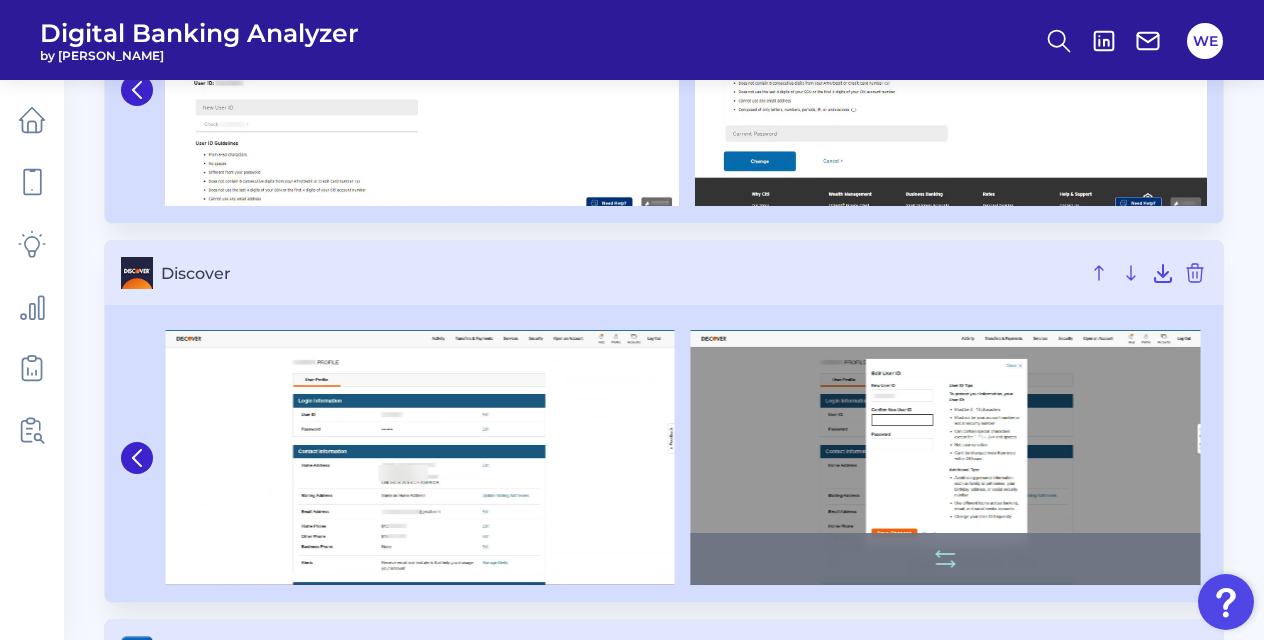 click at bounding box center [946, 457] 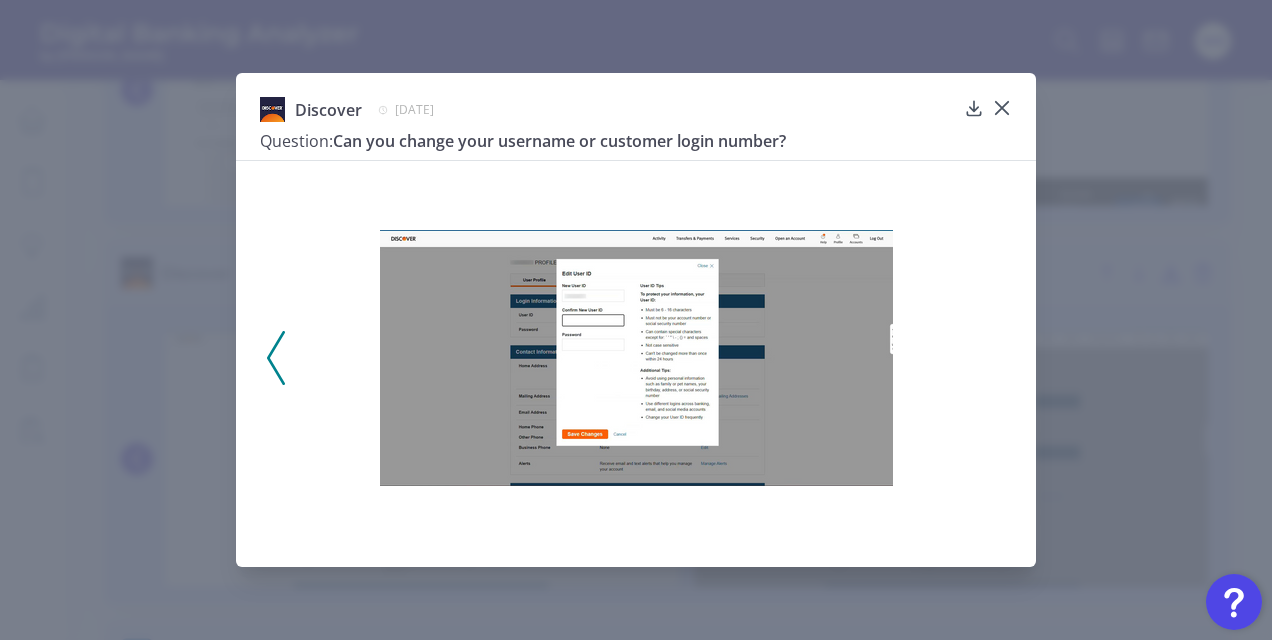 click on "Discover [DATE] Question:  Can you change your username or customer login number?" at bounding box center [636, 320] 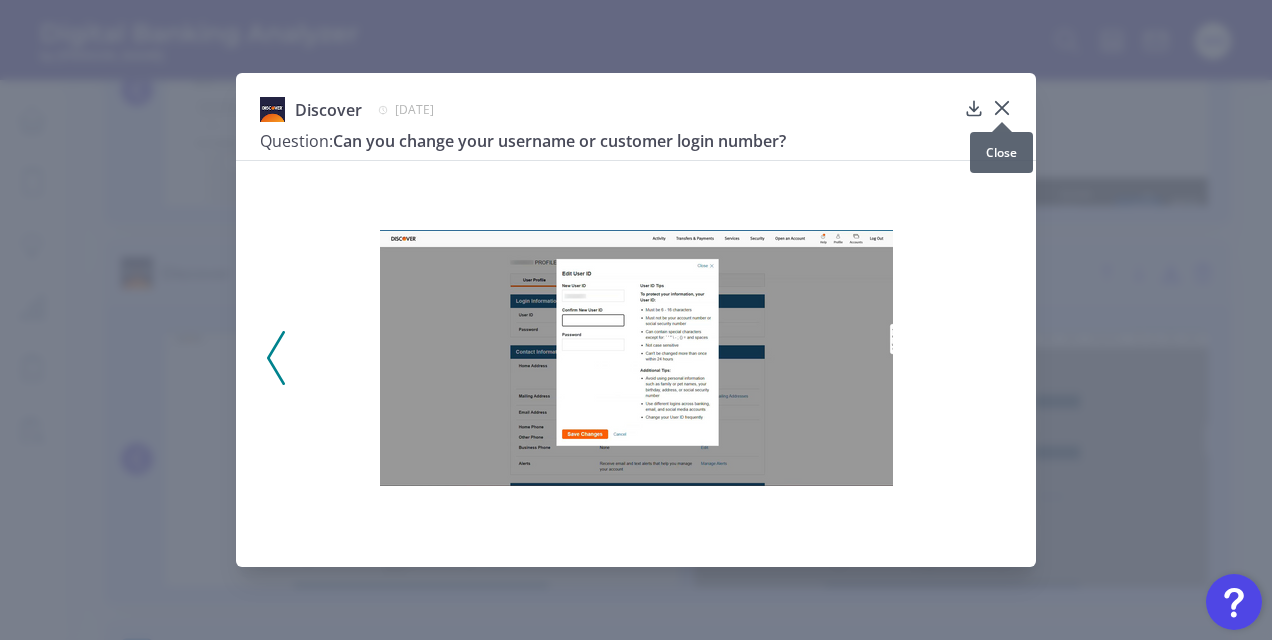 click 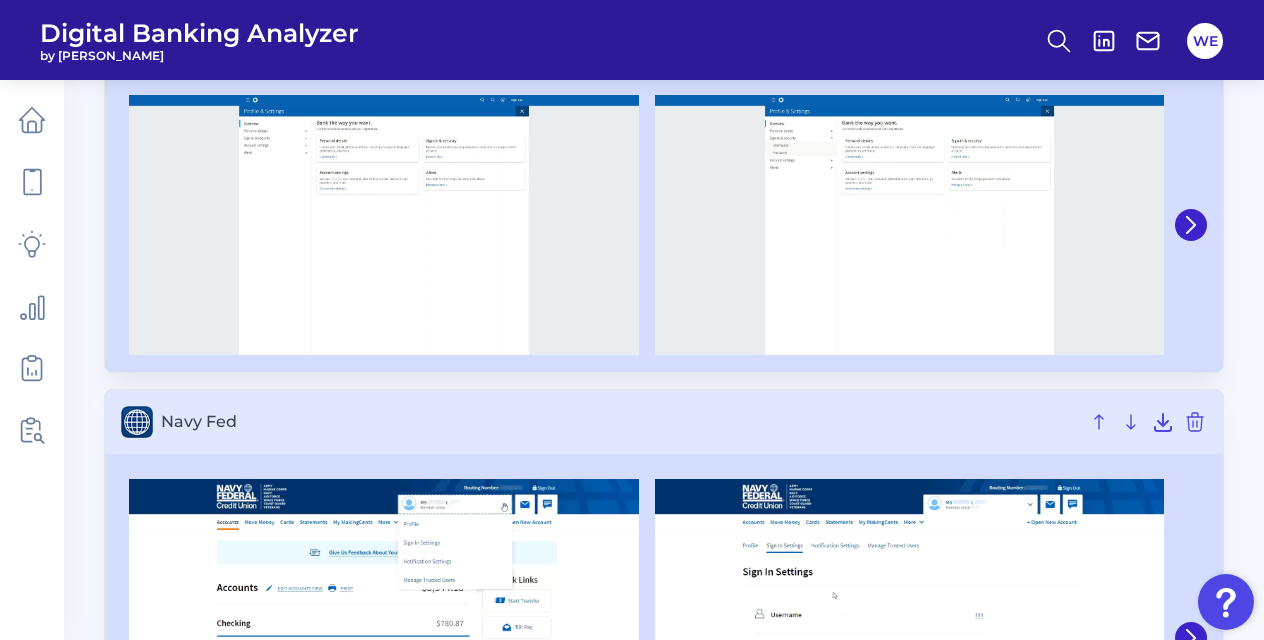scroll, scrollTop: 2175, scrollLeft: 0, axis: vertical 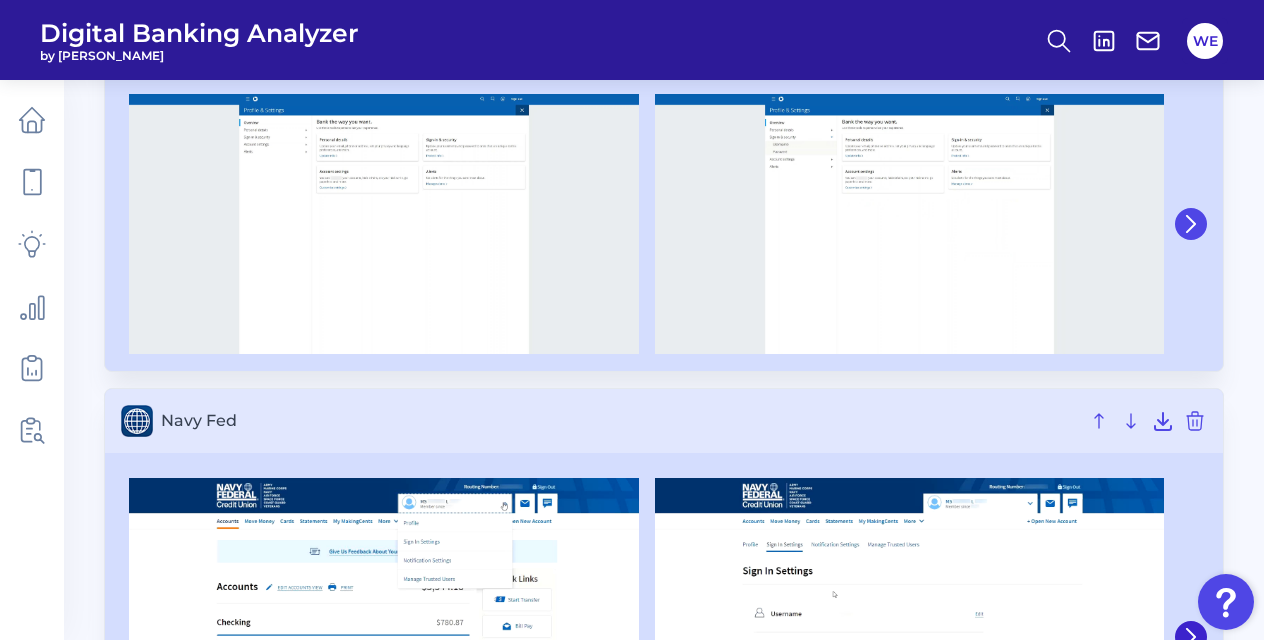 click 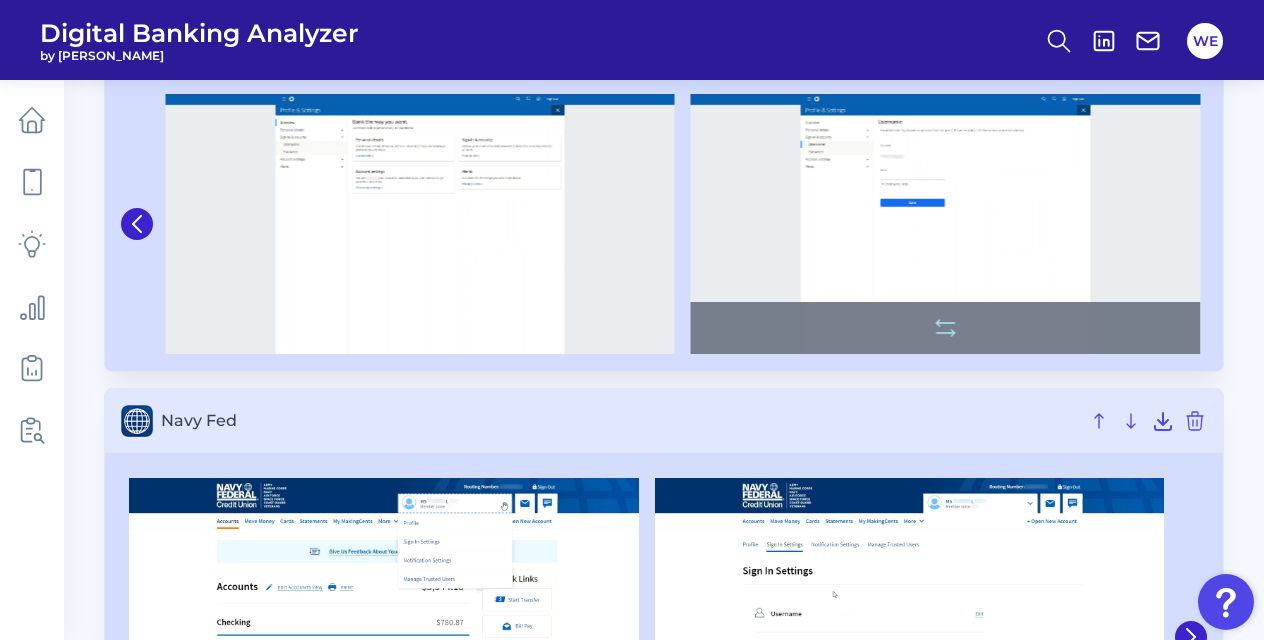 click at bounding box center [946, 224] 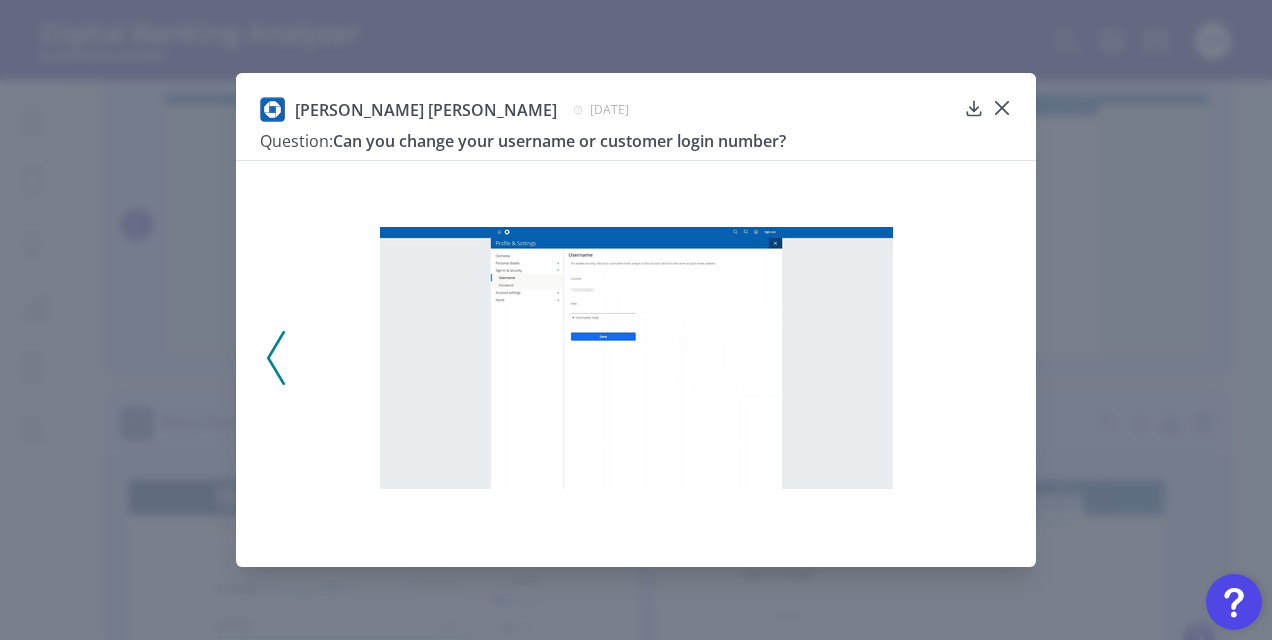 click on "[PERSON_NAME] [PERSON_NAME] [DATE] Question:  Can you change your username or customer login number?" at bounding box center (636, 320) 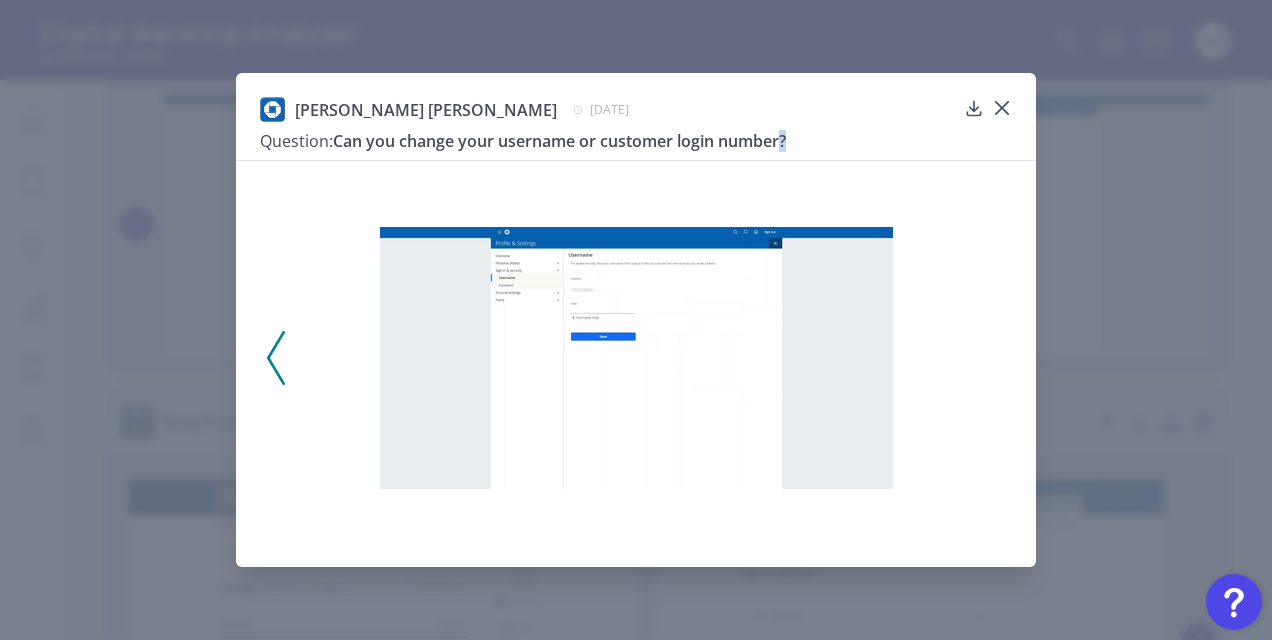 click on "[PERSON_NAME] [PERSON_NAME] [DATE] Question:  Can you change your username or customer login number?" at bounding box center (636, 320) 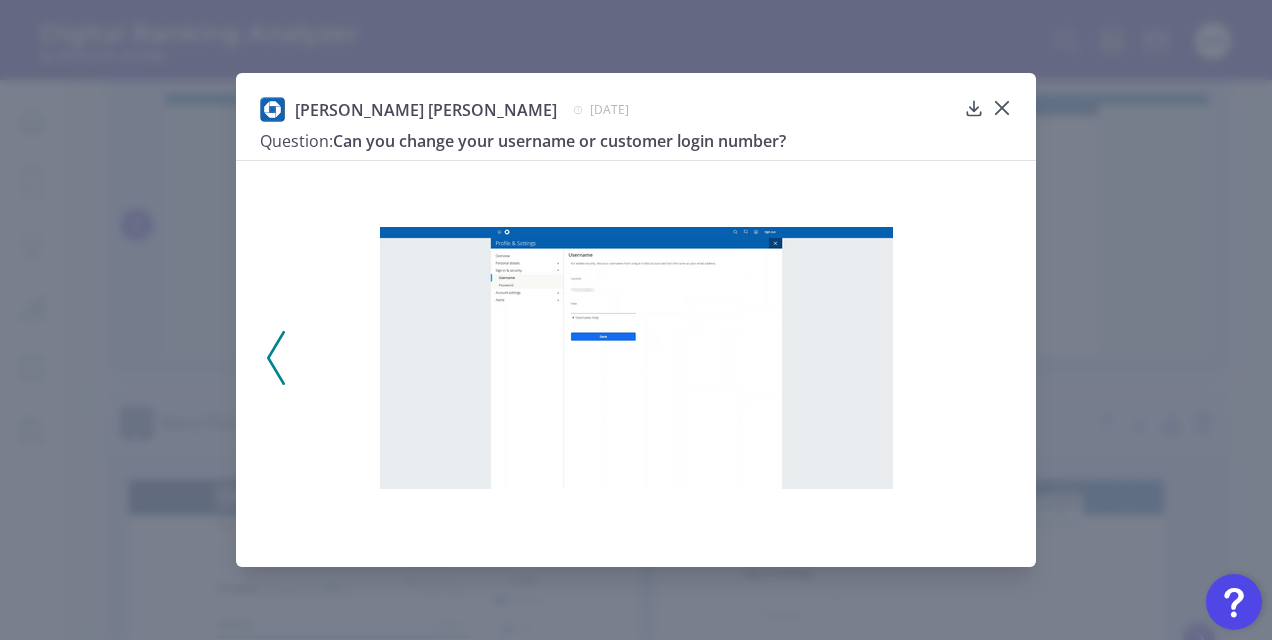click on "[PERSON_NAME] [PERSON_NAME] [DATE] Question:  Can you change your username or customer login number?" at bounding box center [636, 320] 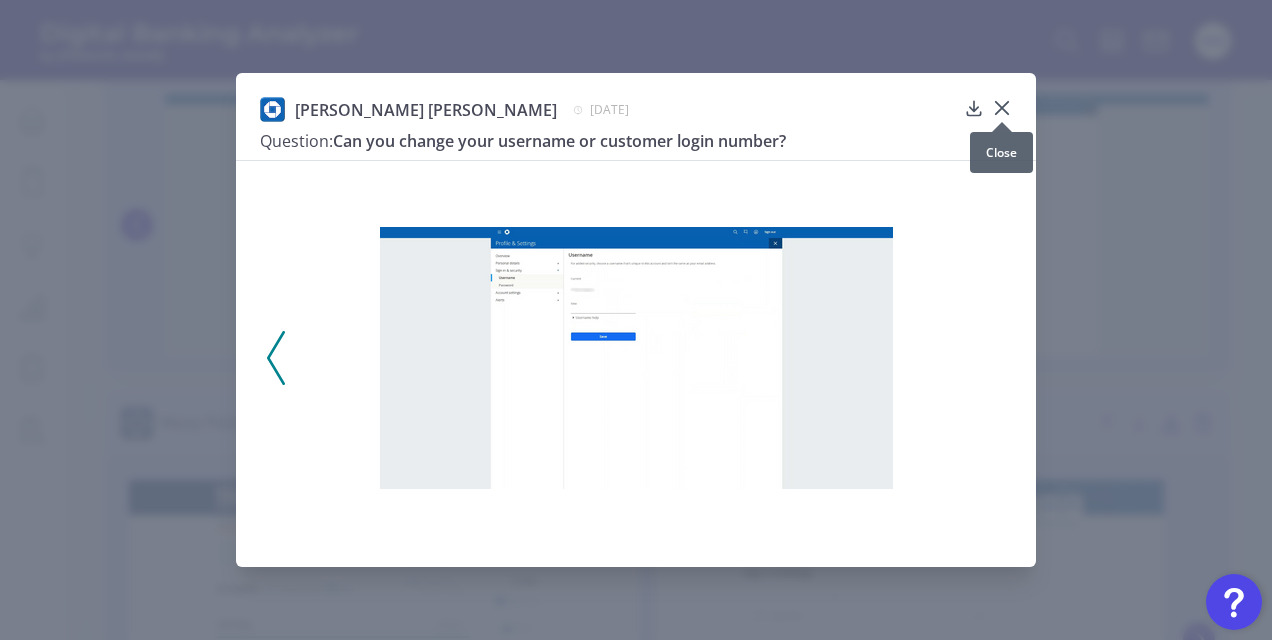 click 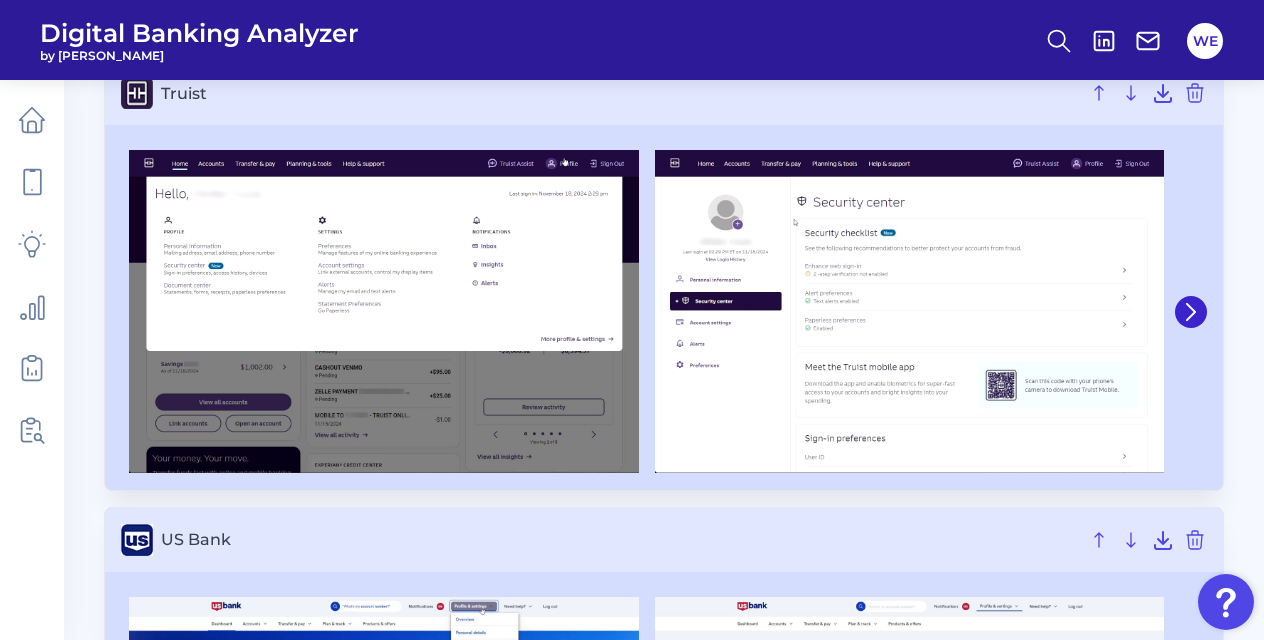 scroll, scrollTop: 3719, scrollLeft: 0, axis: vertical 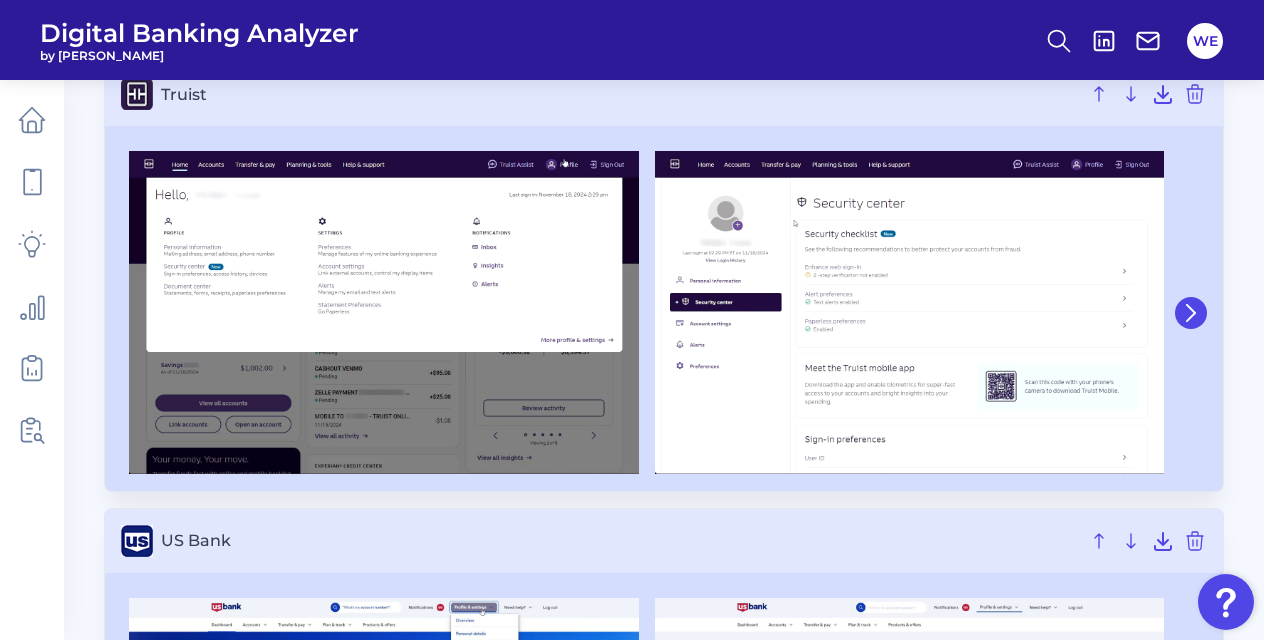 click 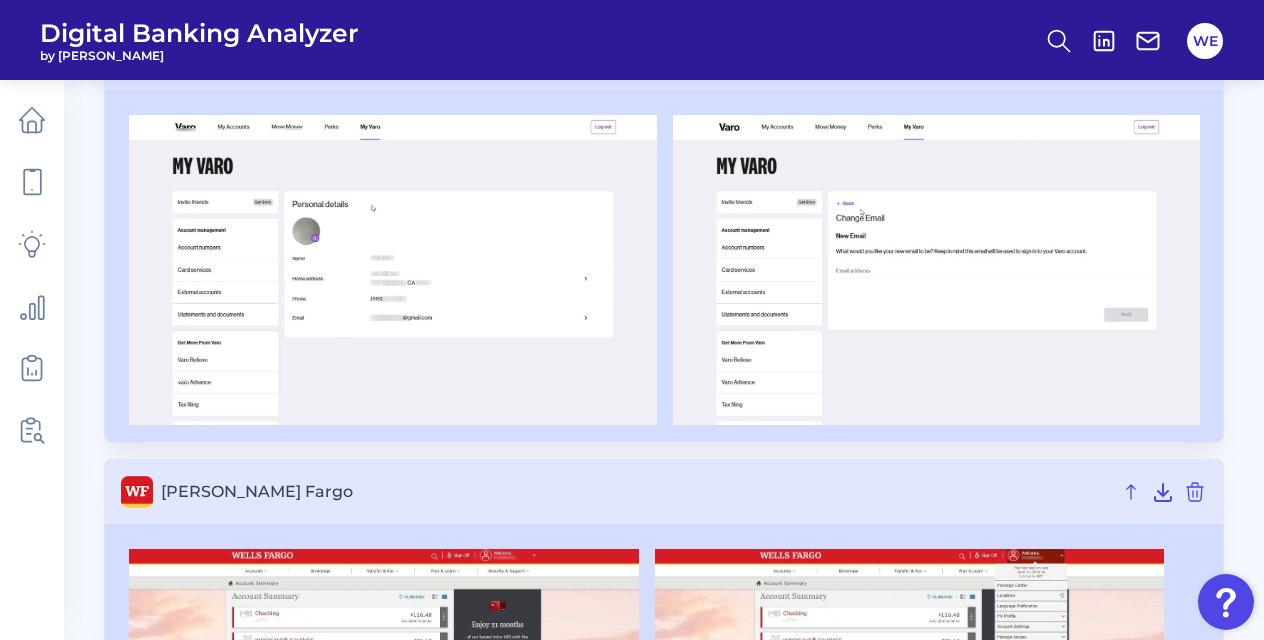 scroll, scrollTop: 4773, scrollLeft: 0, axis: vertical 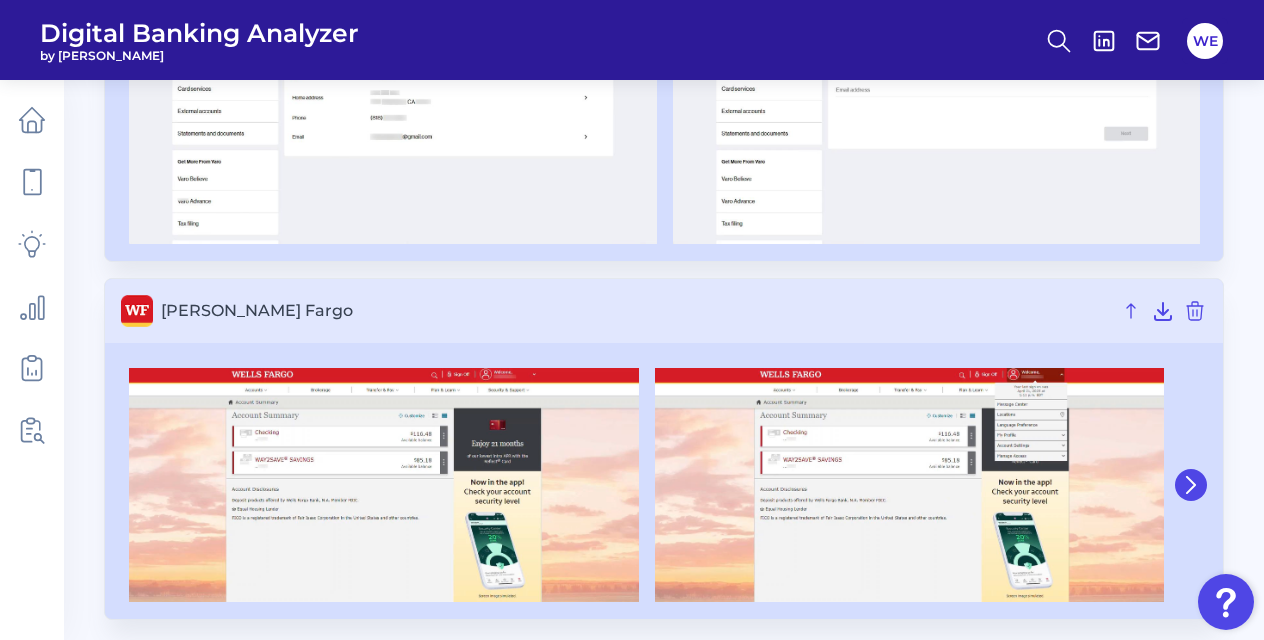 click 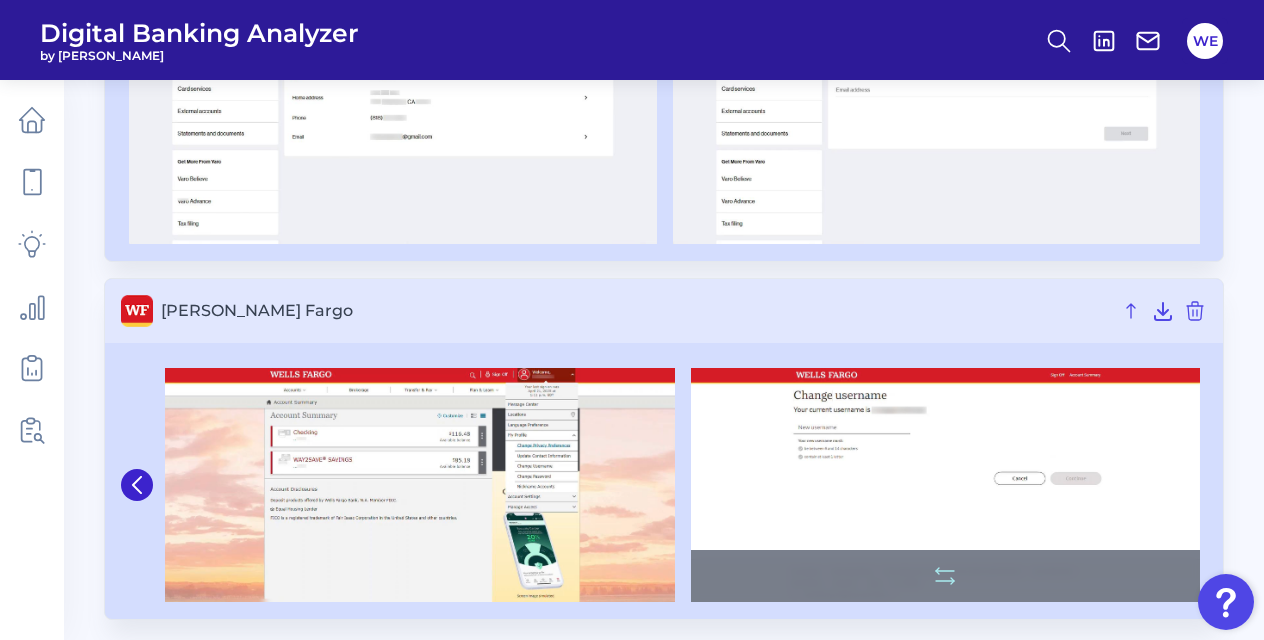 click at bounding box center [946, 485] 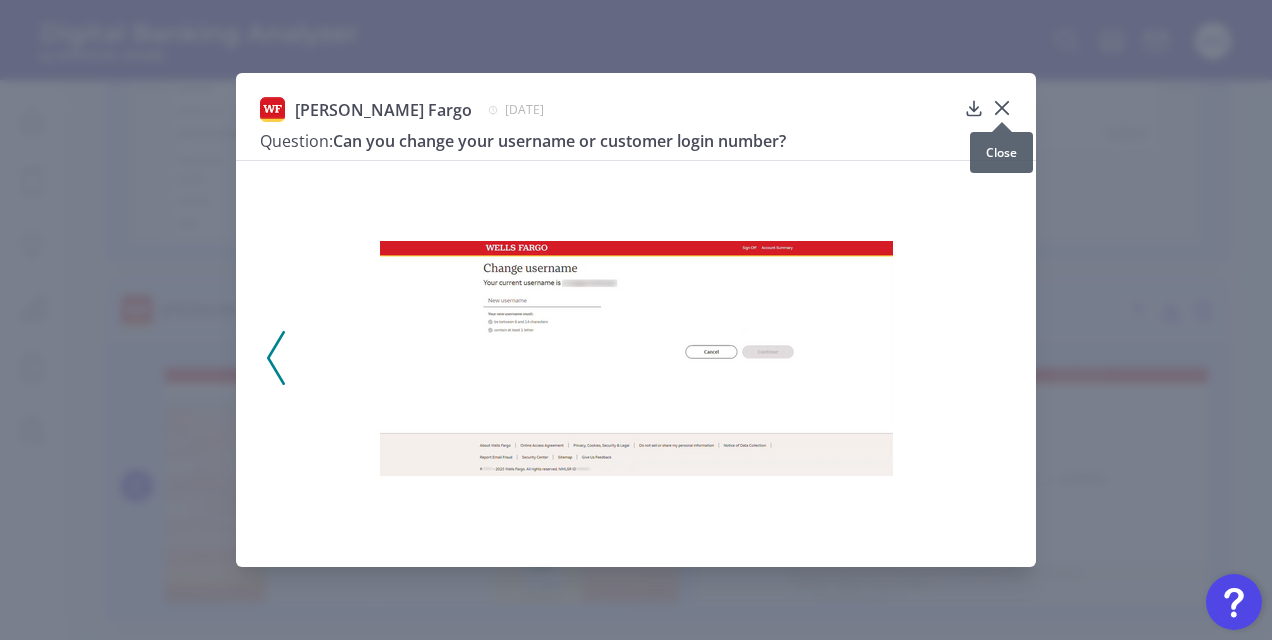 click at bounding box center [1002, 122] 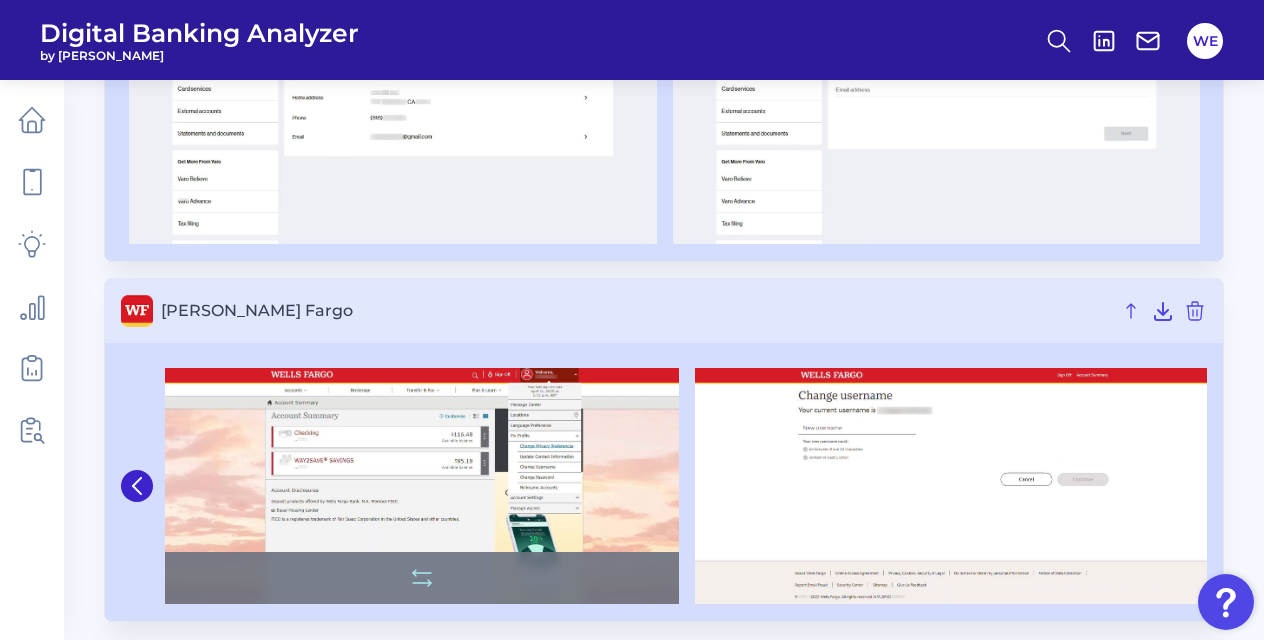 click at bounding box center (422, 486) 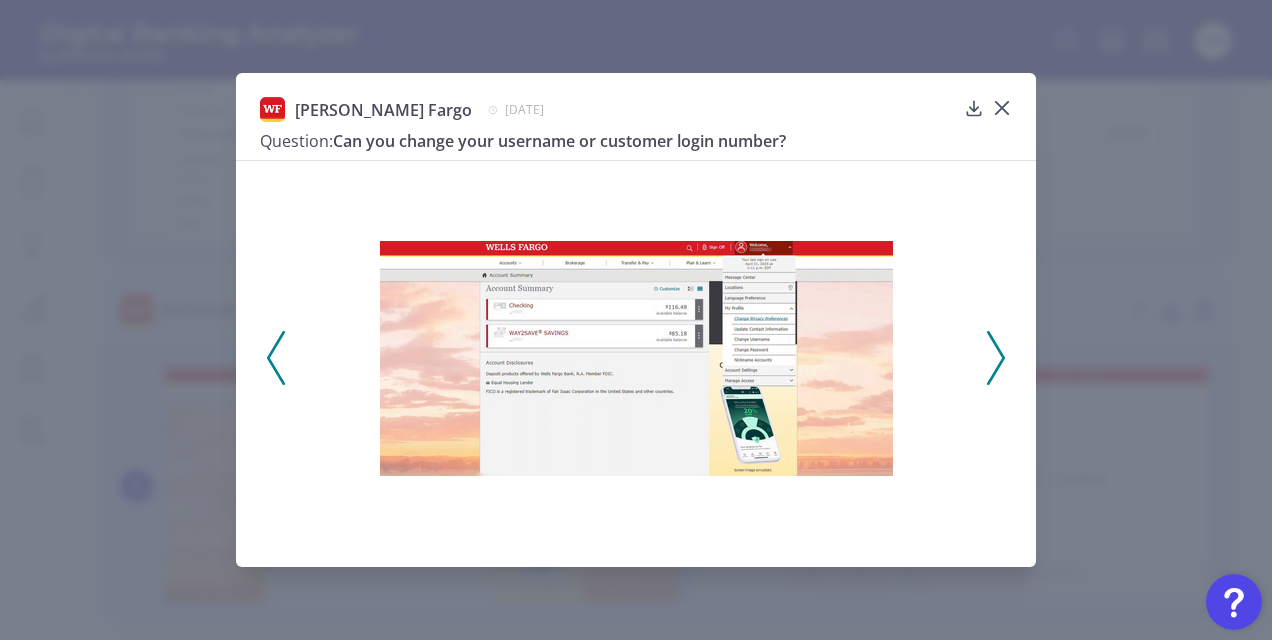 click 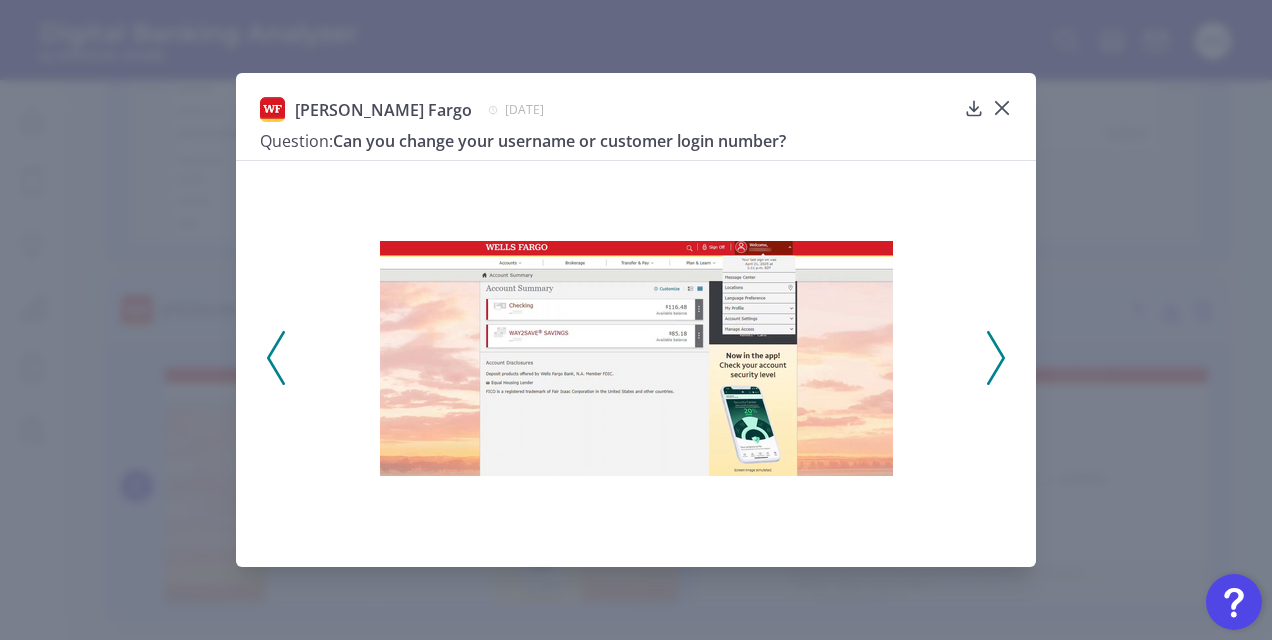 click on "[PERSON_NAME] Fargo [DATE] Question:  Can you change your username or customer login number?" at bounding box center (636, 320) 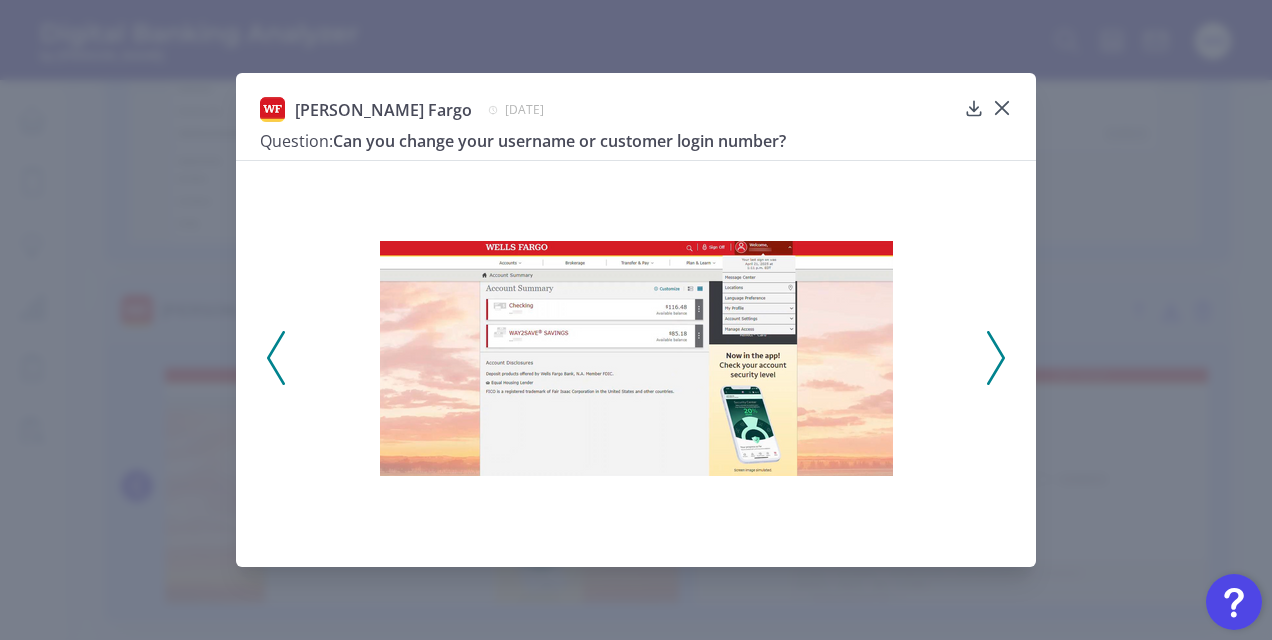 click on "[PERSON_NAME] Fargo [DATE] Question:  Can you change your username or customer login number?" at bounding box center [636, 320] 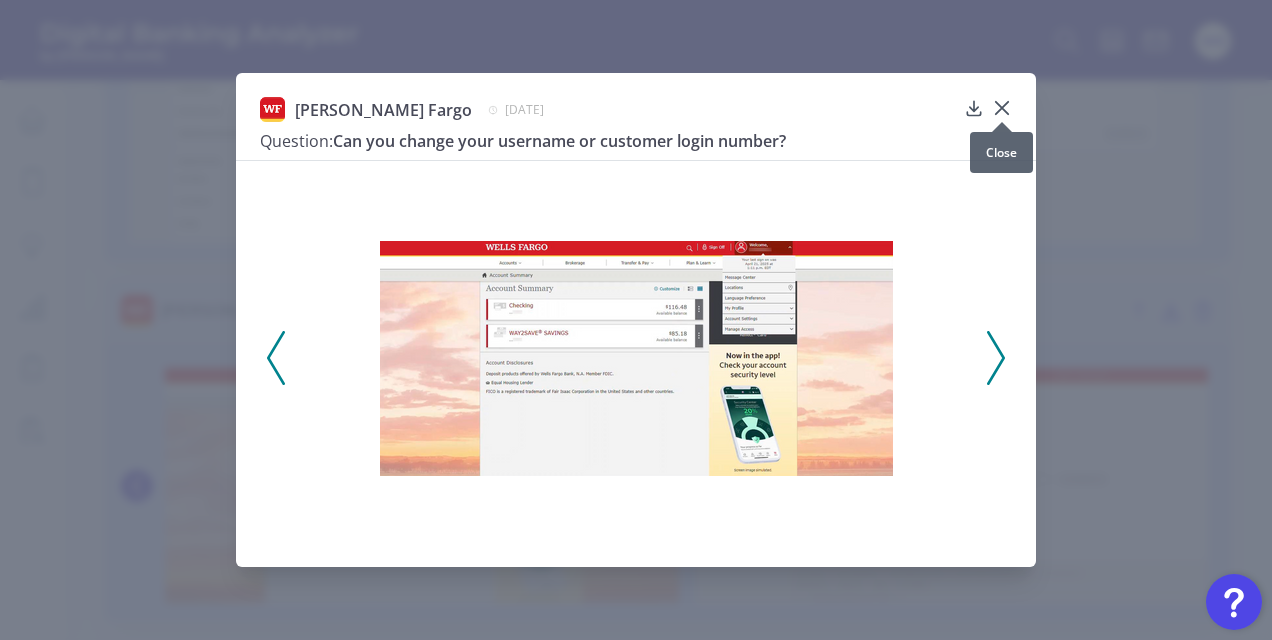 click 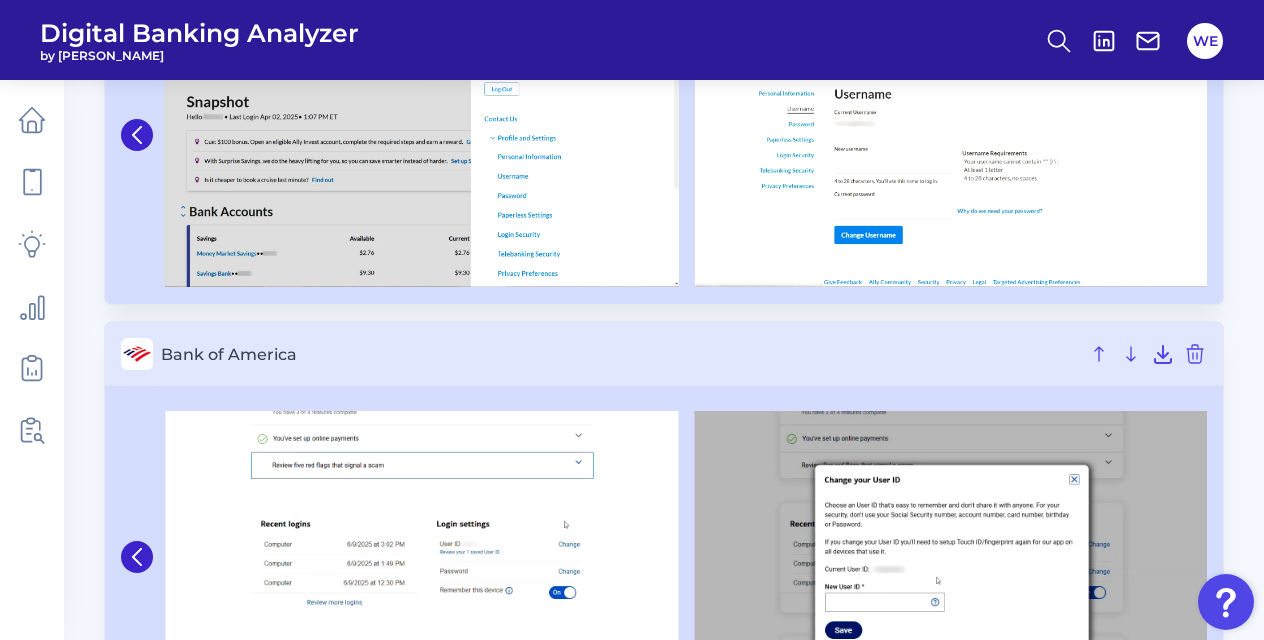 scroll, scrollTop: 0, scrollLeft: 0, axis: both 